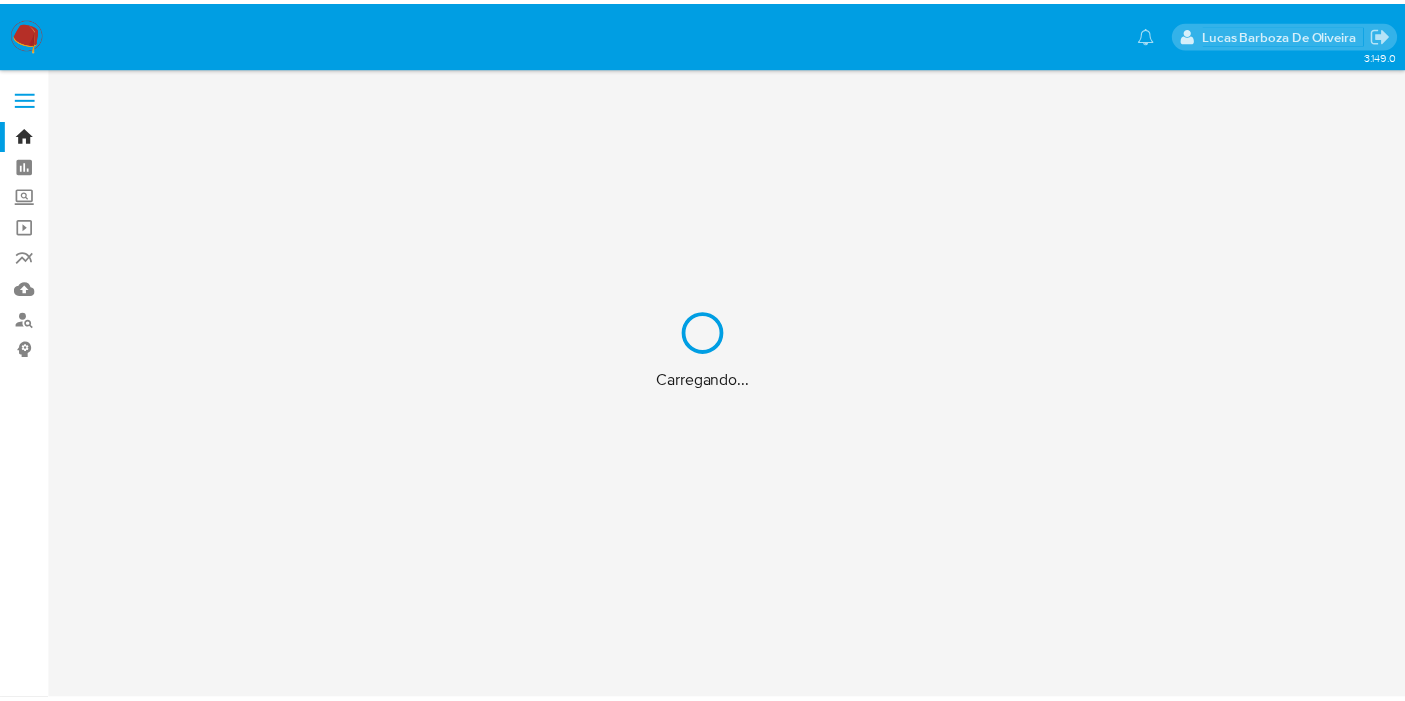 scroll, scrollTop: 0, scrollLeft: 0, axis: both 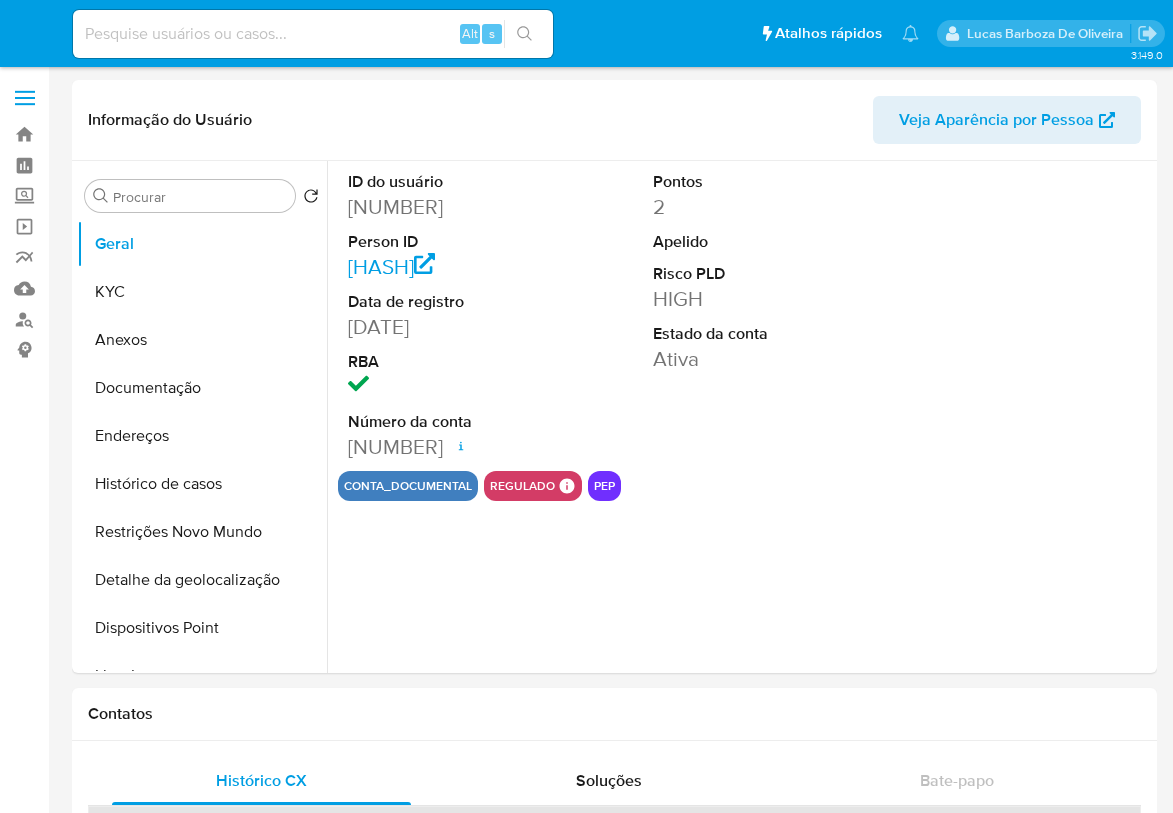 select on "10" 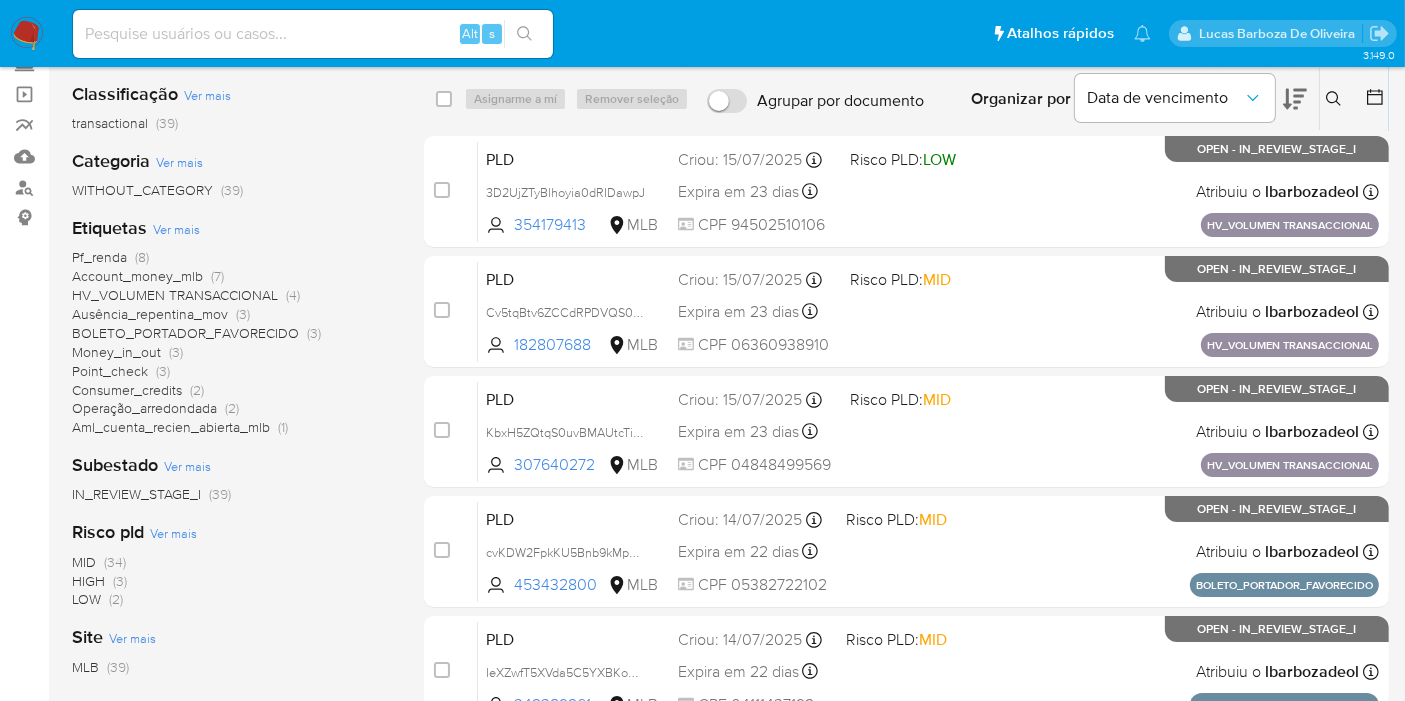 scroll, scrollTop: 222, scrollLeft: 0, axis: vertical 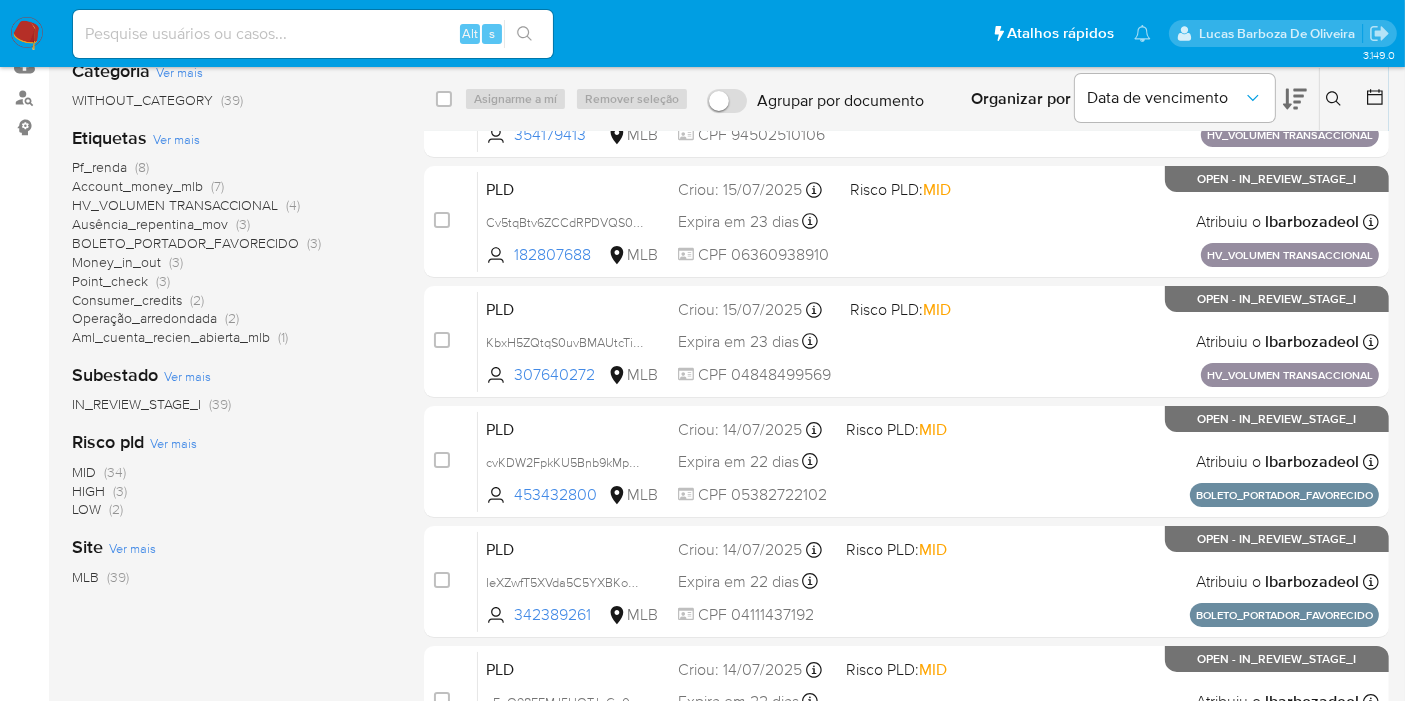 click on "Pf_renda" at bounding box center (99, 167) 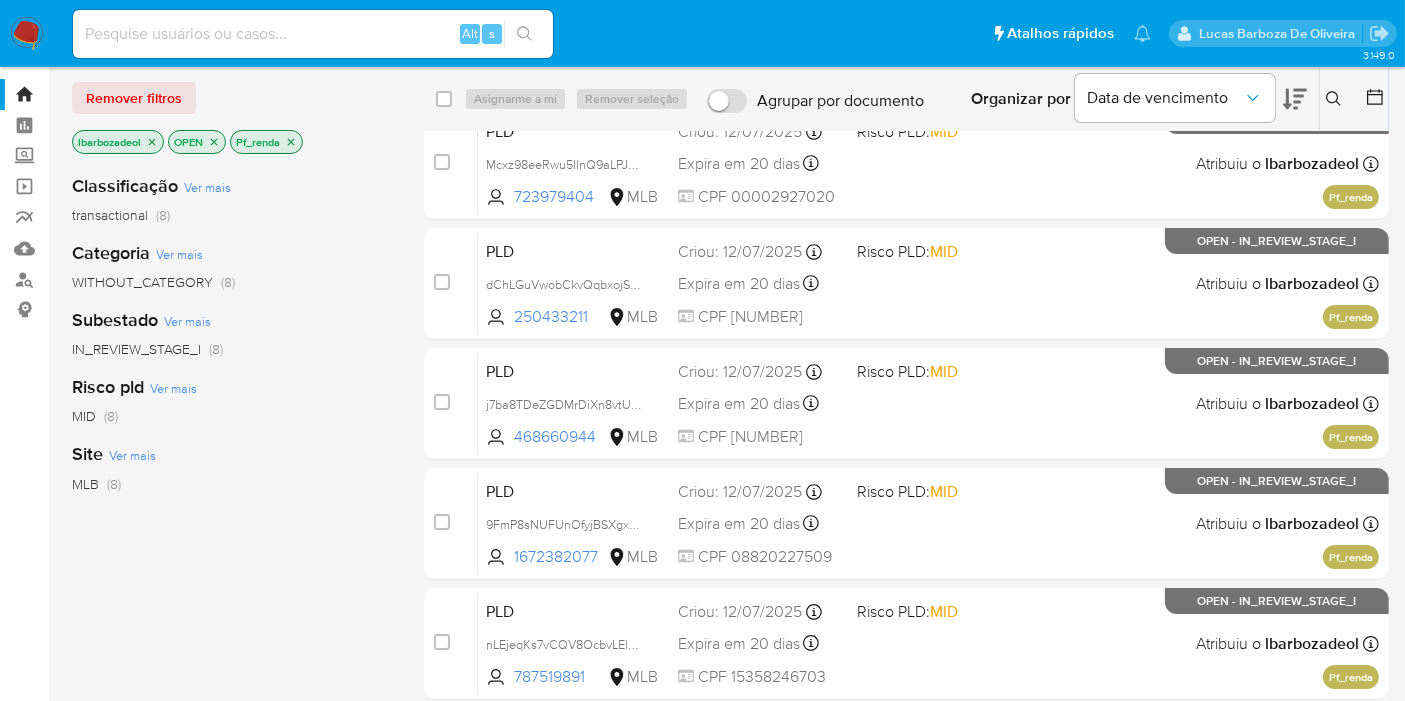 scroll, scrollTop: 0, scrollLeft: 0, axis: both 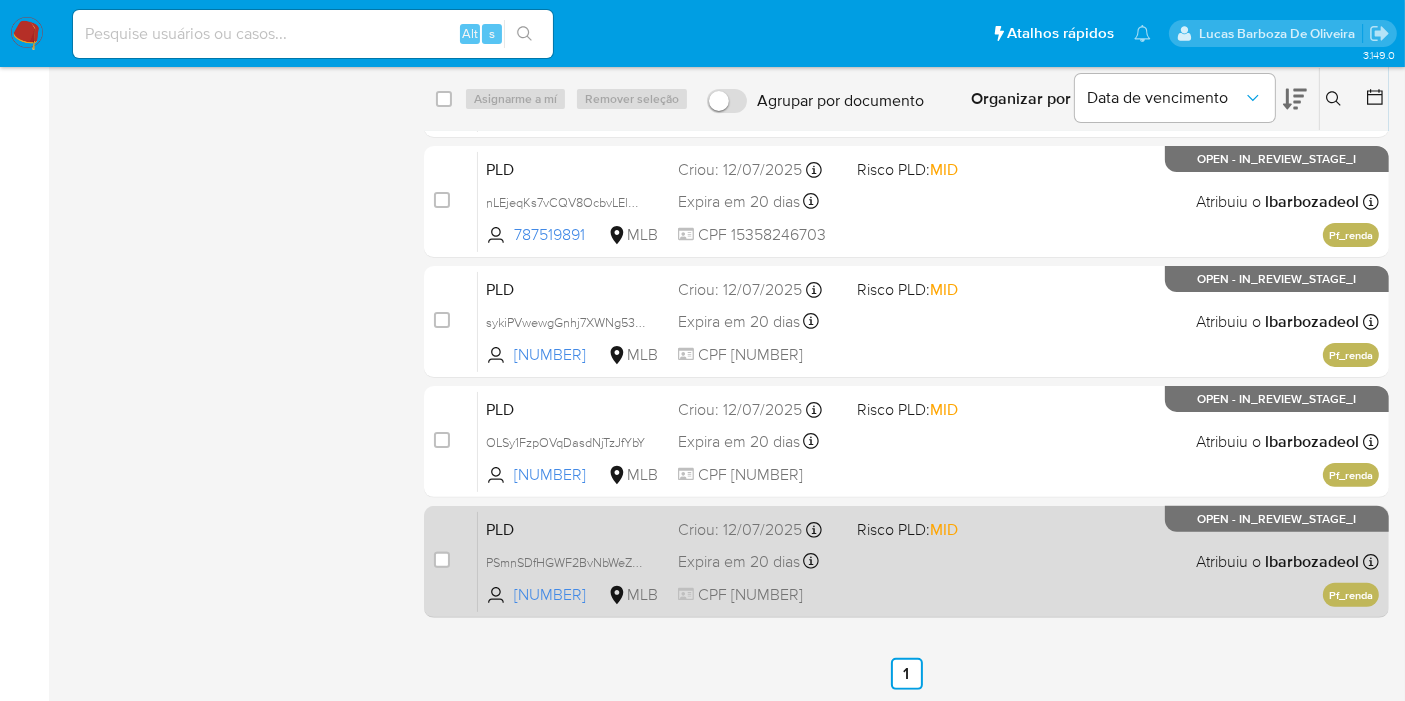 click on "PLD PSmnSDfHGWF2BvNbWeZrozDl 56551744 MLB Risco PLD:  MID Criou: 12/07/2025   Criou: 12/07/2025 01:01:03 Expira em 20 dias   Expira em 26/08/2025 01:01:04 CPF   80999581520 Atribuiu o   lbarbozadeol   Asignado el: 24/07/2025 16:22:05 Pf_renda OPEN - IN_REVIEW_STAGE_I" at bounding box center (928, 561) 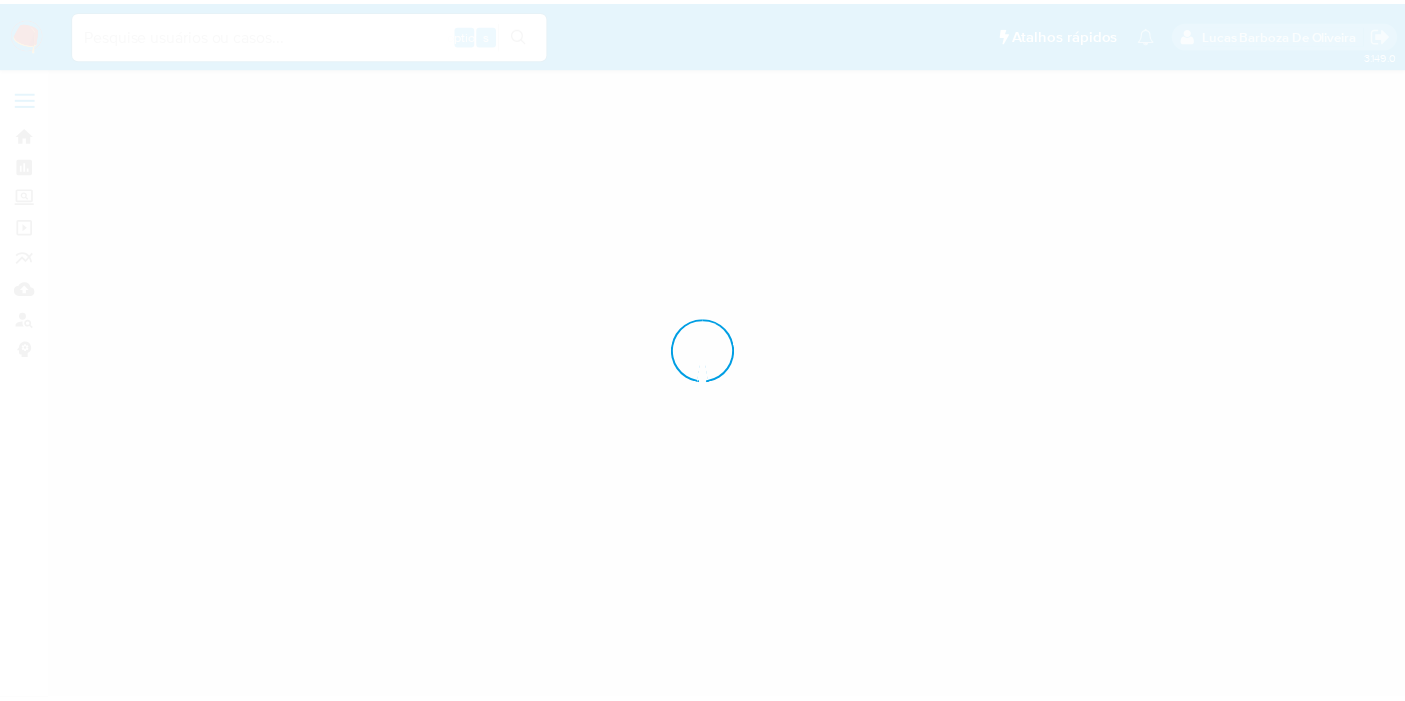 scroll, scrollTop: 0, scrollLeft: 0, axis: both 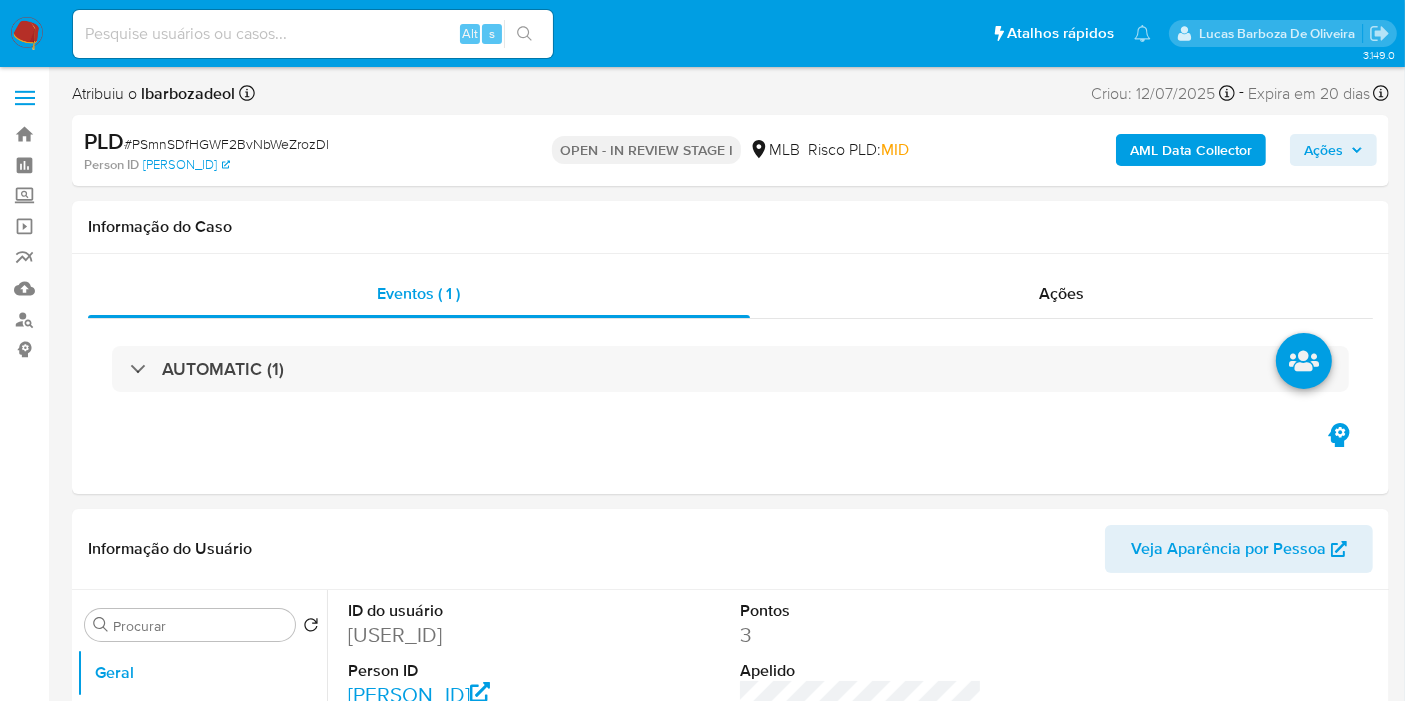 select on "10" 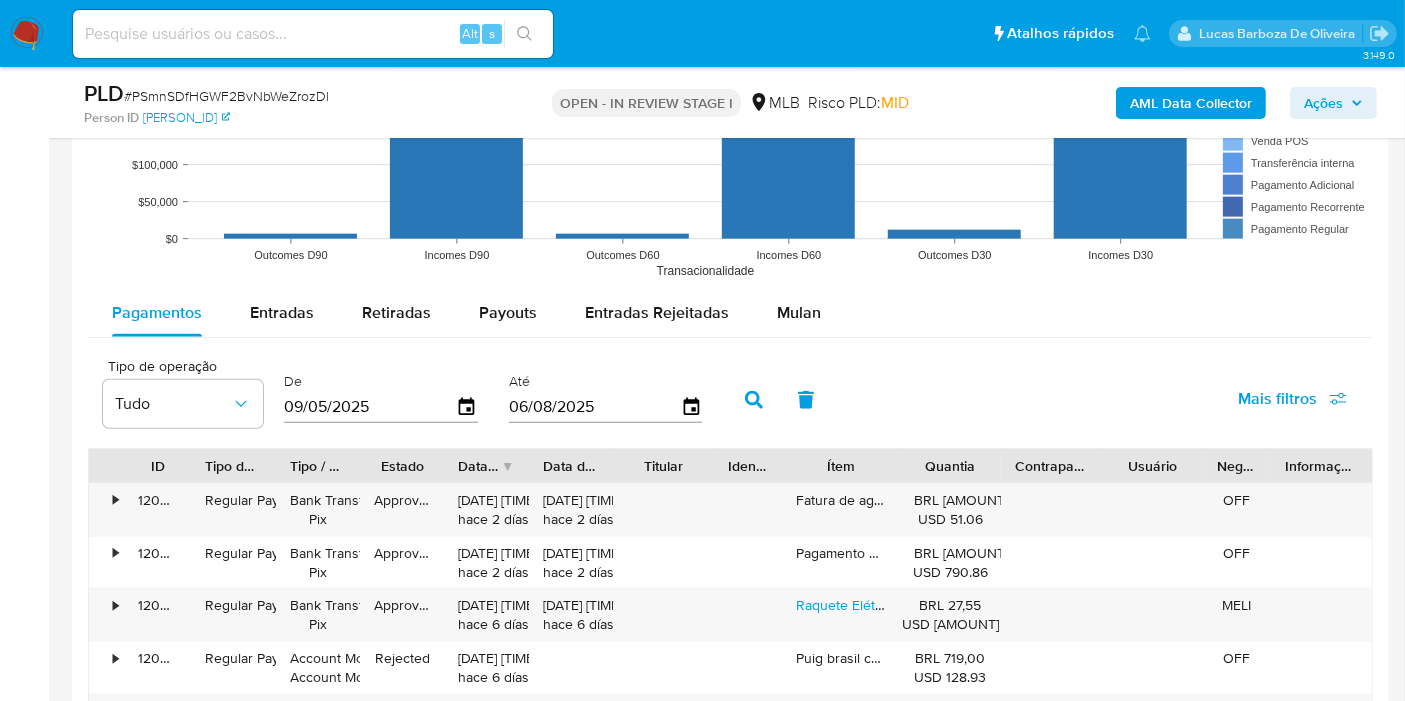 scroll, scrollTop: 2000, scrollLeft: 0, axis: vertical 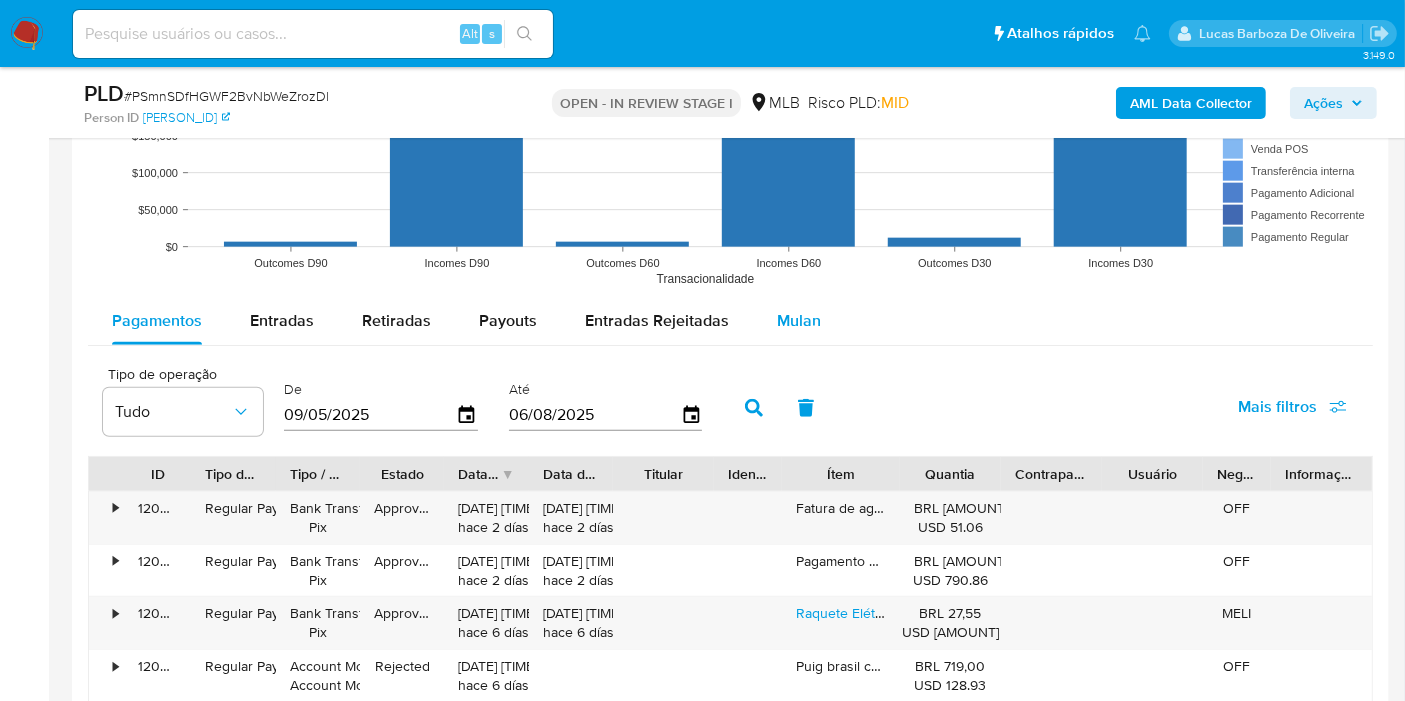 click on "Mulan" at bounding box center [799, 321] 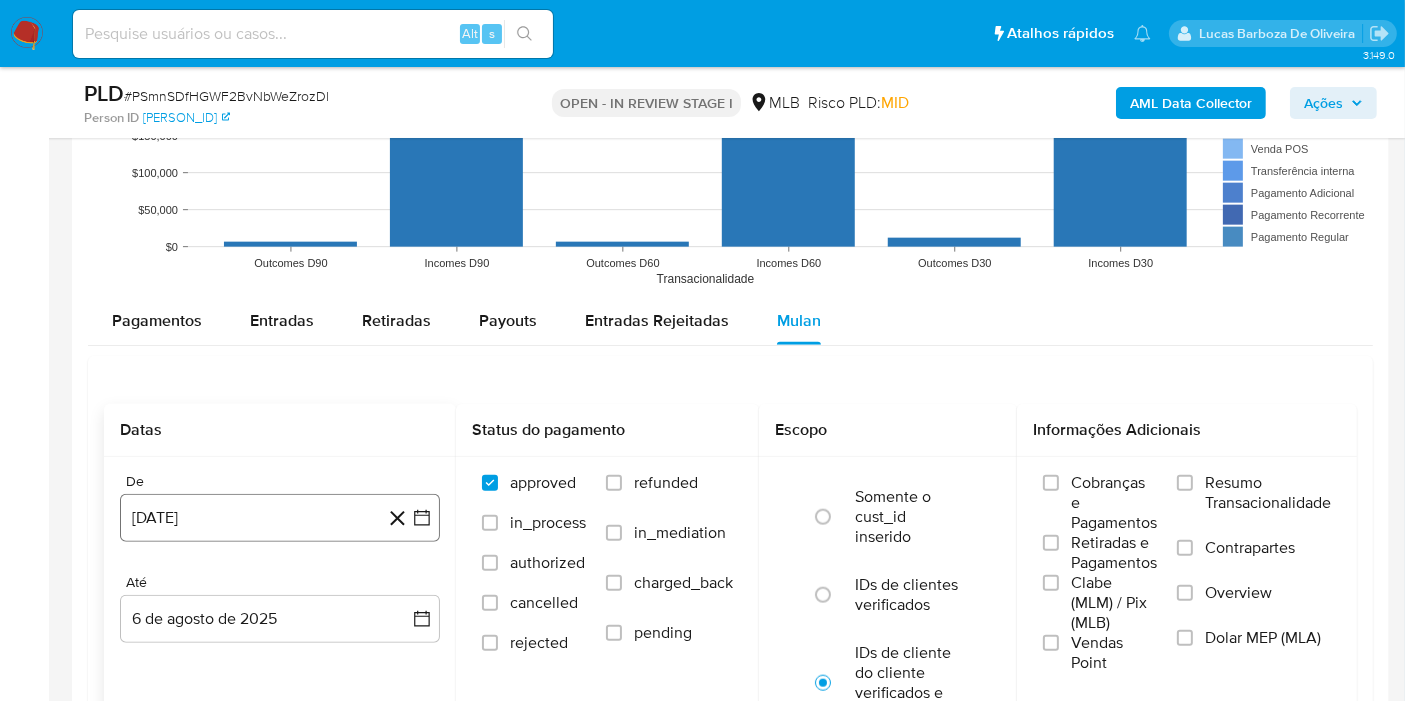 click on "6 de julio de 2024" at bounding box center [280, 518] 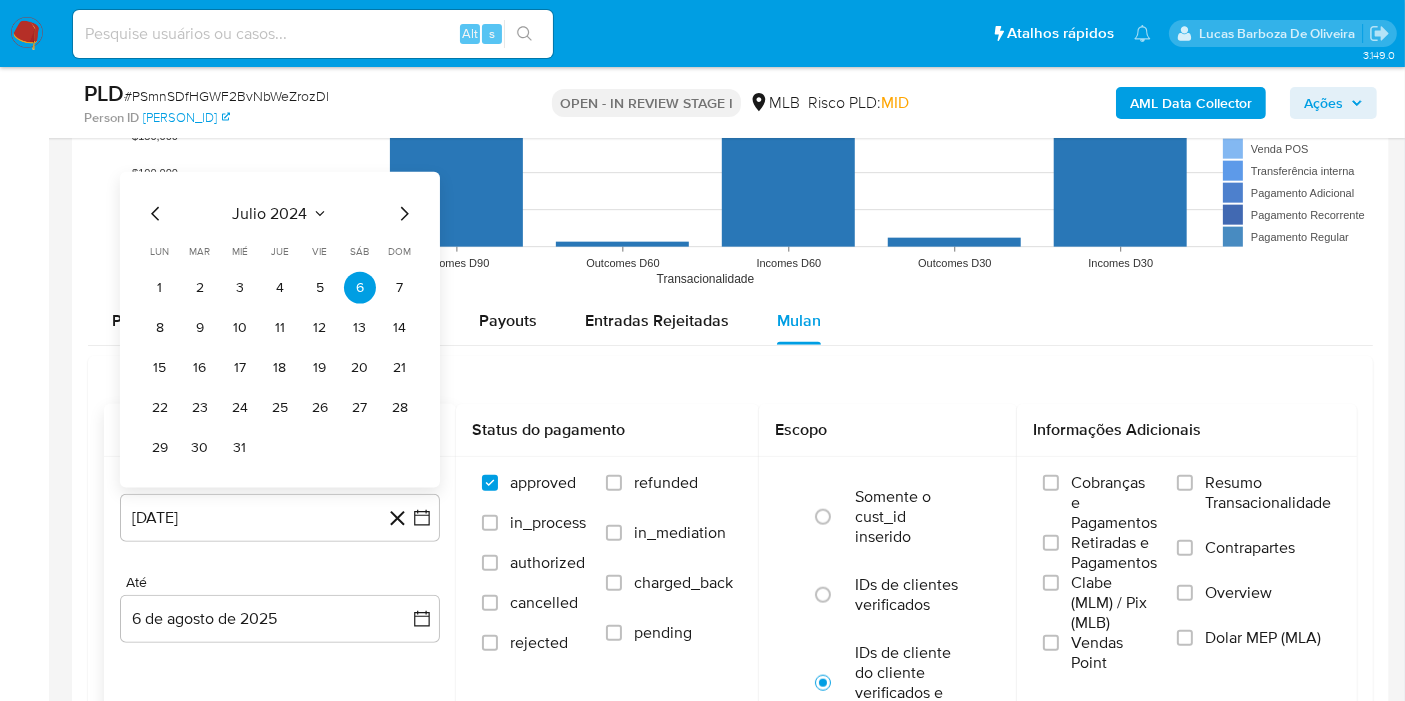 click on "julio 2024" at bounding box center [270, 214] 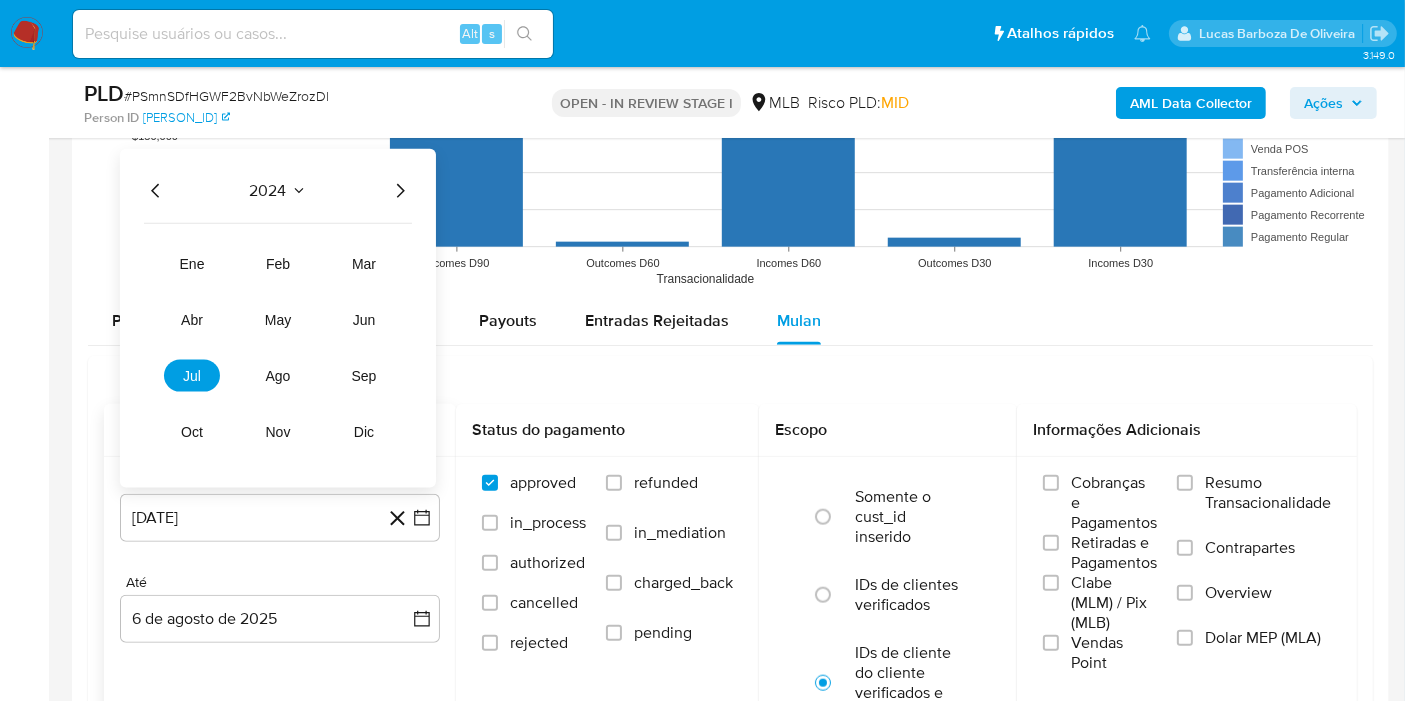click 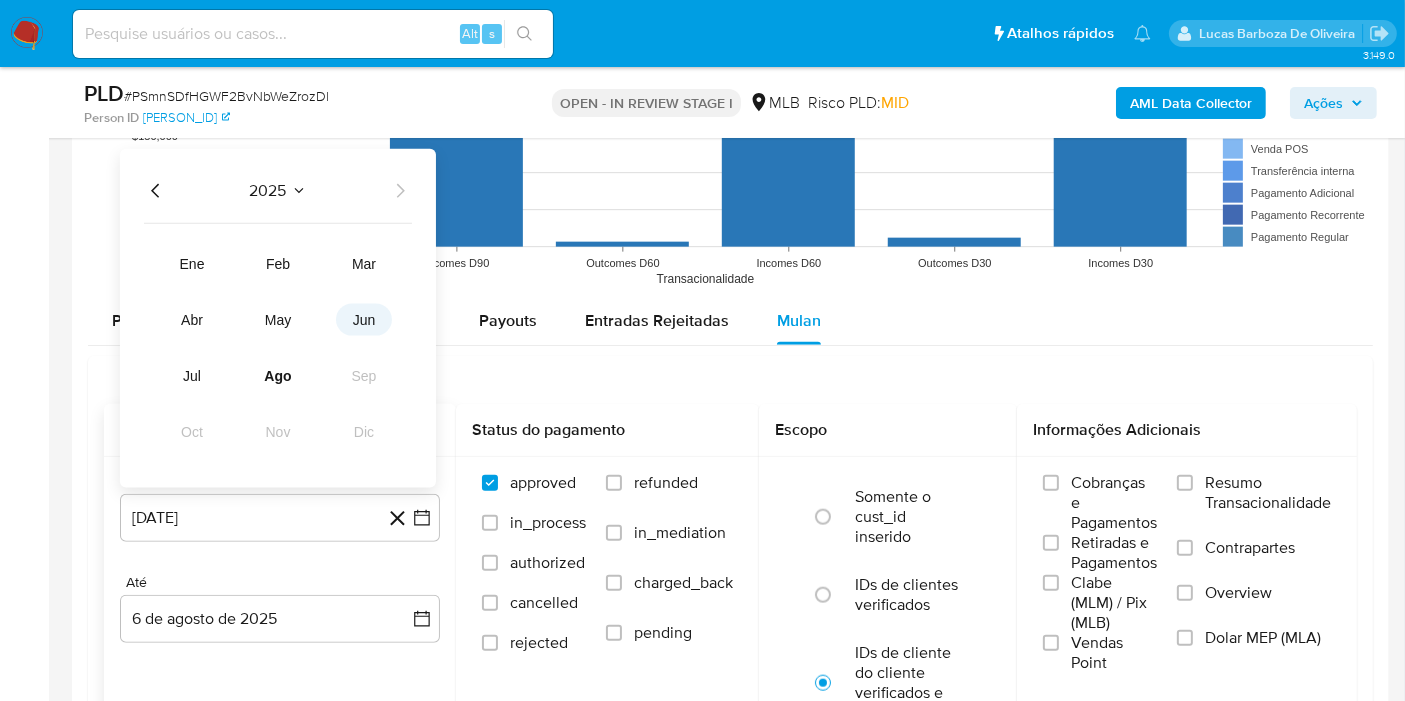 click on "jun" at bounding box center [364, 320] 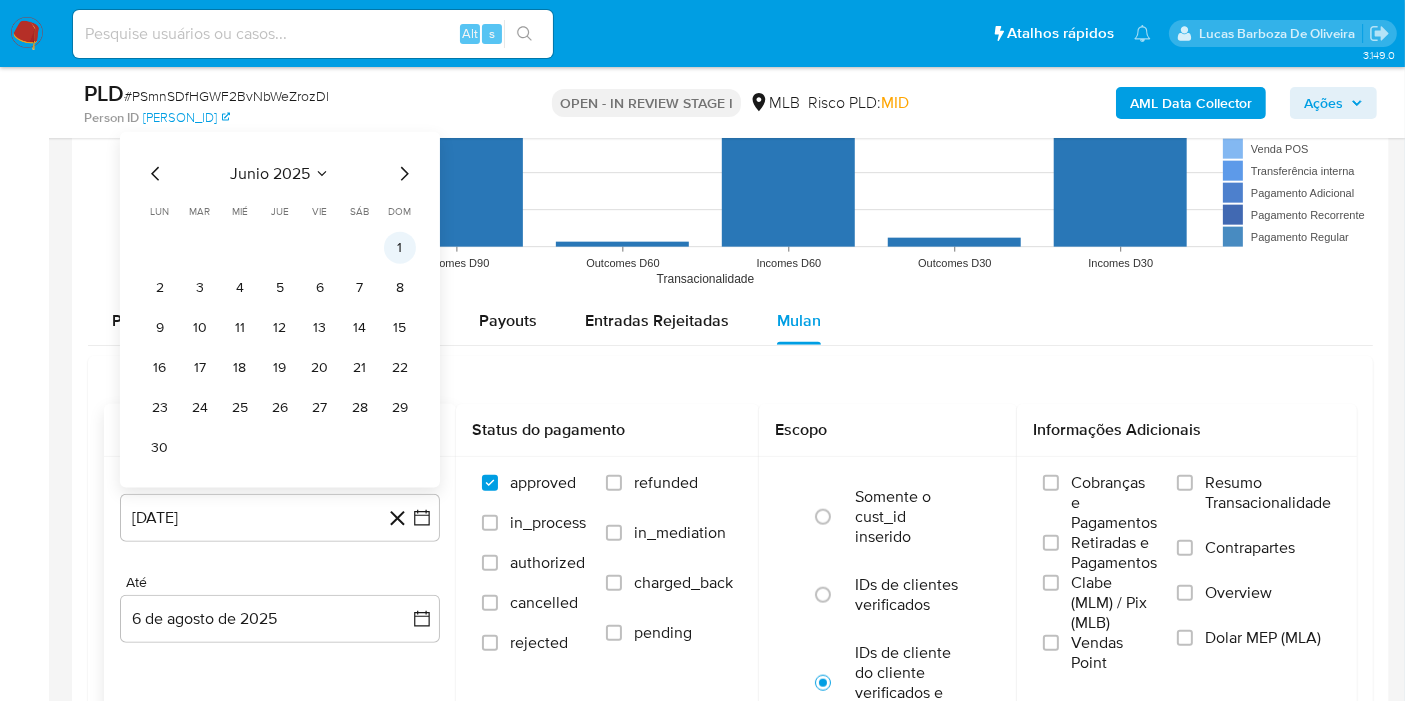 click on "1" at bounding box center (400, 248) 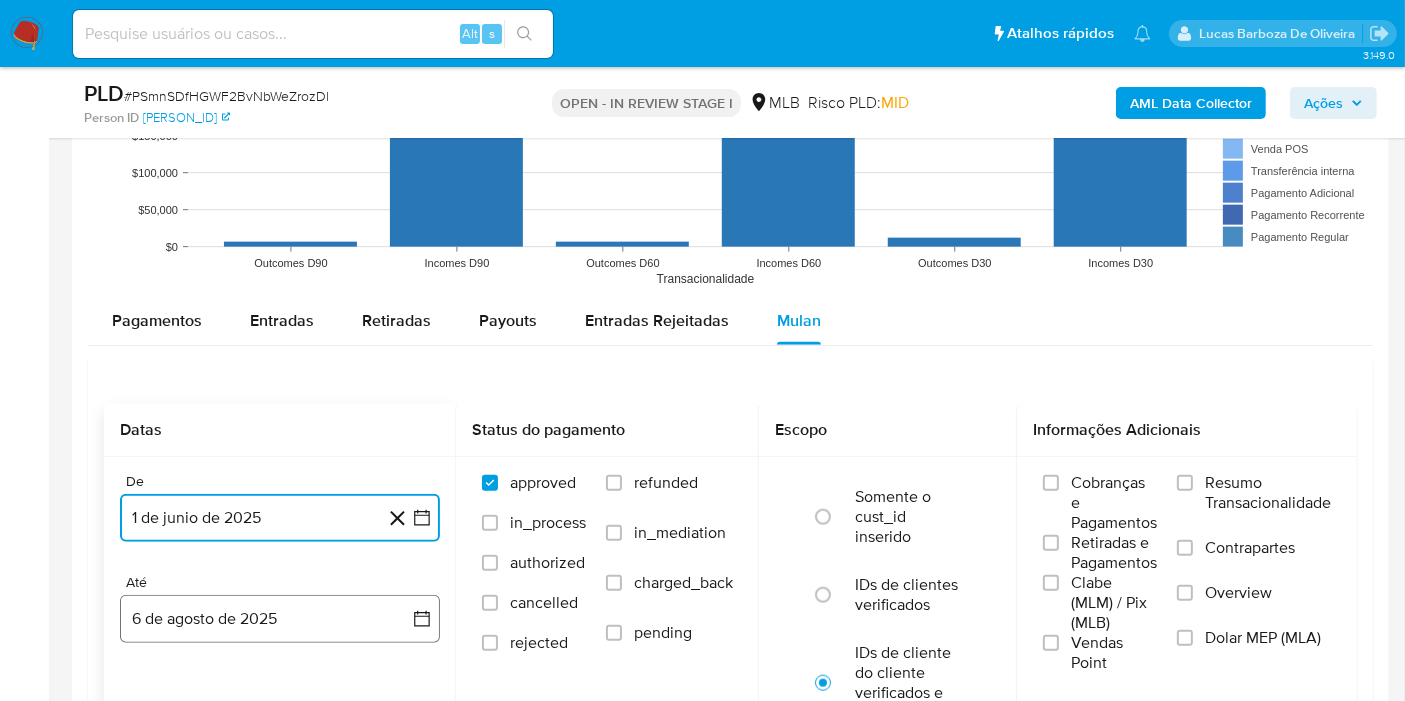 click on "6 de agosto de 2025" at bounding box center [280, 619] 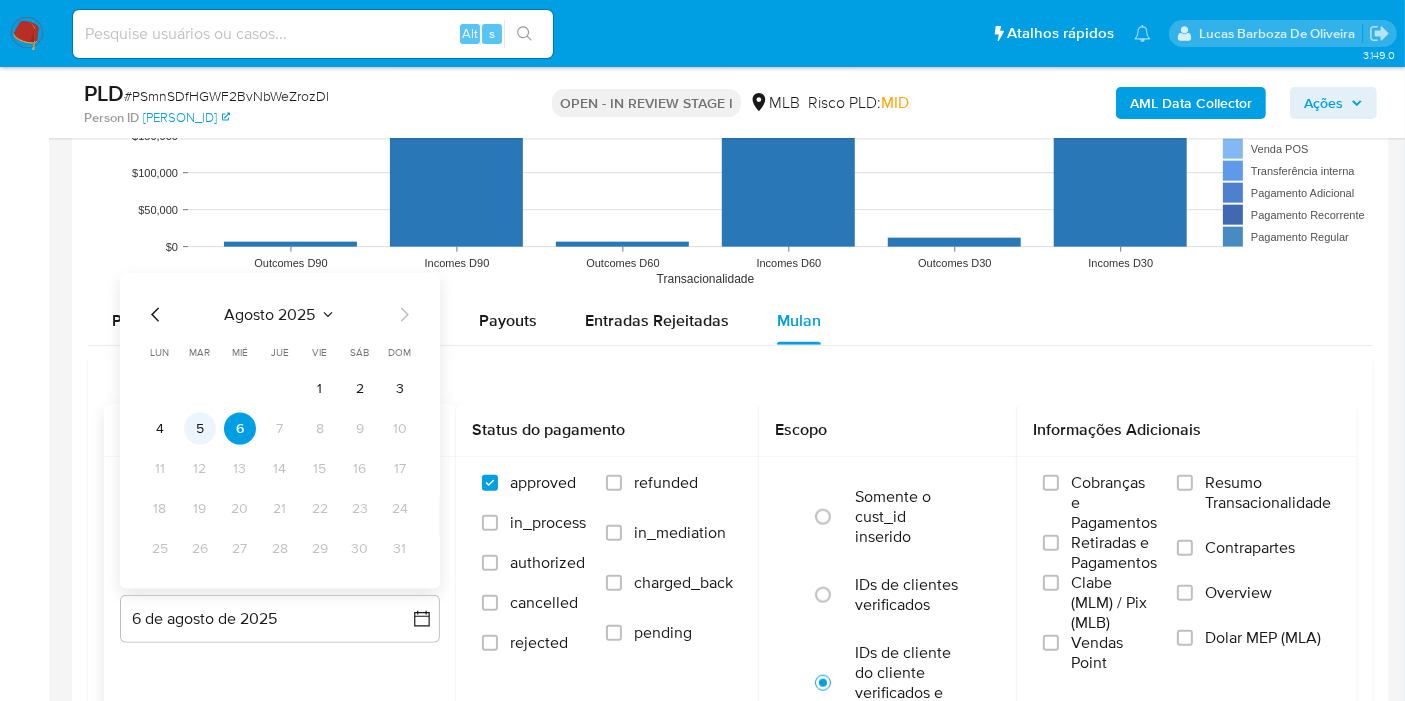 click on "5" at bounding box center (200, 429) 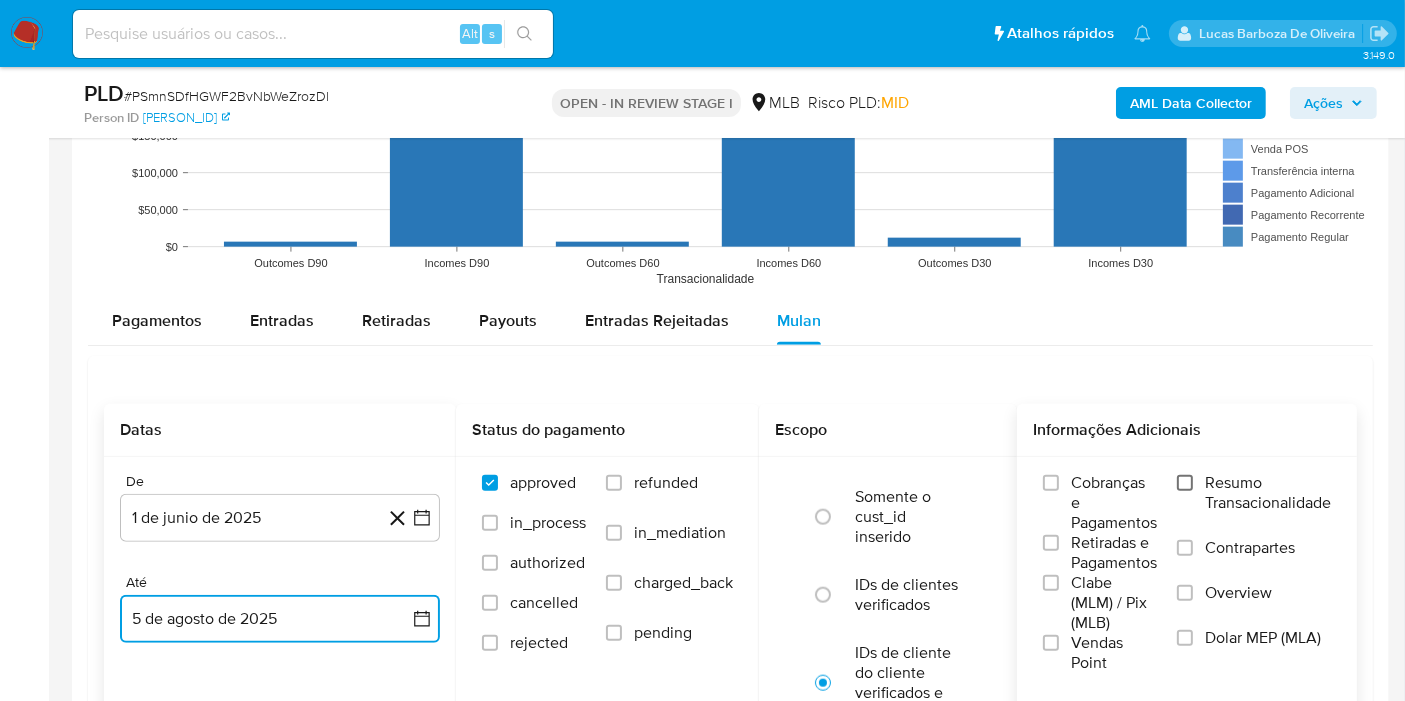 click on "Resumo Transacionalidade" at bounding box center (1185, 483) 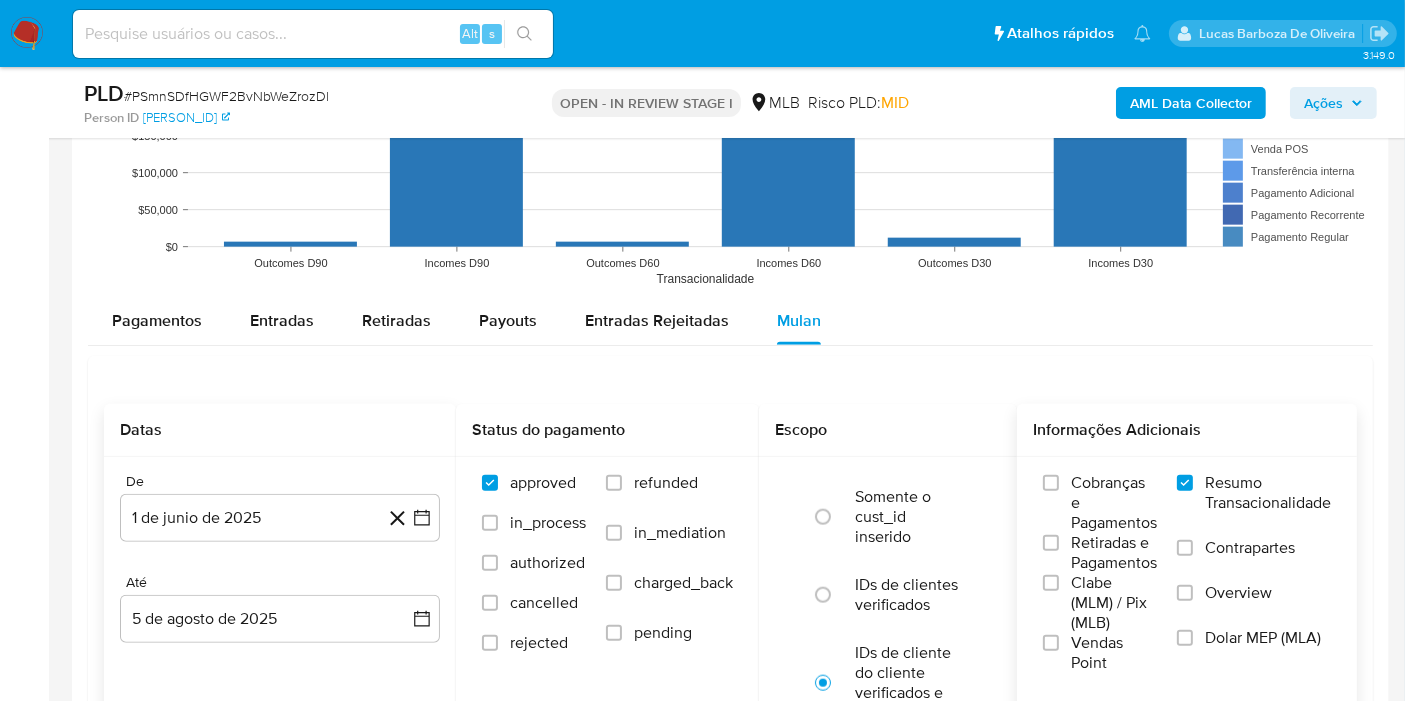scroll, scrollTop: 2111, scrollLeft: 0, axis: vertical 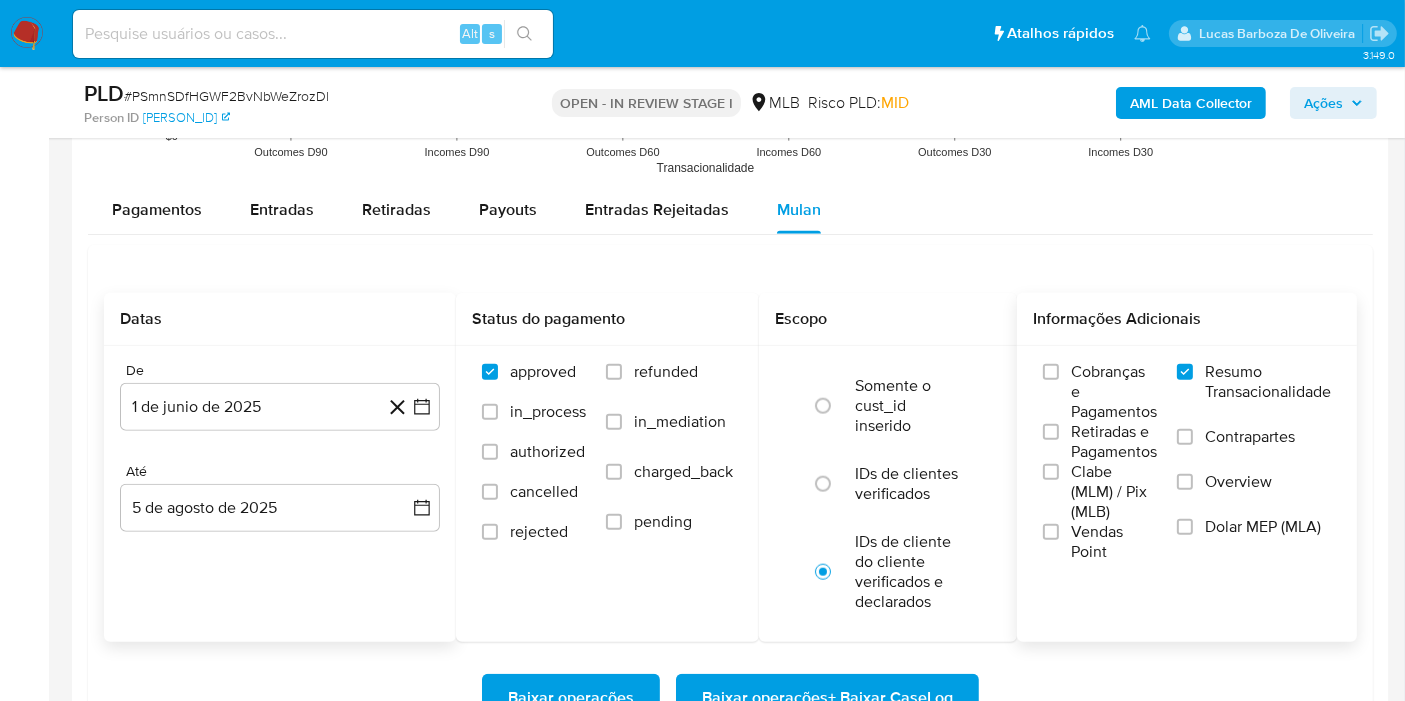 click on "Baixar operações  +   Baixar CaseLog" at bounding box center (827, 698) 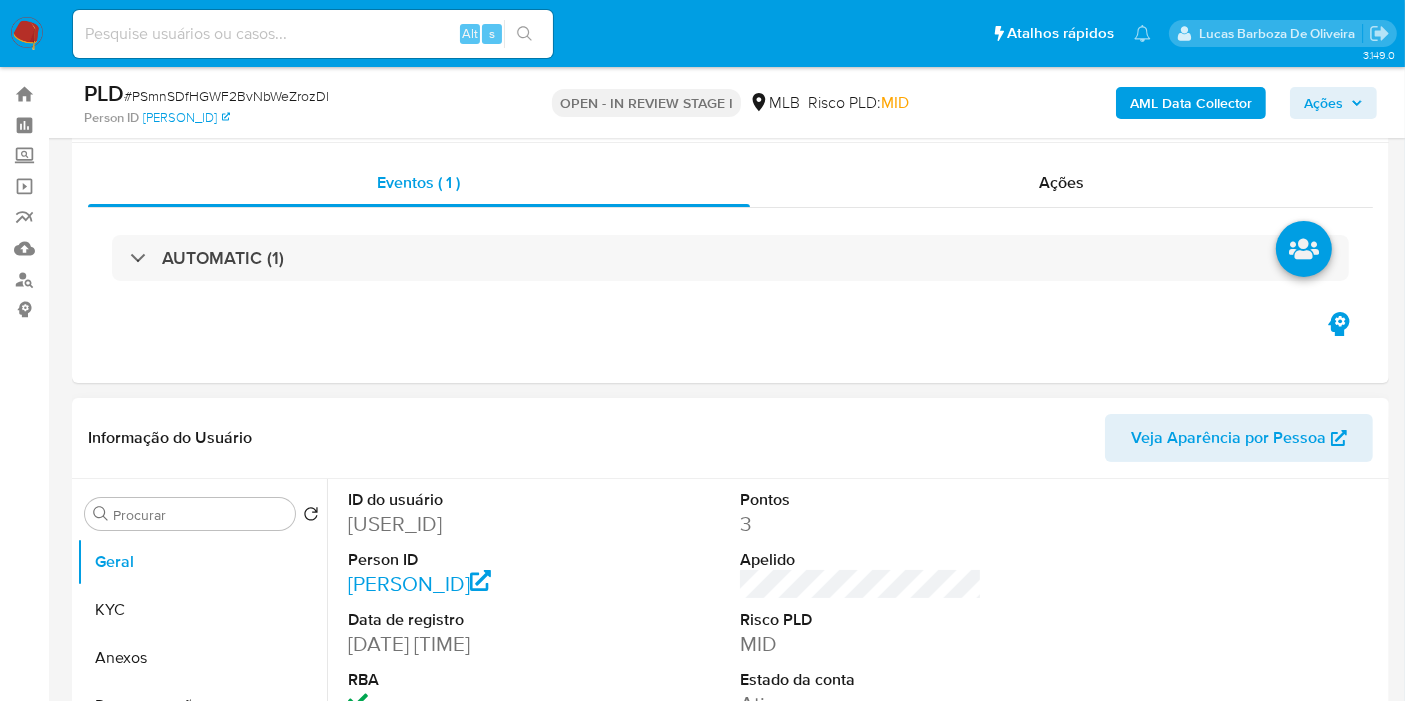 scroll, scrollTop: 0, scrollLeft: 0, axis: both 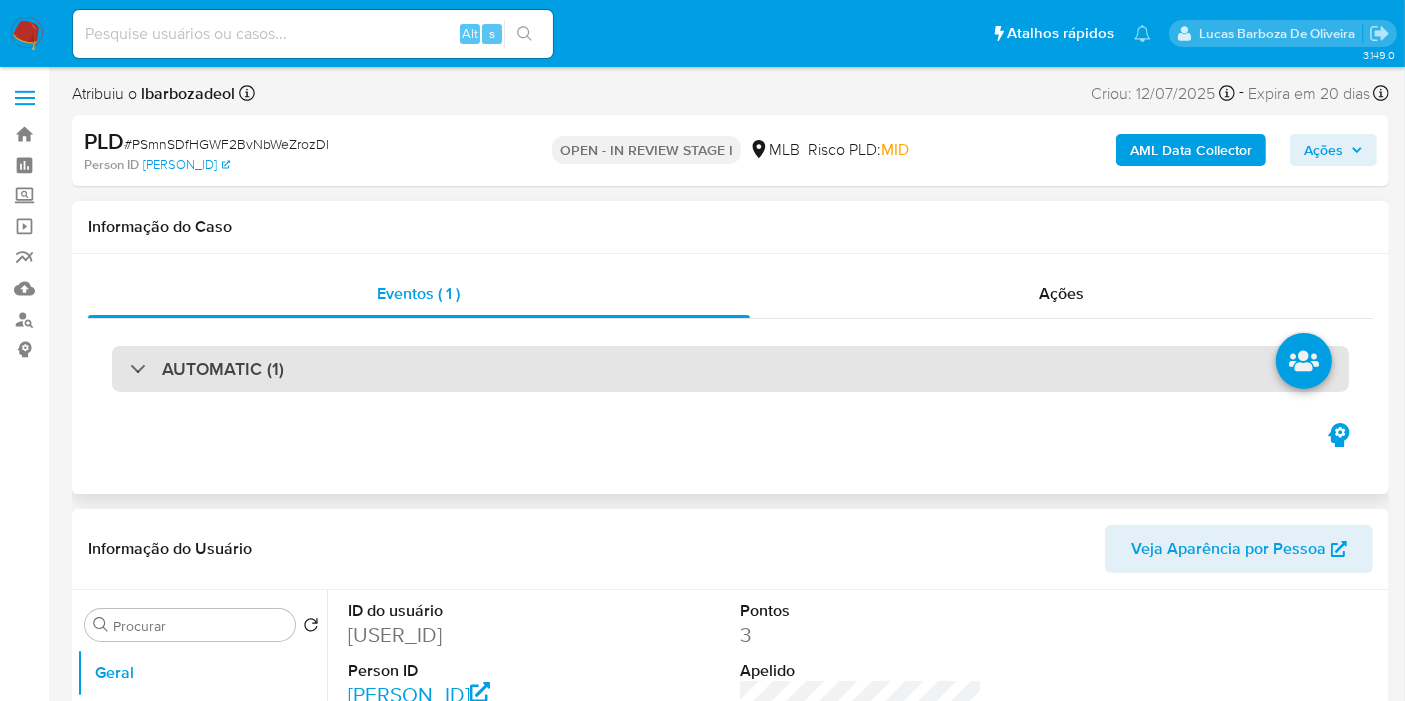 click on "AUTOMATIC (1)" at bounding box center (730, 369) 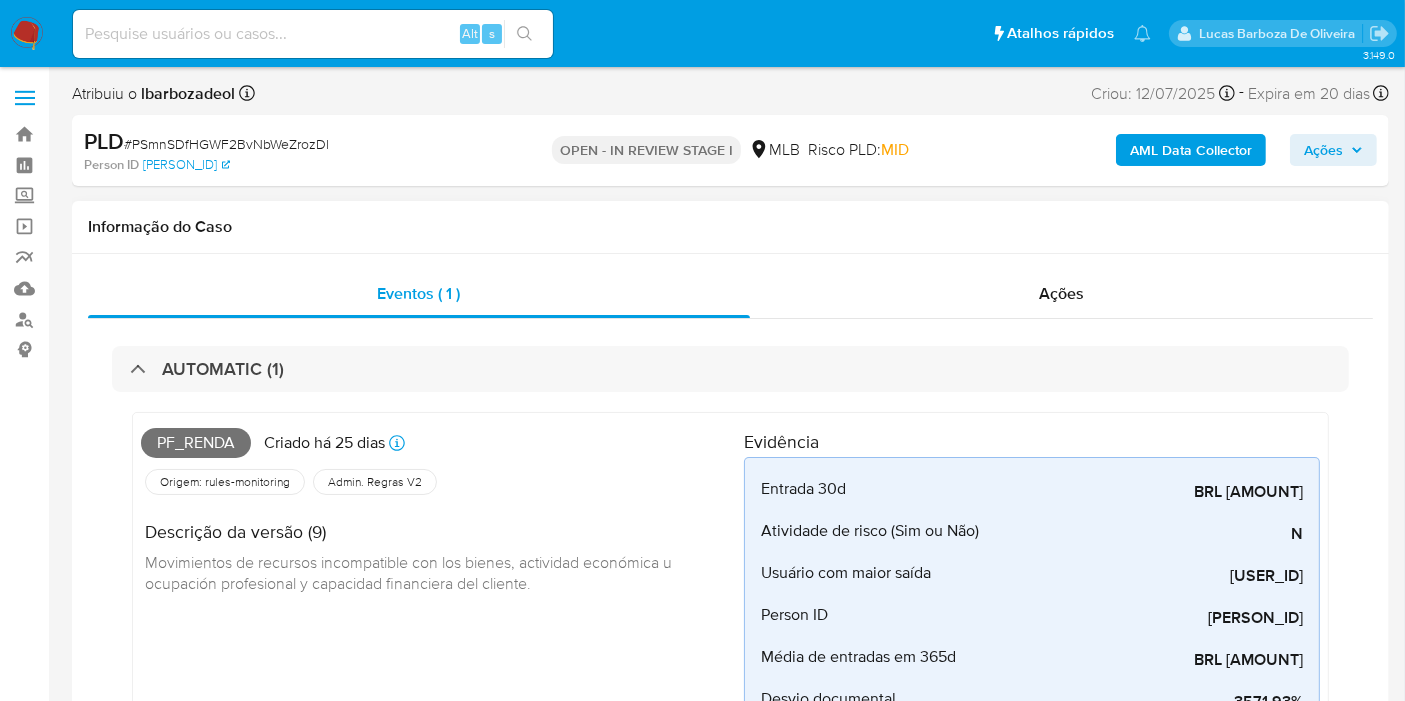 click on "Pf_renda" at bounding box center [196, 443] 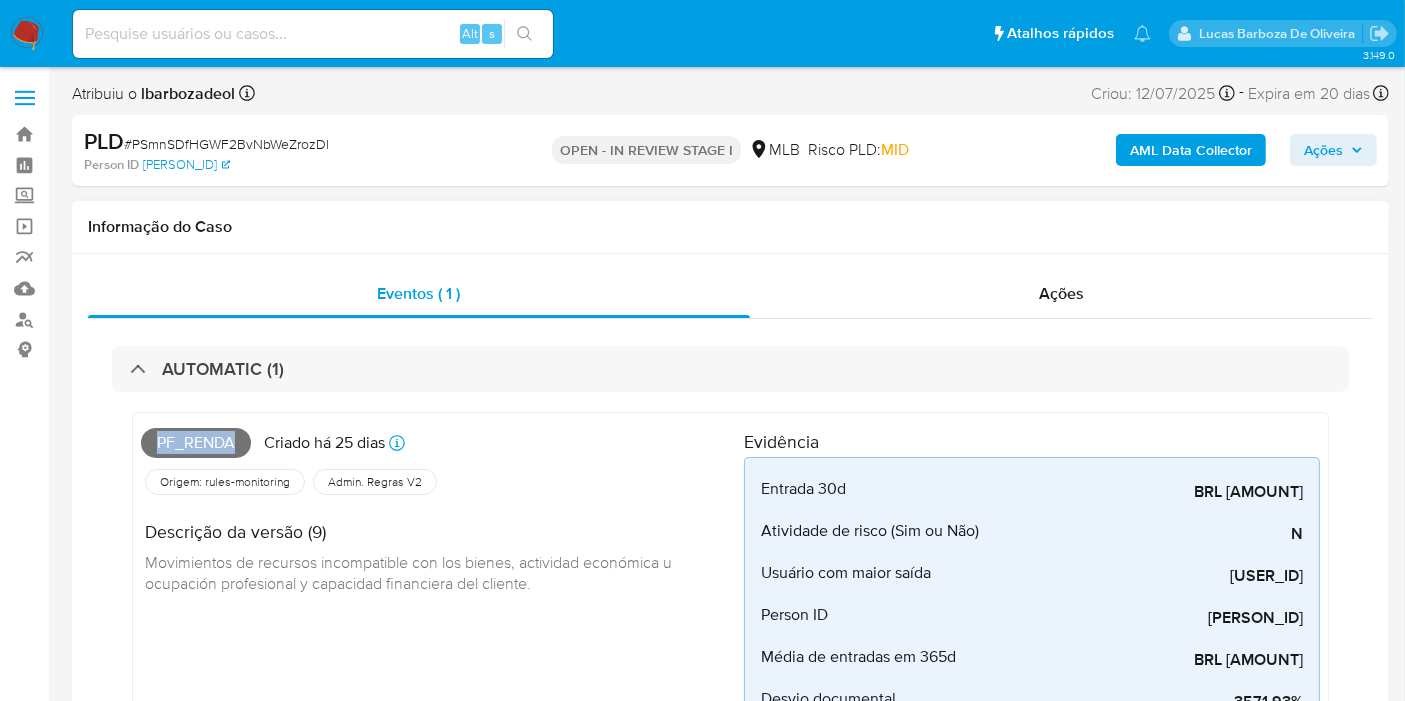 click on "Pf_renda" at bounding box center (196, 443) 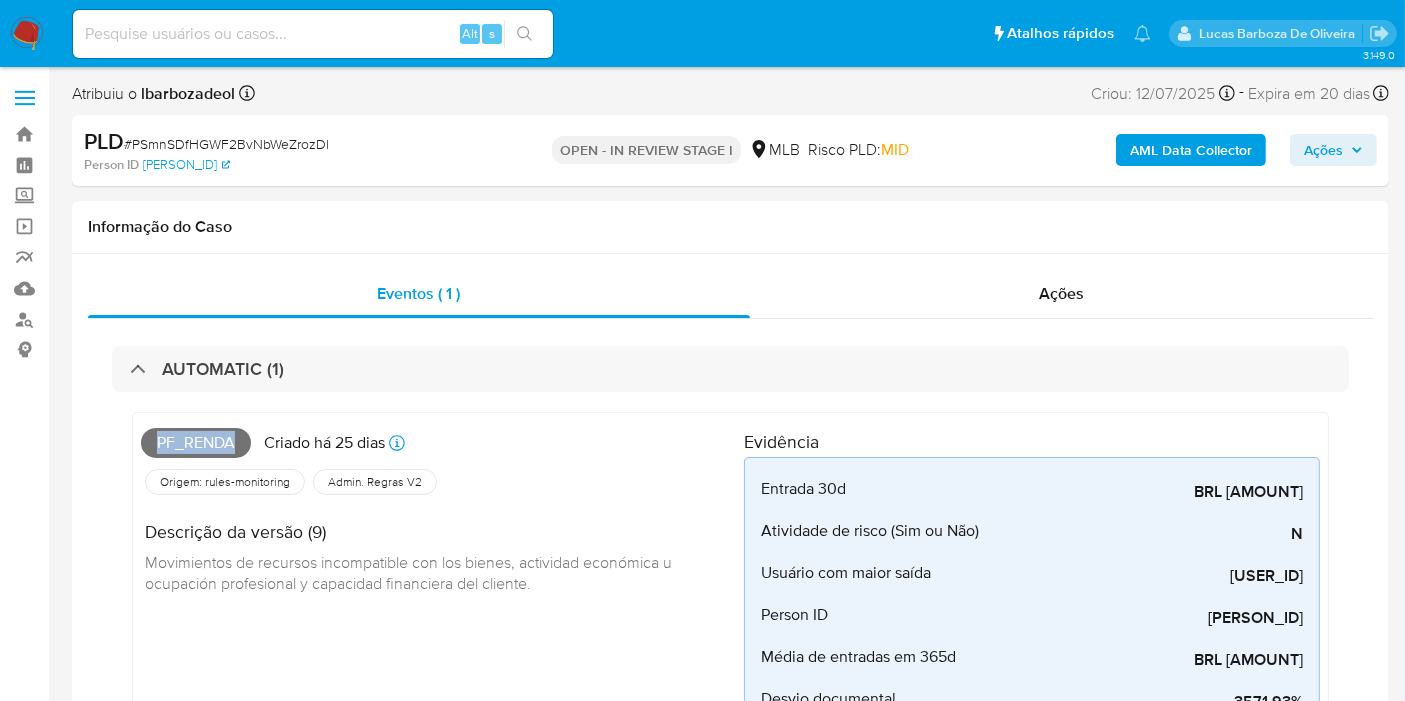 click on "Ações" at bounding box center (1333, 150) 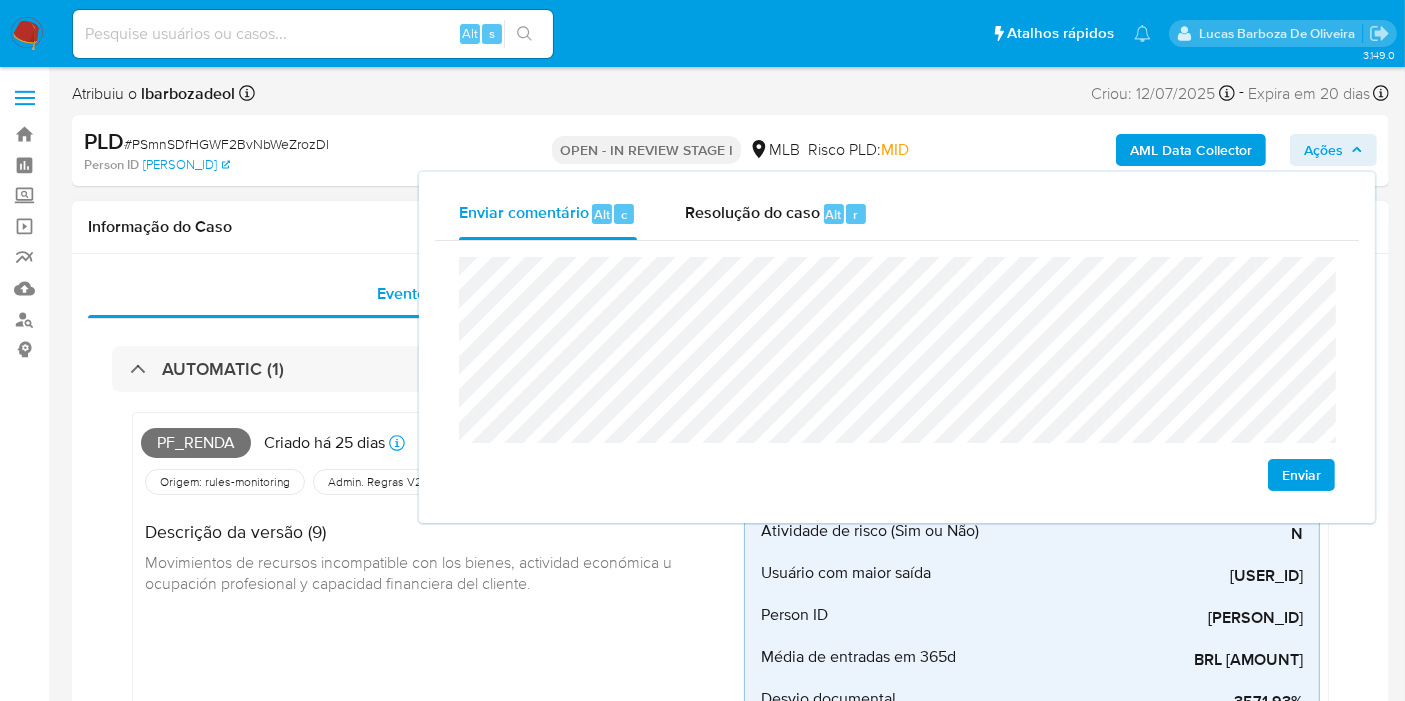 click on "Informação do Caso" at bounding box center (730, 227) 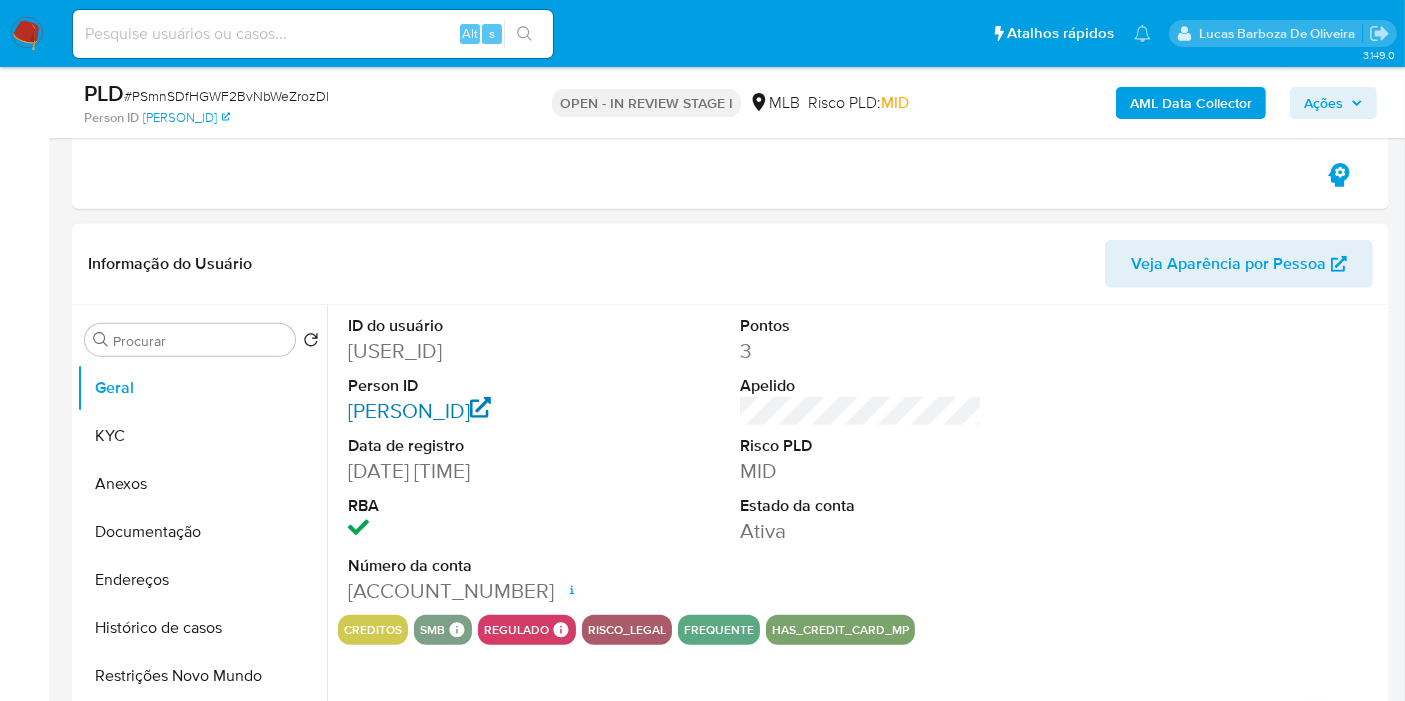 scroll, scrollTop: 888, scrollLeft: 0, axis: vertical 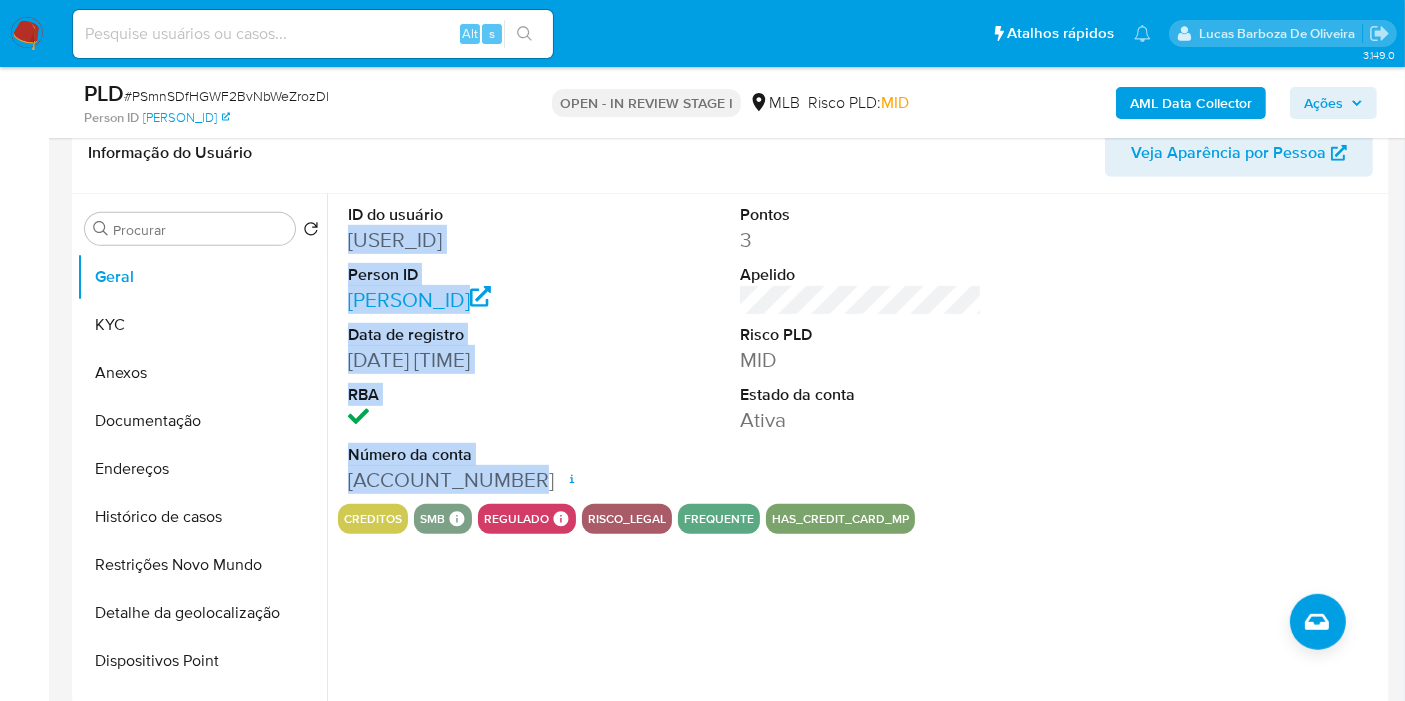 drag, startPoint x: 352, startPoint y: 235, endPoint x: 495, endPoint y: 447, distance: 255.72055 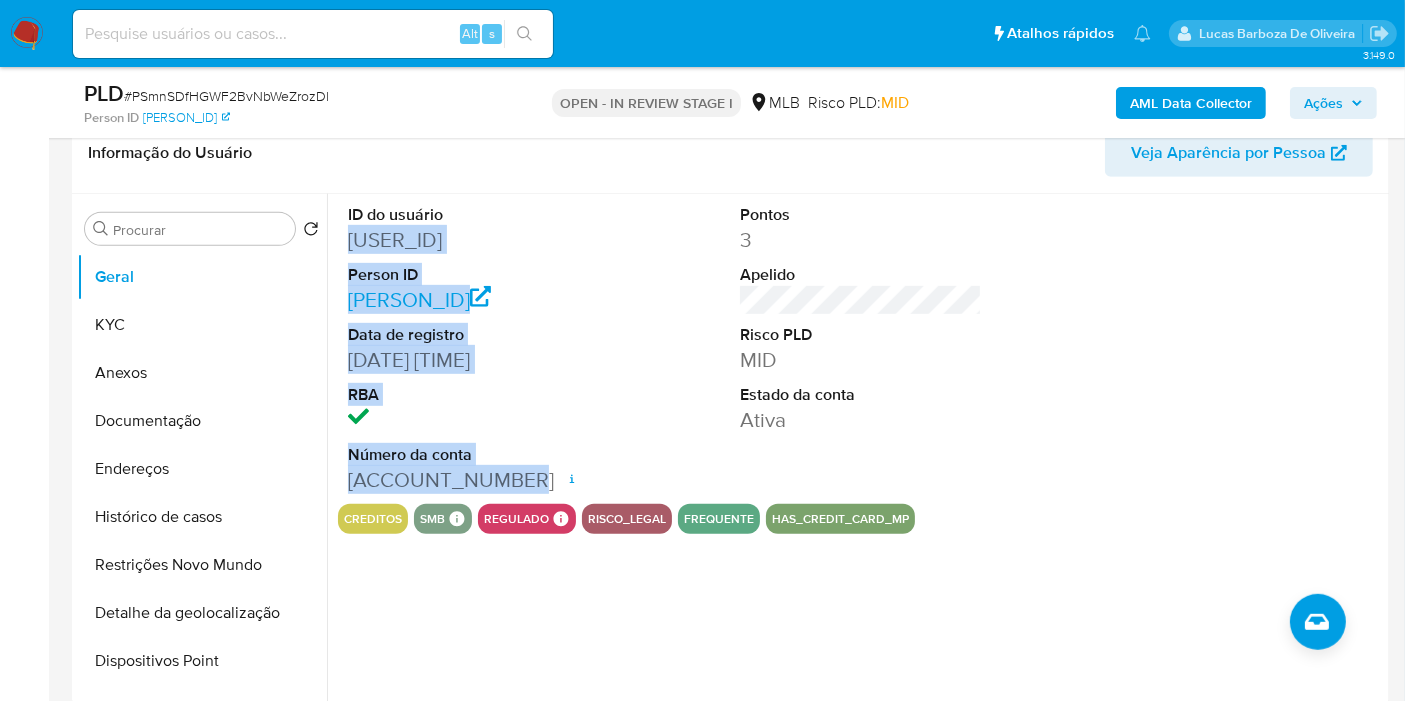 click on "Ações" at bounding box center [1323, 103] 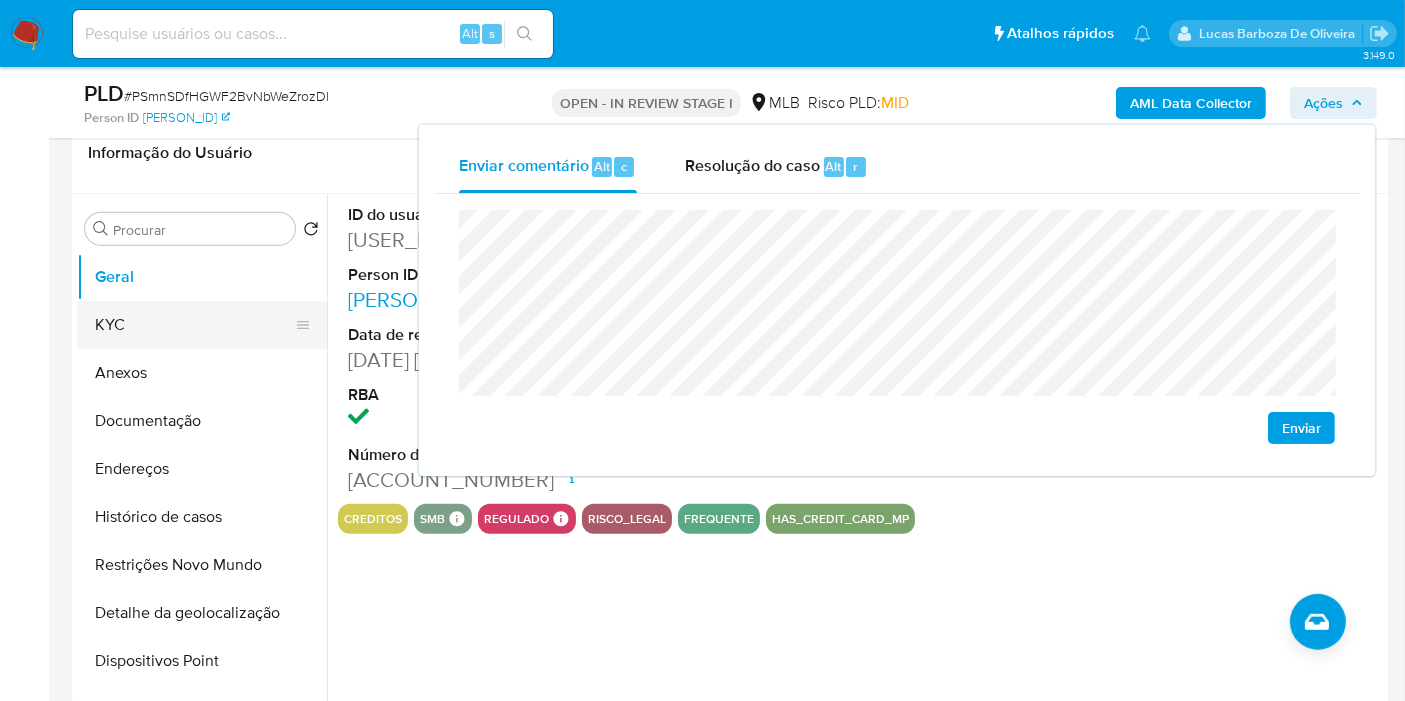 click on "KYC" at bounding box center [194, 325] 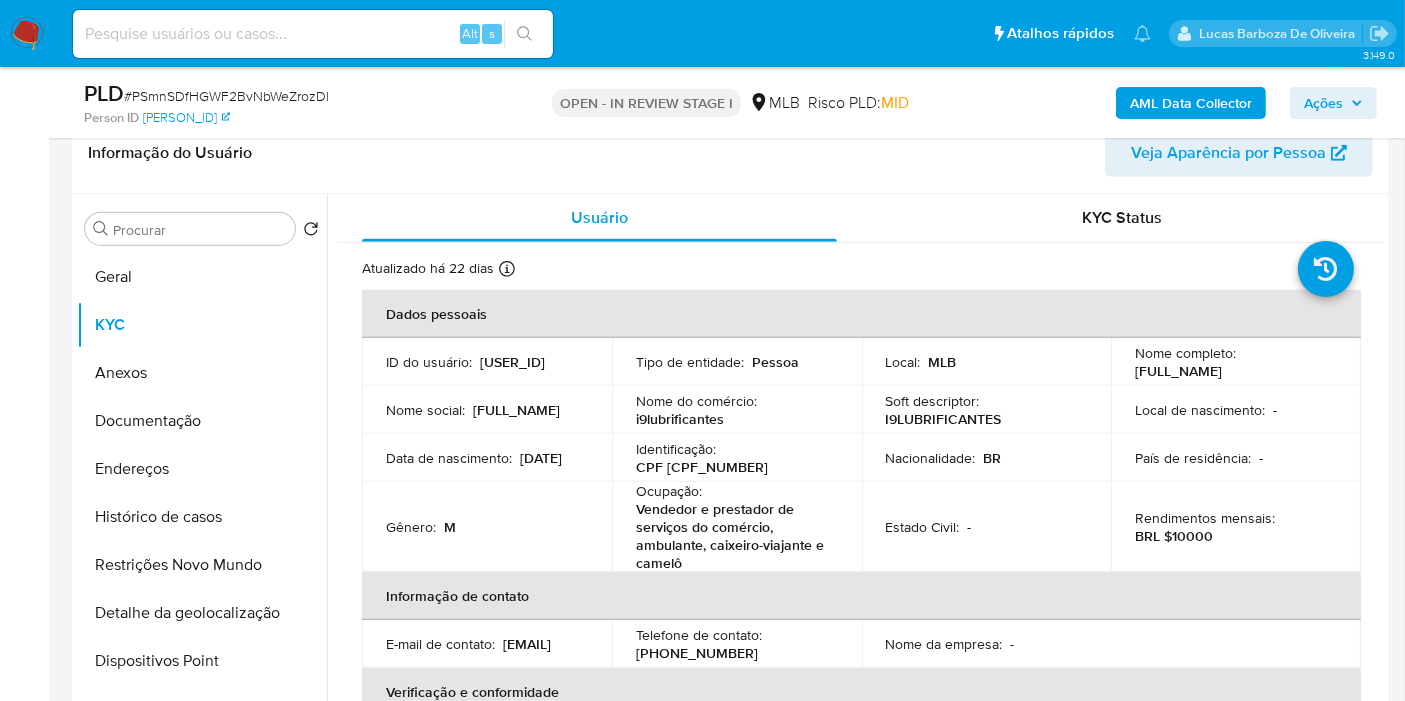 click on "CPF 80999581520" at bounding box center (702, 467) 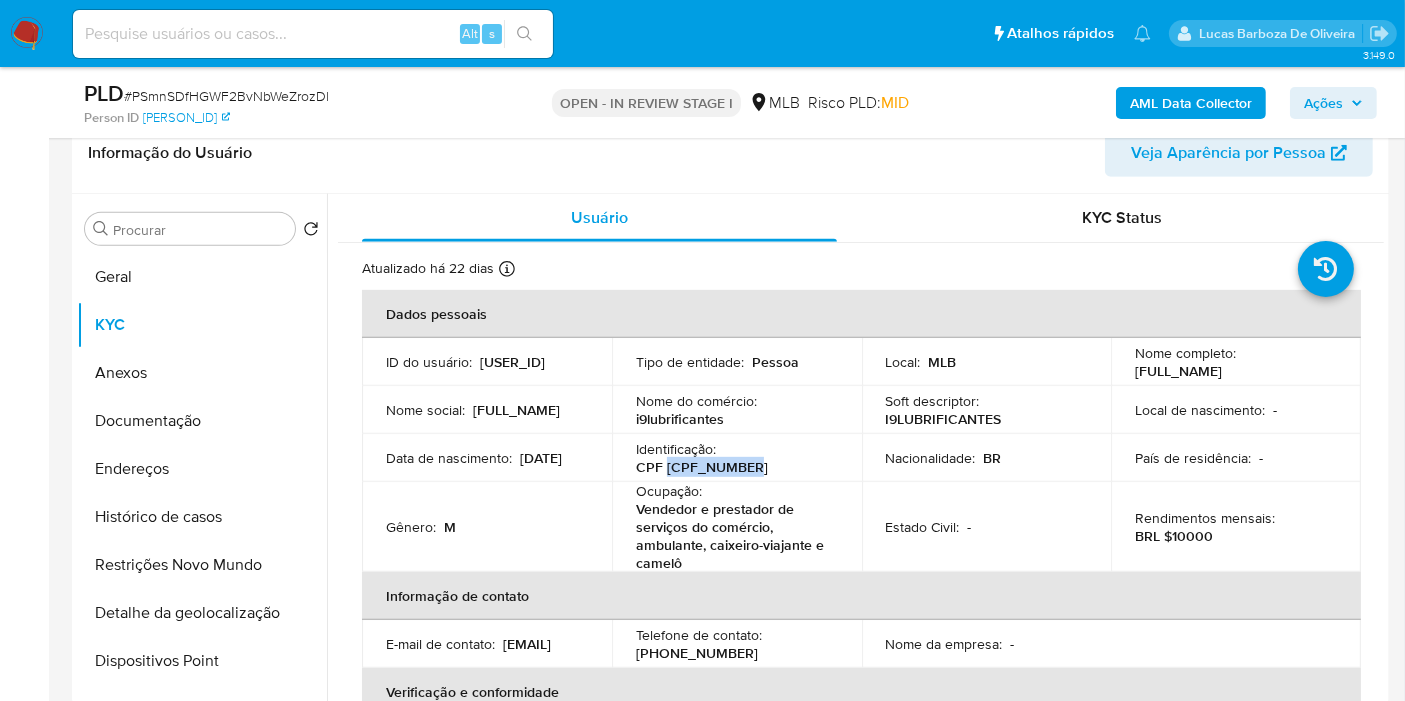 click on "CPF 80999581520" at bounding box center [702, 467] 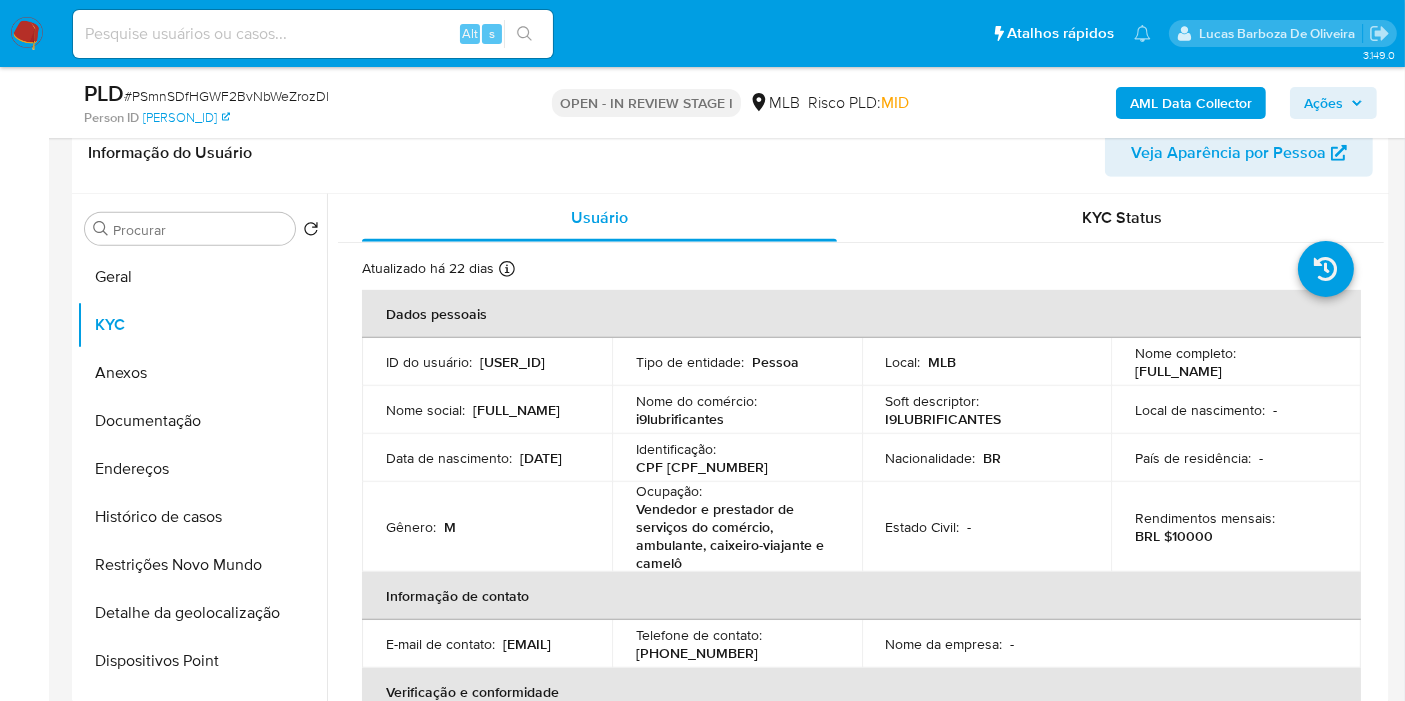 click on "AML Data Collector Ações" at bounding box center [1164, 102] 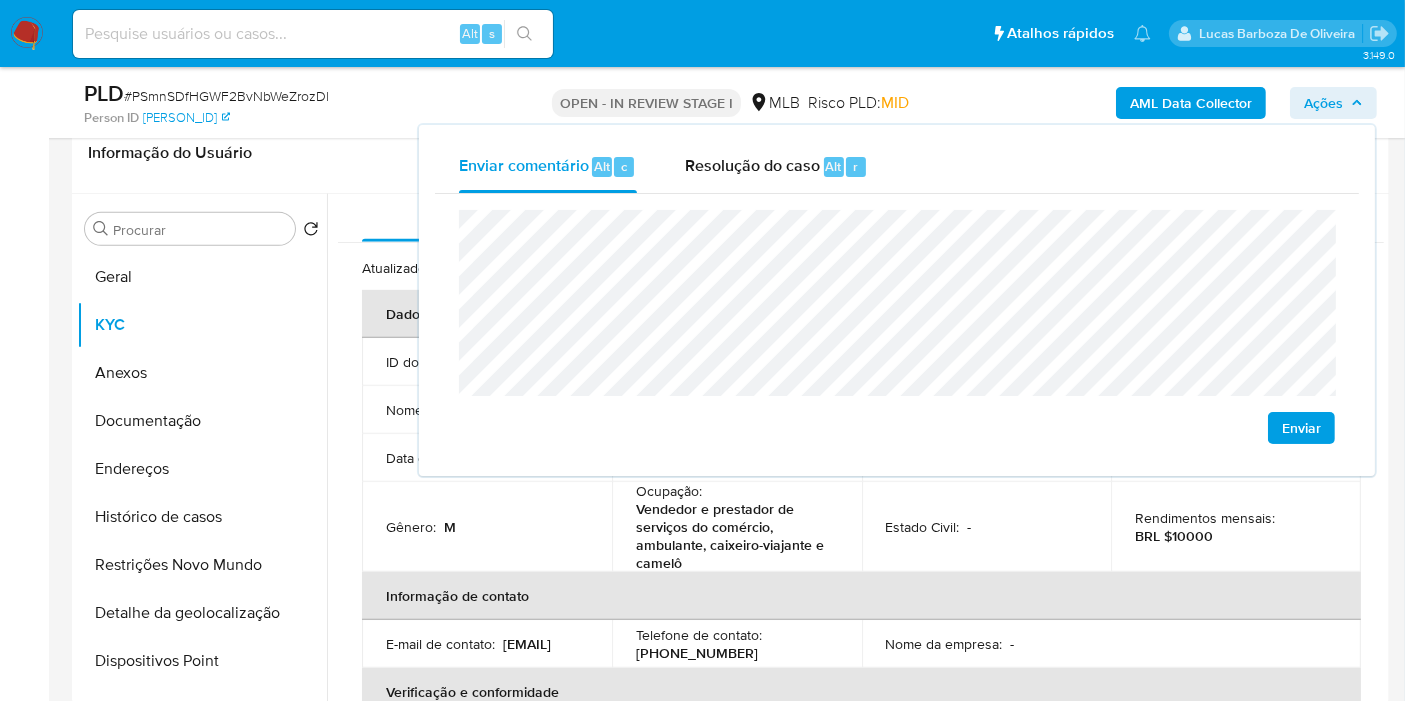 click on "Vendedor e prestador de serviços do comércio, ambulante, caixeiro-viajante e camelô" at bounding box center (733, 536) 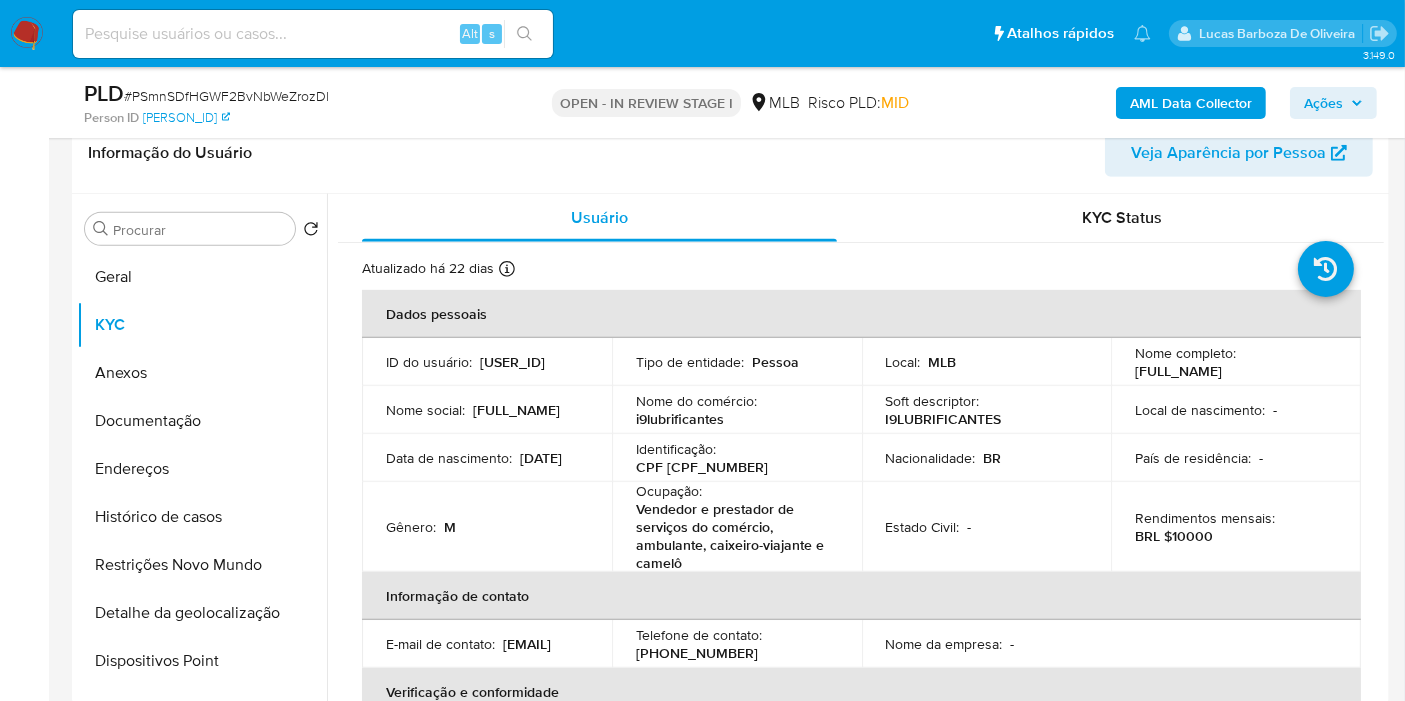click on "Vendedor e prestador de serviços do comércio, ambulante, caixeiro-viajante e camelô" at bounding box center [733, 536] 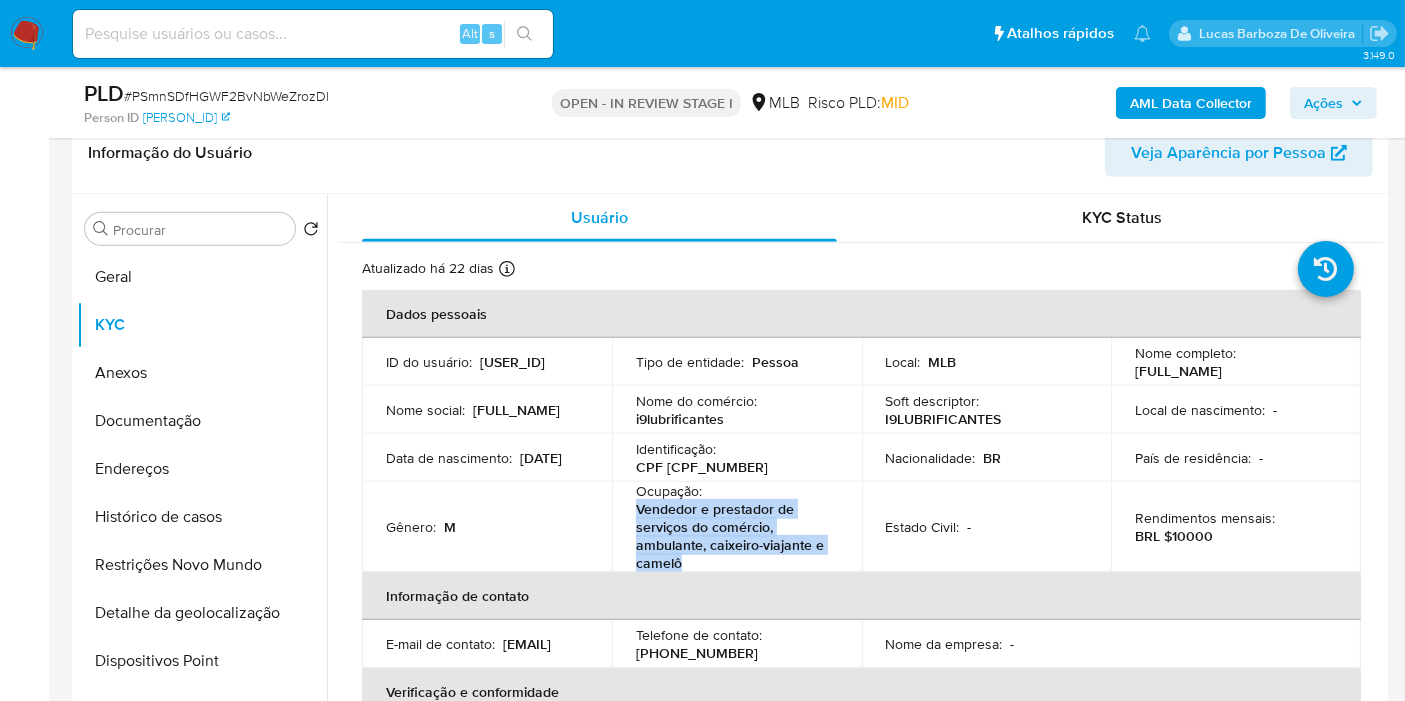 drag, startPoint x: 635, startPoint y: 512, endPoint x: 706, endPoint y: 561, distance: 86.26703 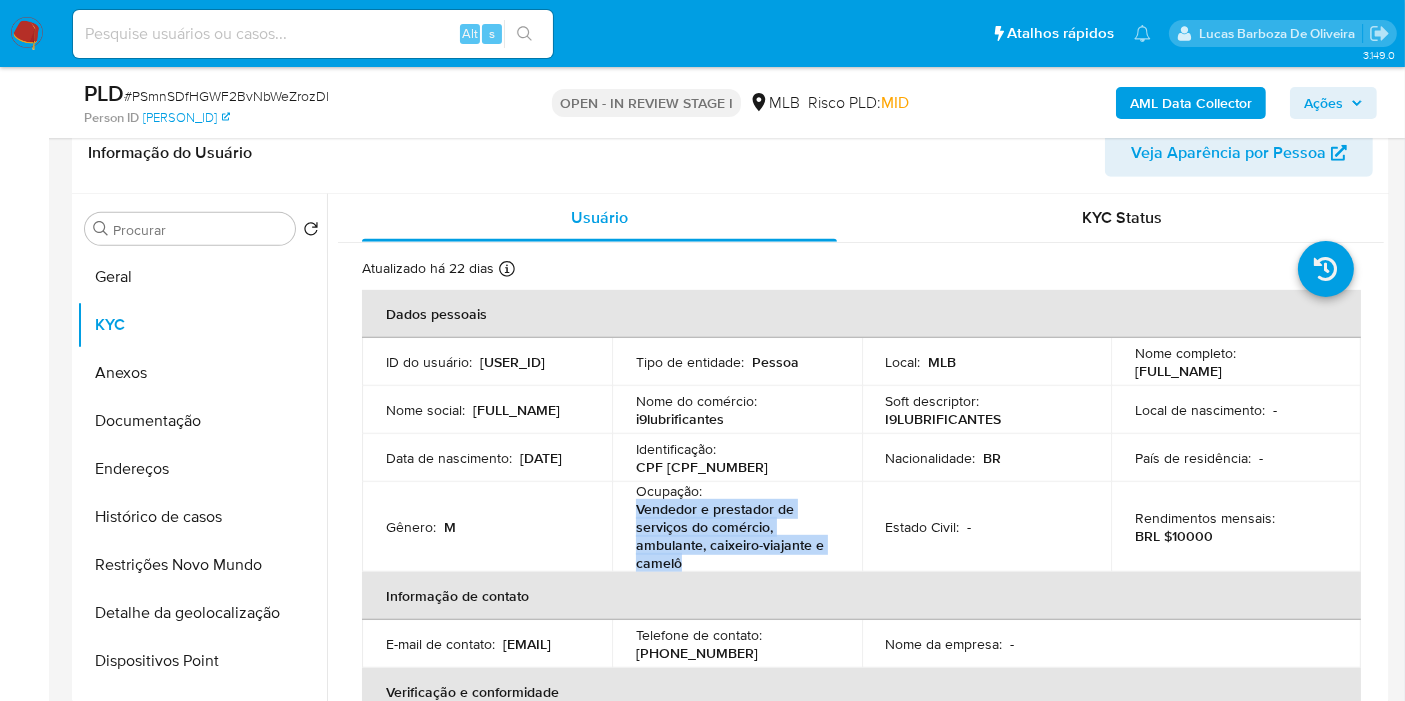 drag, startPoint x: 1313, startPoint y: 108, endPoint x: 1289, endPoint y: 114, distance: 24.738634 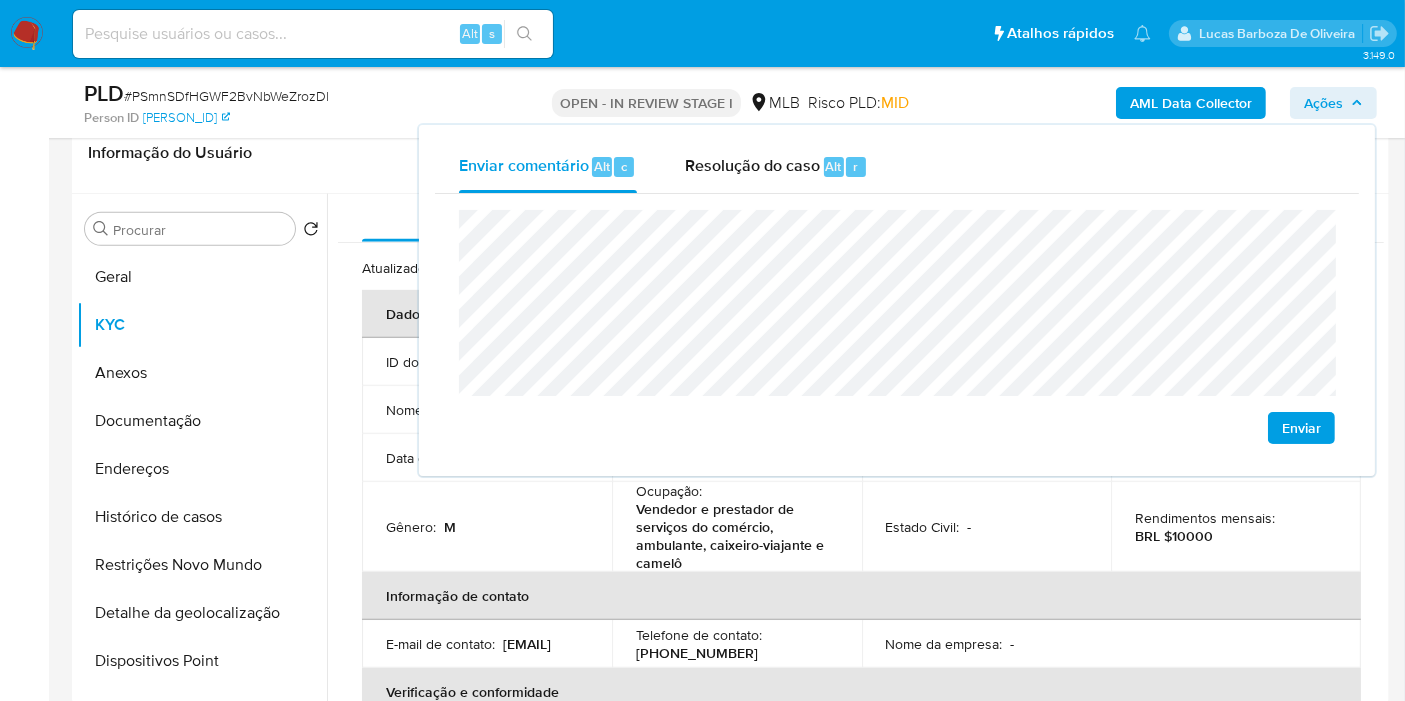 click on "Vendedor e prestador de serviços do comércio, ambulante, caixeiro-viajante e camelô" at bounding box center (733, 536) 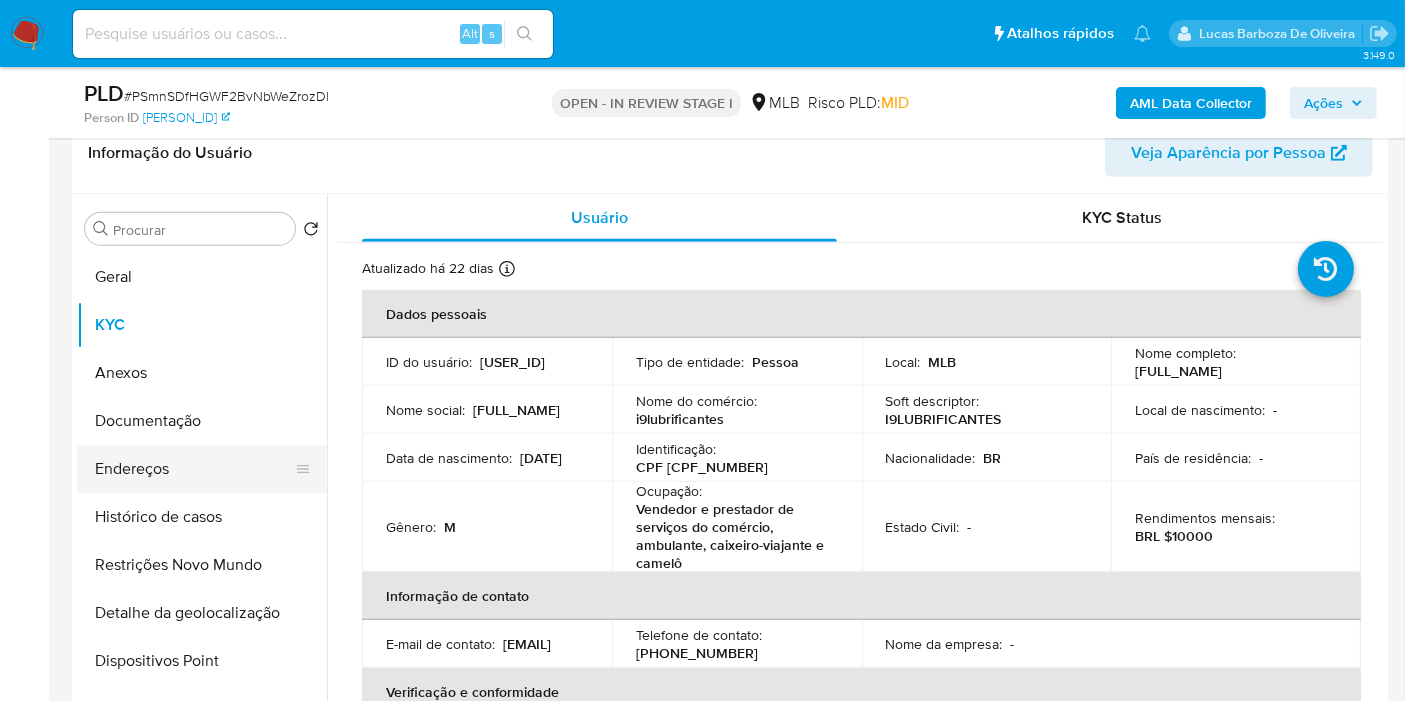 click on "Endereços" at bounding box center [194, 469] 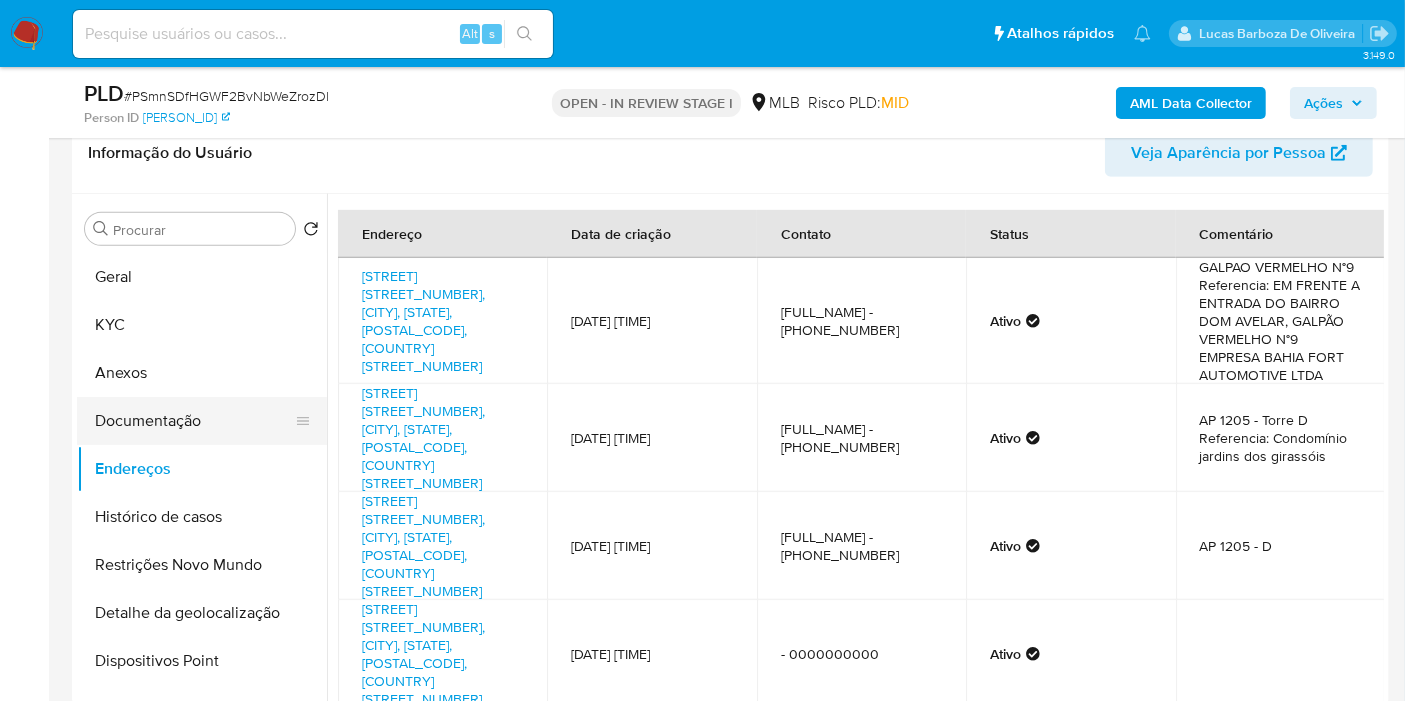 click on "Documentação" at bounding box center (194, 421) 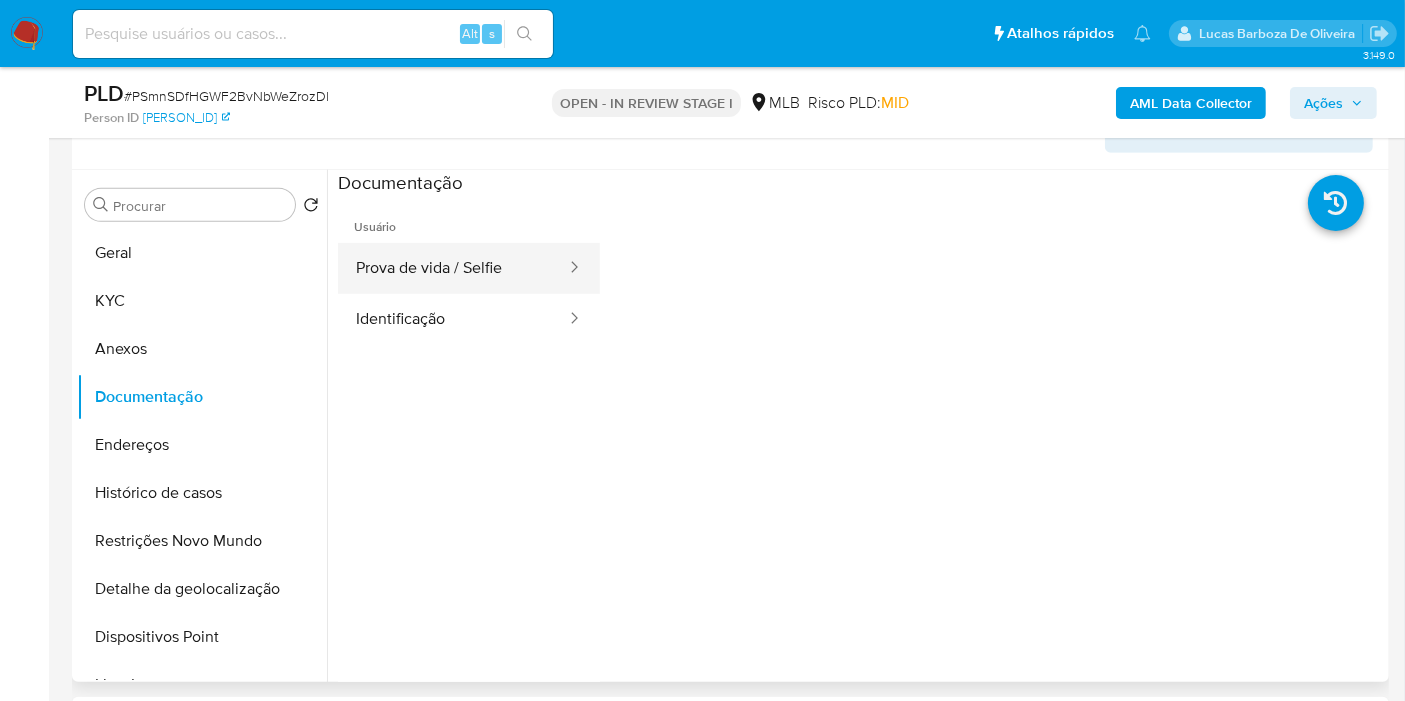 click on "Prova de vida / Selfie" at bounding box center [453, 268] 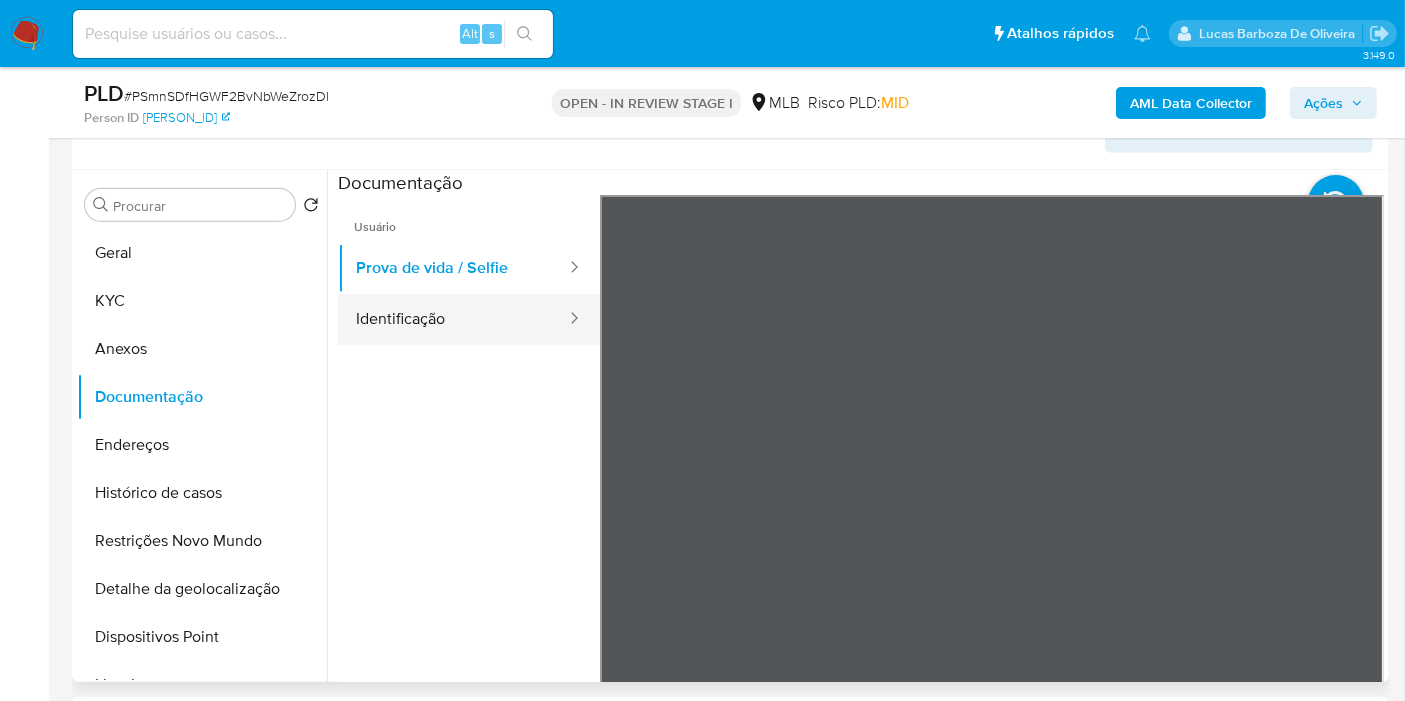 click on "Identificação" at bounding box center (453, 319) 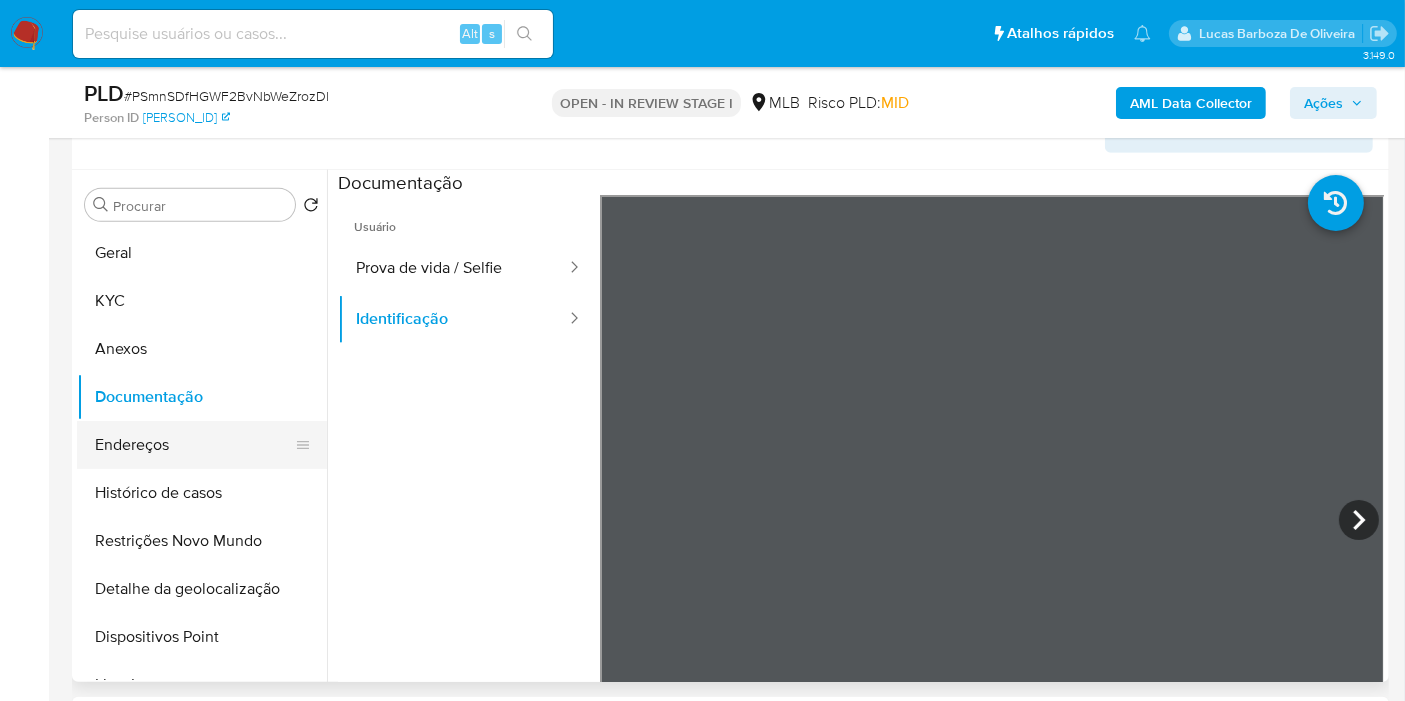 click on "Endereços" at bounding box center [194, 445] 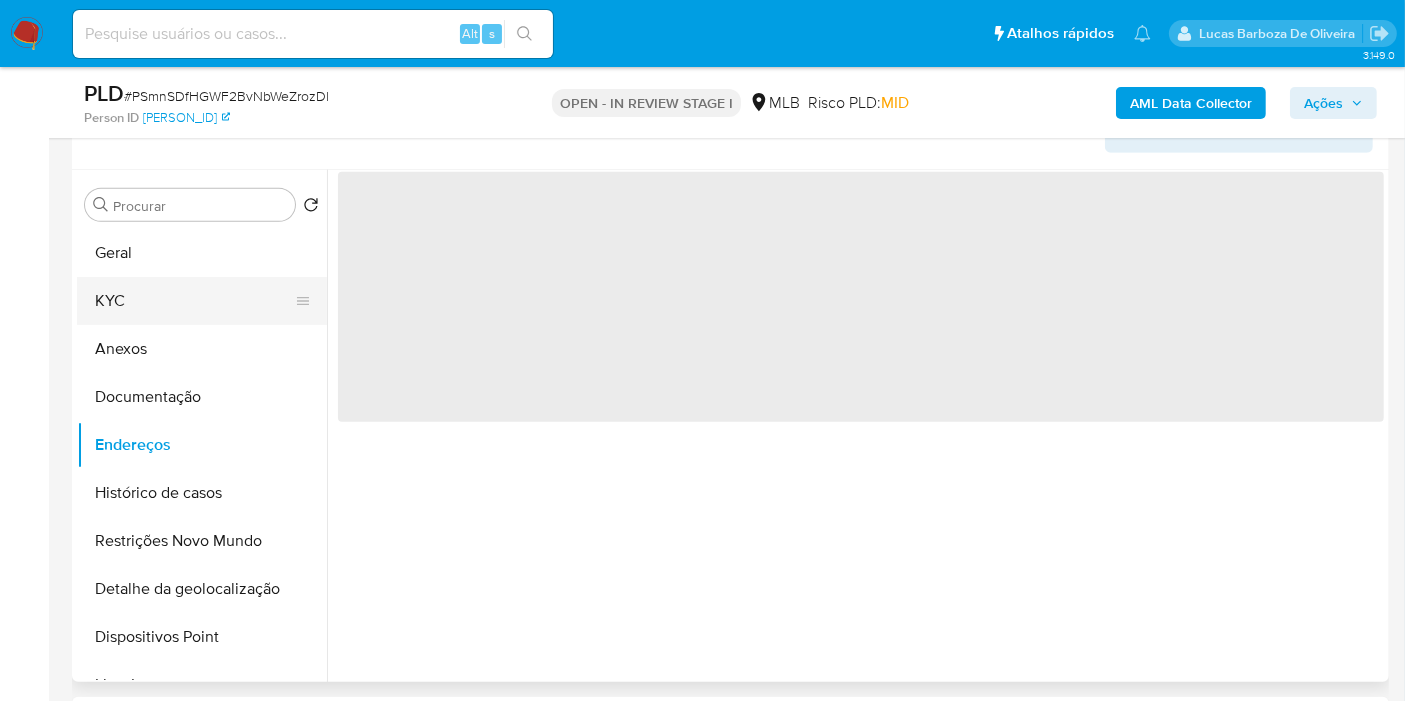 click on "KYC" at bounding box center [194, 301] 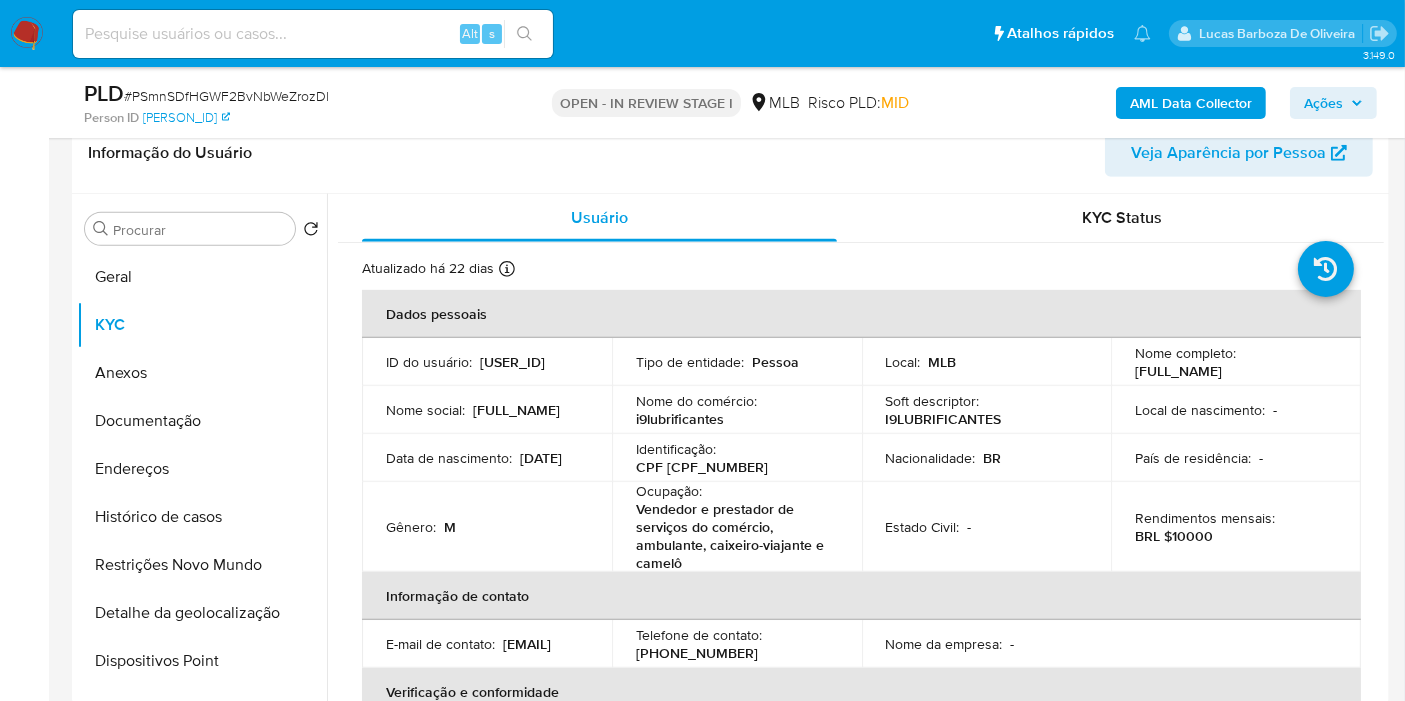 click on "[NUMBER]" at bounding box center (512, 362) 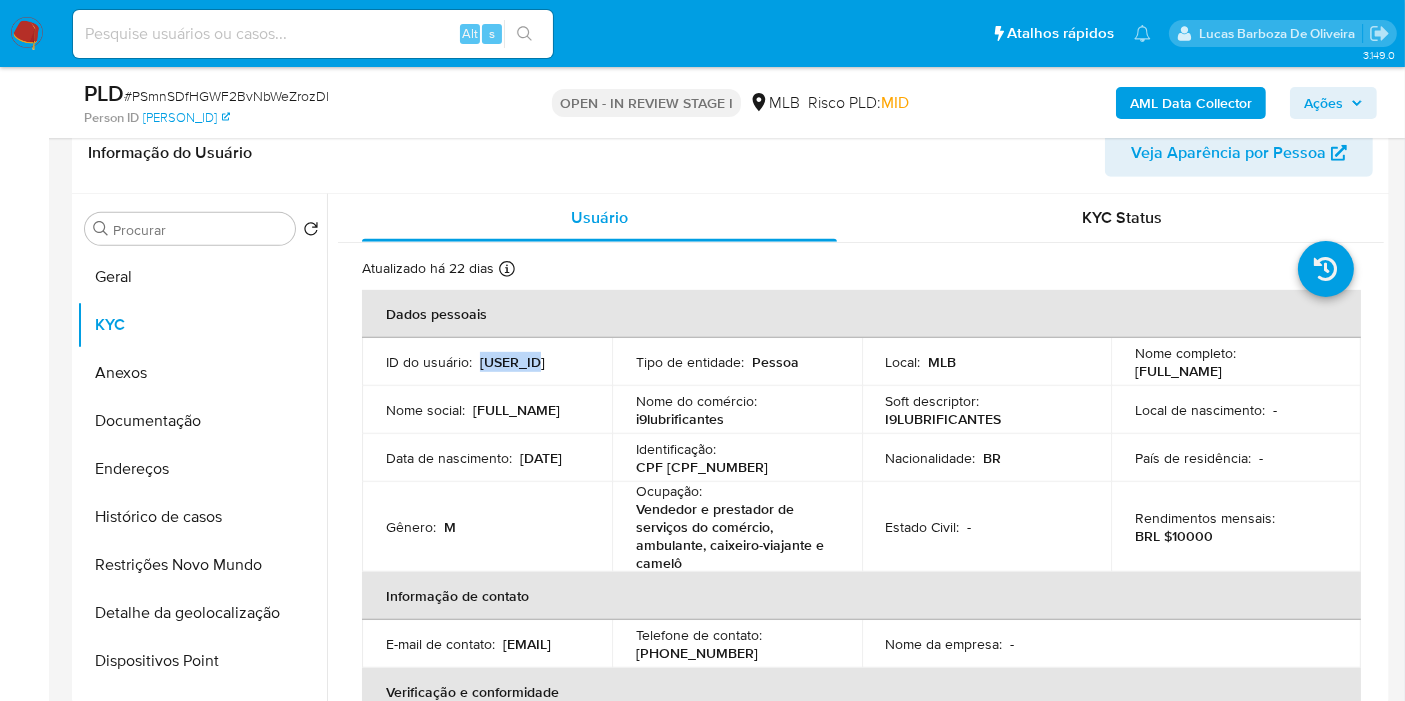 click on "[NUMBER]" at bounding box center [512, 362] 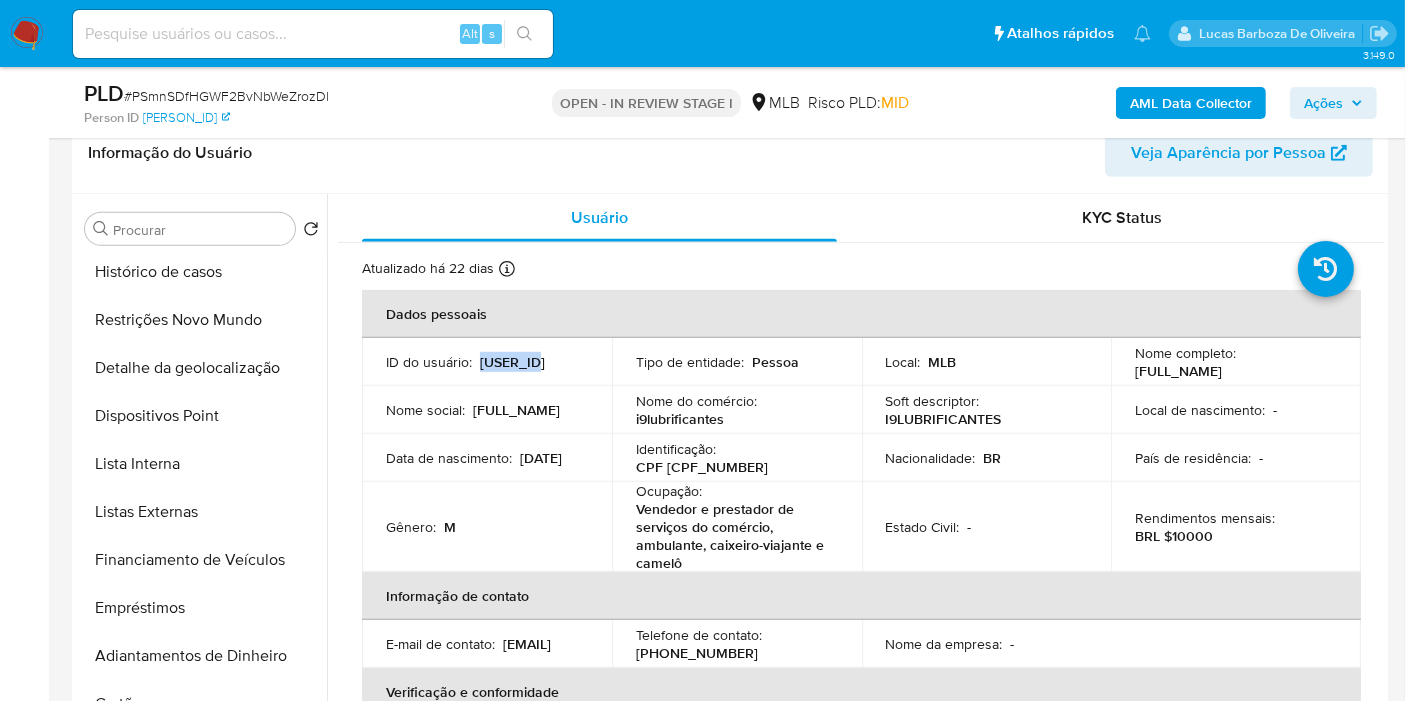 scroll, scrollTop: 222, scrollLeft: 0, axis: vertical 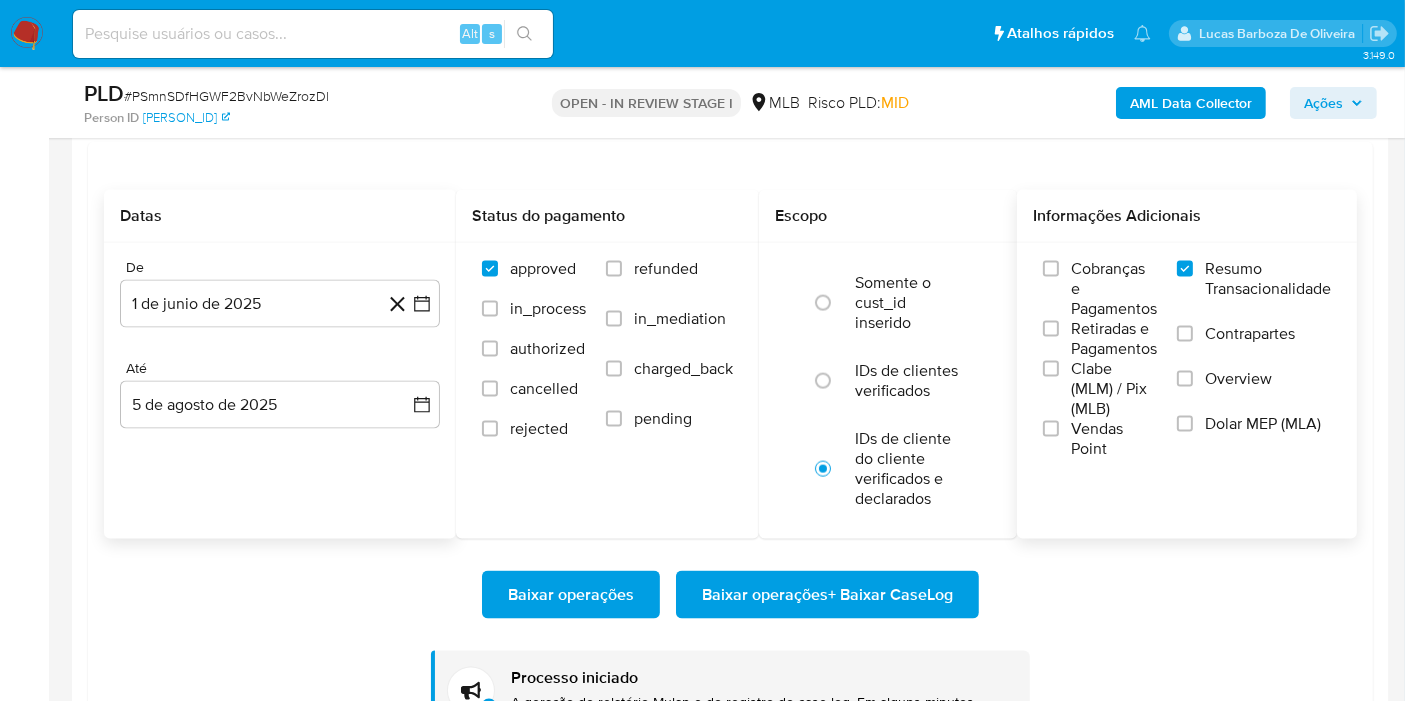 click on "Baixar operações  +   Baixar CaseLog" at bounding box center [827, 595] 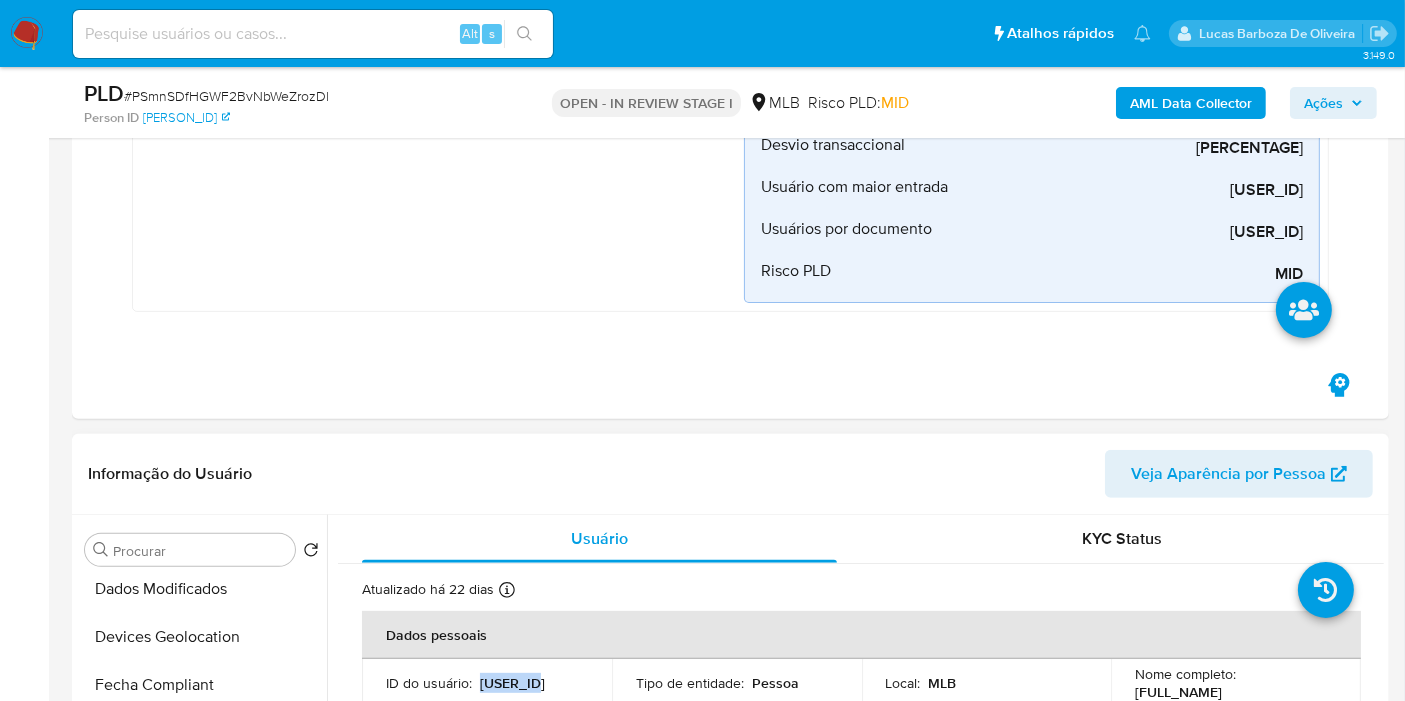 scroll, scrollTop: 880, scrollLeft: 0, axis: vertical 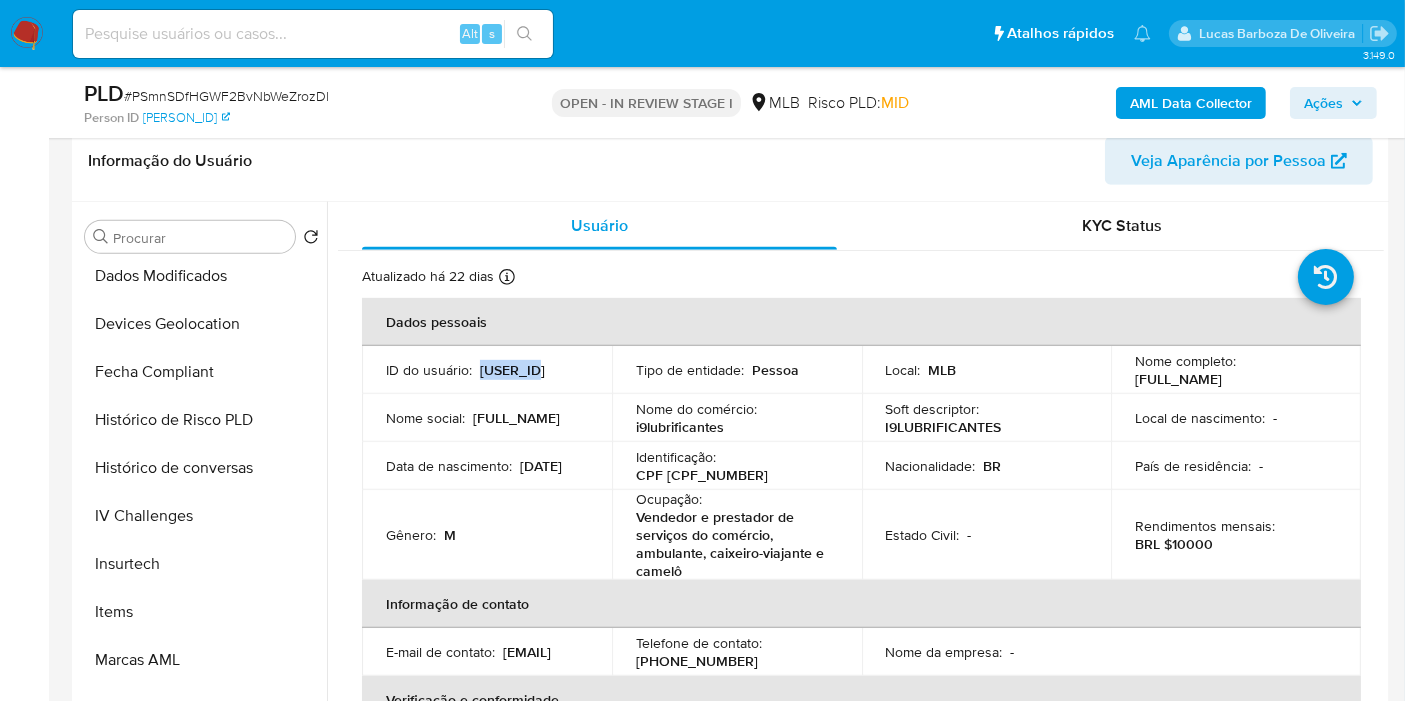 drag, startPoint x: 1321, startPoint y: 106, endPoint x: 1308, endPoint y: 112, distance: 14.3178215 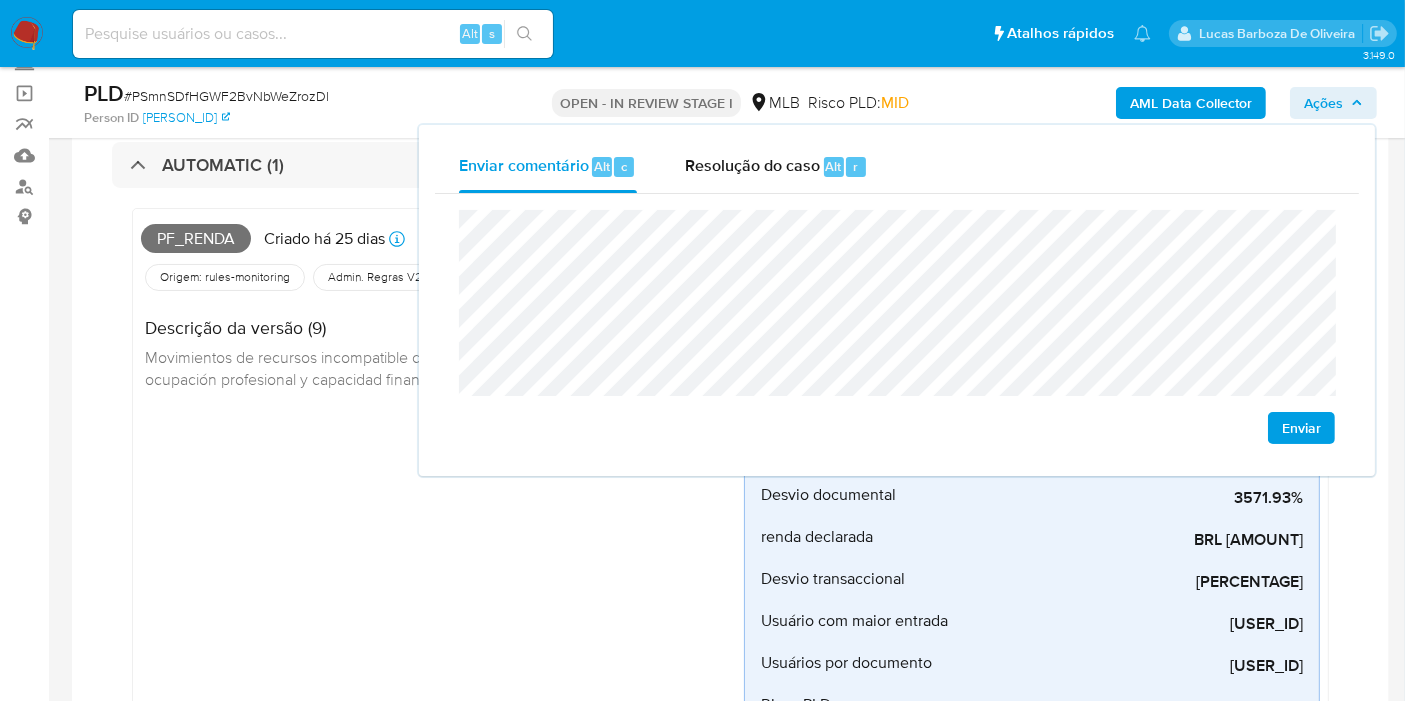 scroll, scrollTop: 102, scrollLeft: 0, axis: vertical 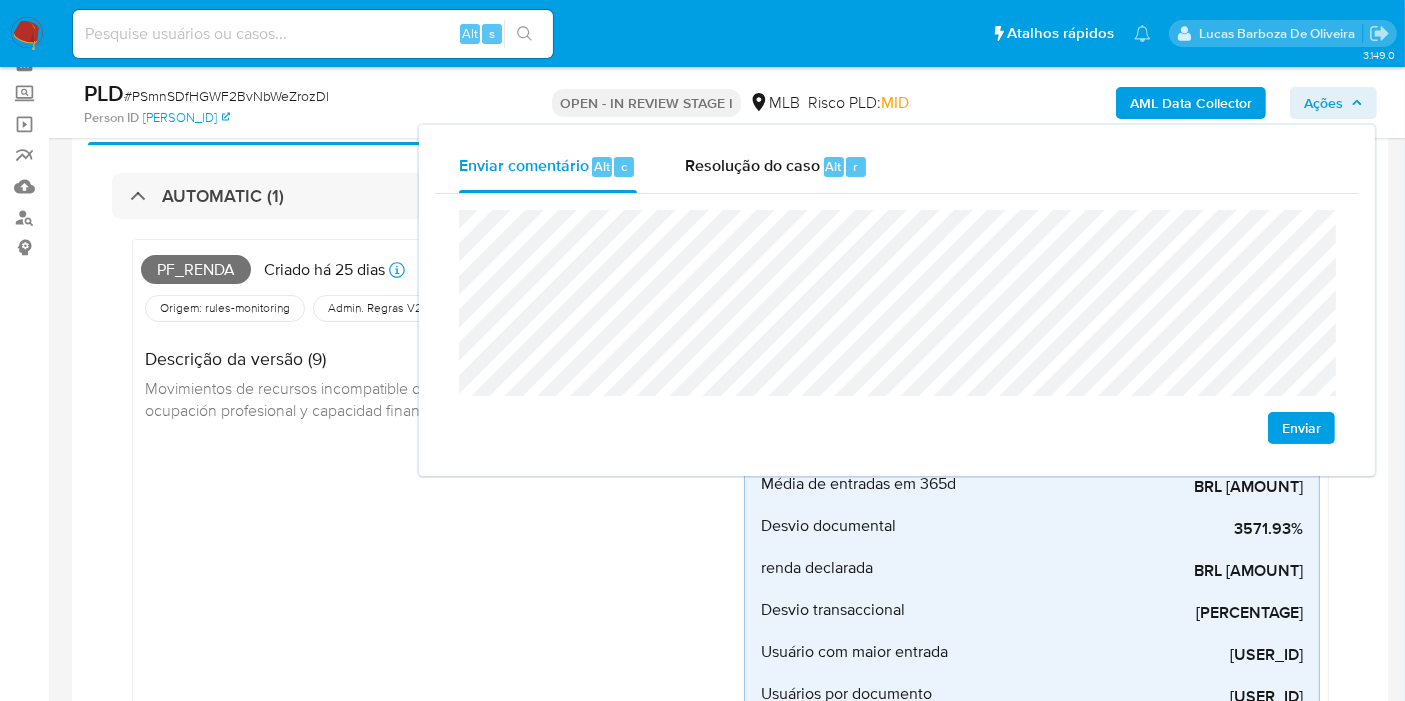 drag, startPoint x: 85, startPoint y: 235, endPoint x: 51, endPoint y: 194, distance: 53.263496 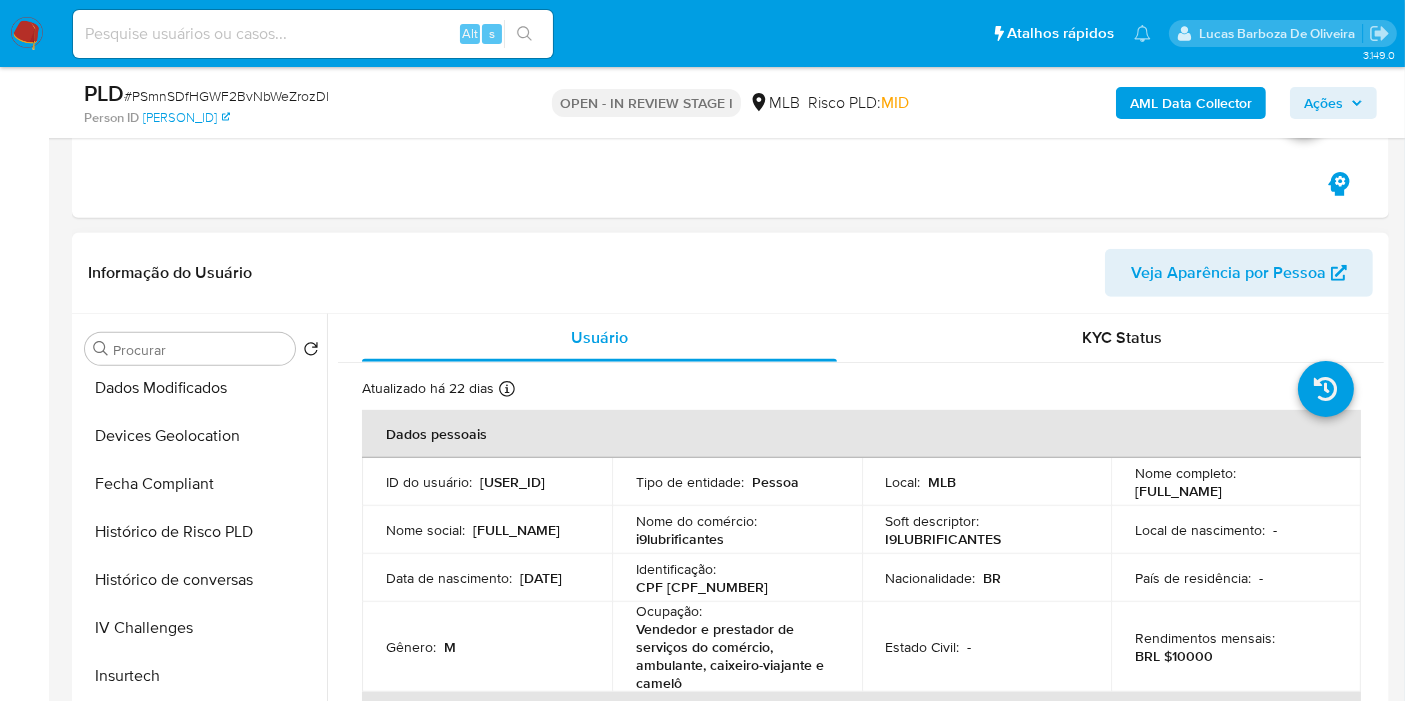 scroll, scrollTop: 880, scrollLeft: 0, axis: vertical 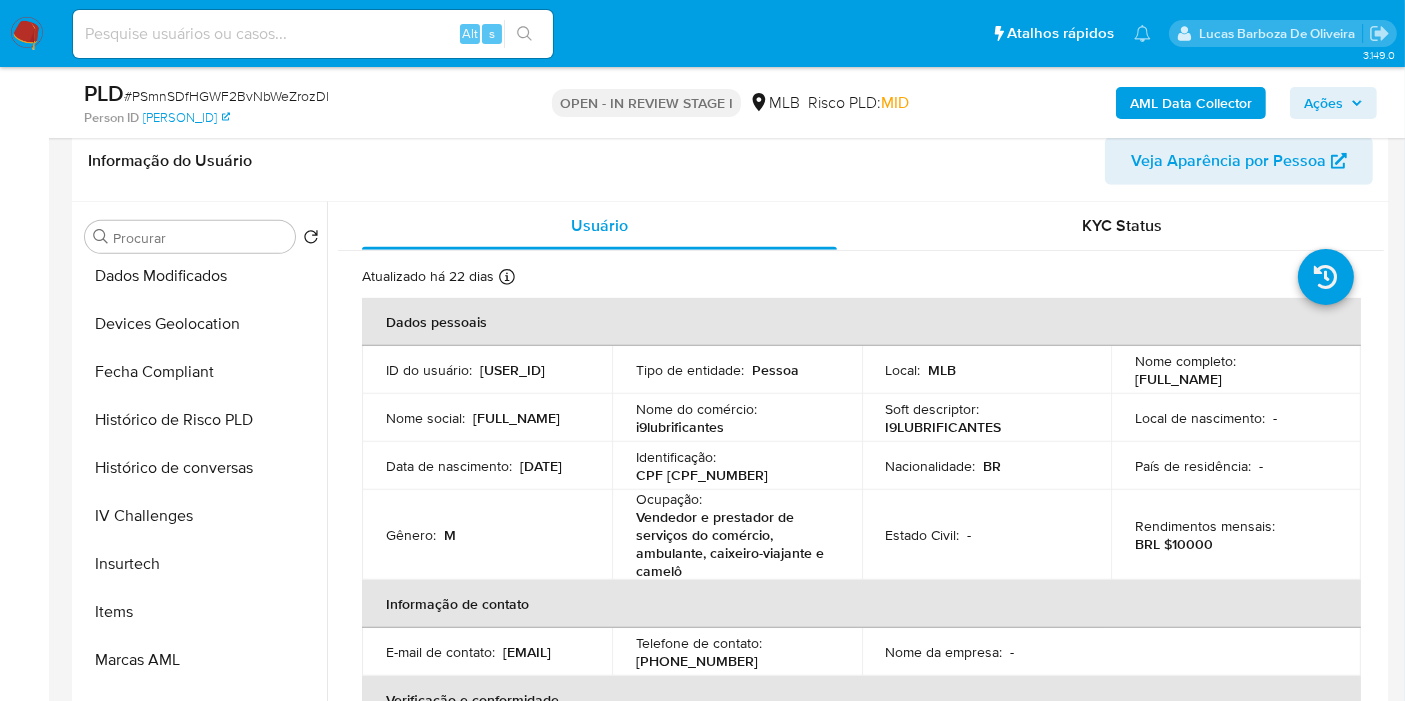 click on "Bandeja Painel Screening Pesquisa em Listas Watchlist Ferramentas Operações em massa relatórios Mulan Localizador de pessoas Consolidado" at bounding box center [24, 1339] 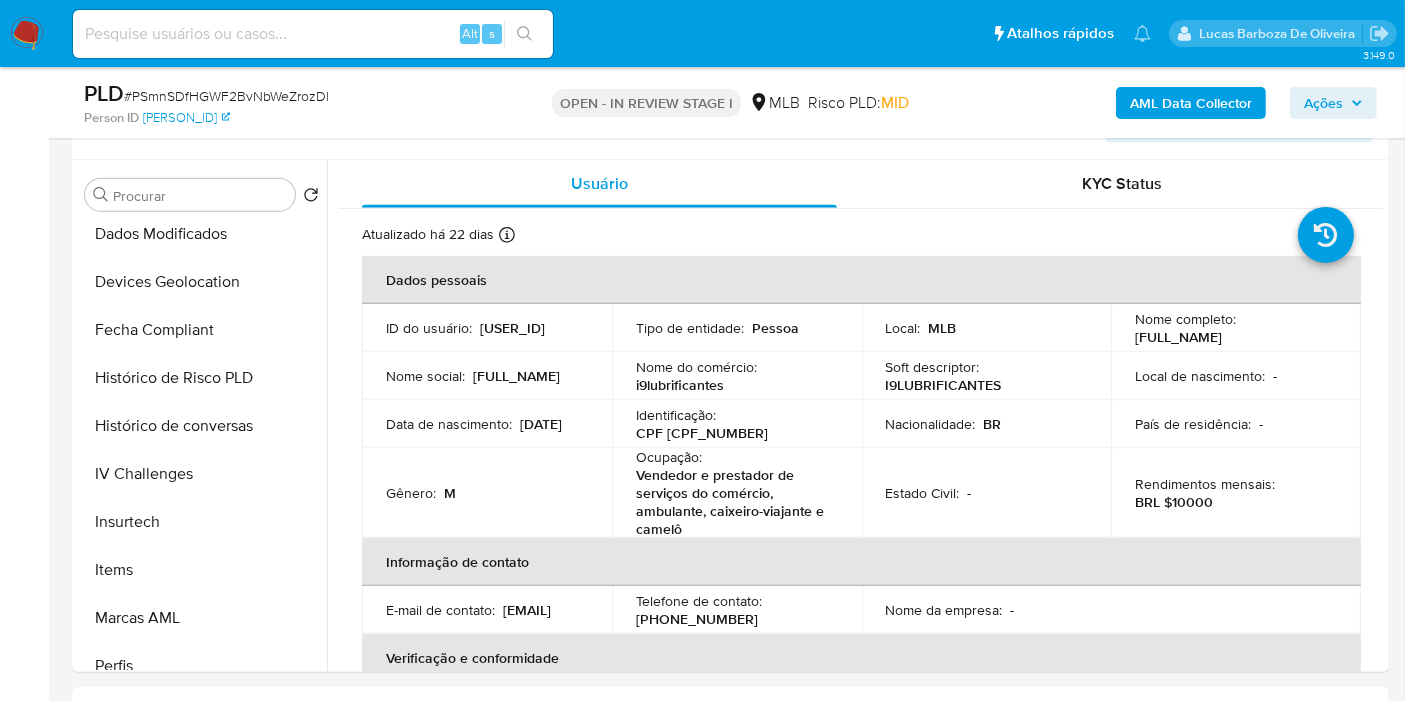 scroll, scrollTop: 919, scrollLeft: 0, axis: vertical 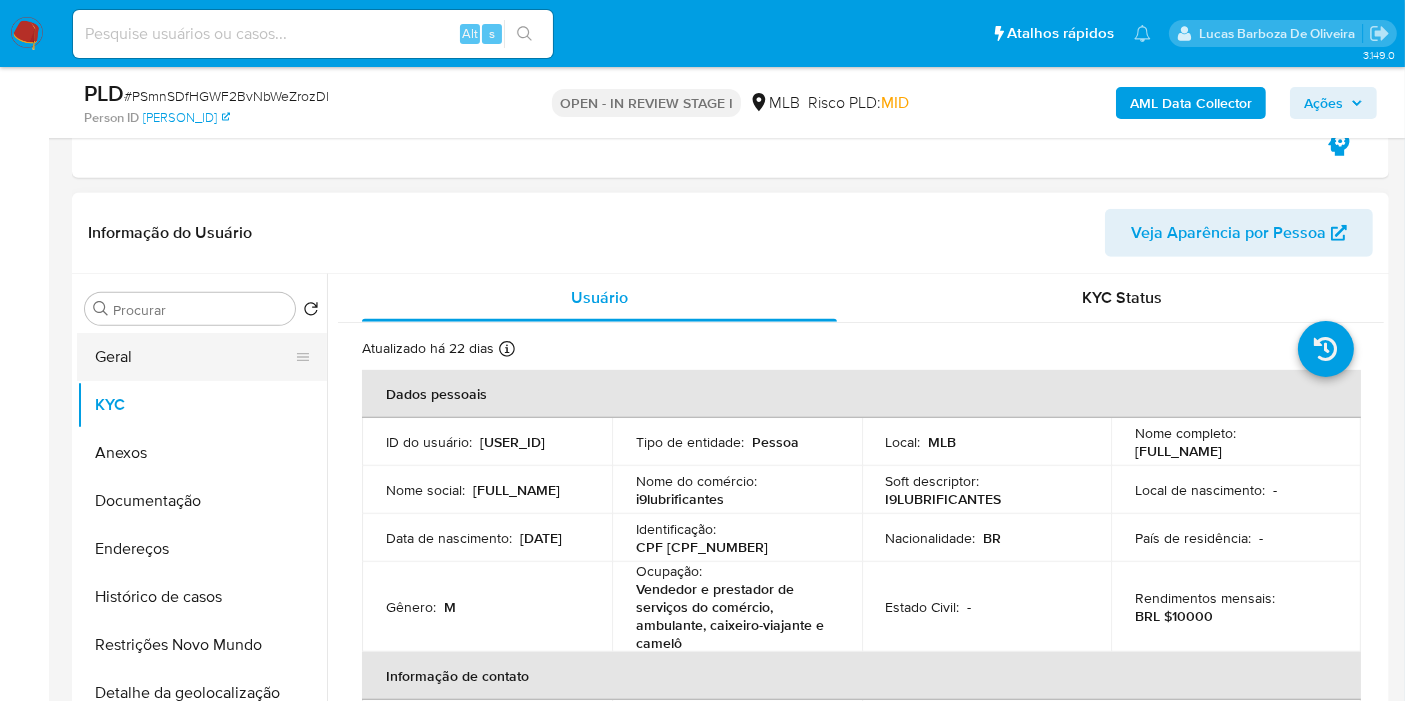 click on "Geral" at bounding box center [194, 357] 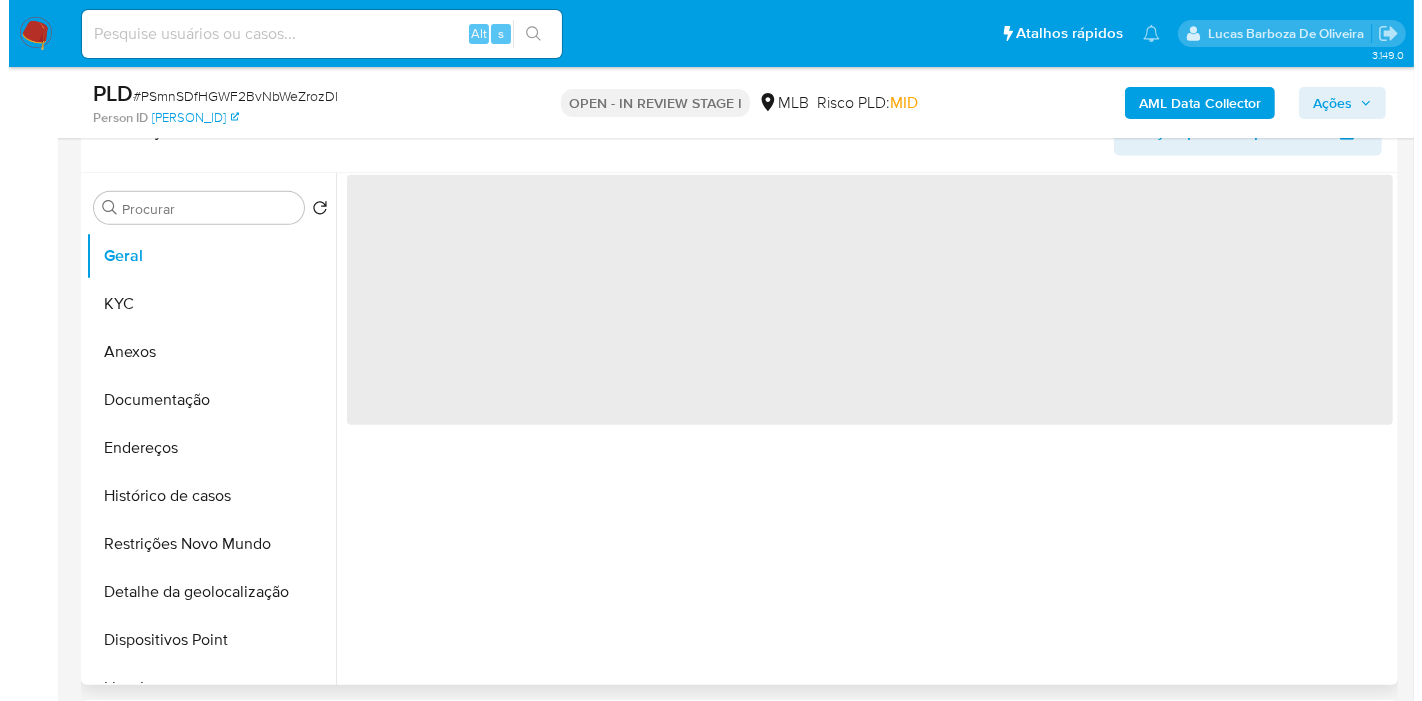 scroll, scrollTop: 919, scrollLeft: 0, axis: vertical 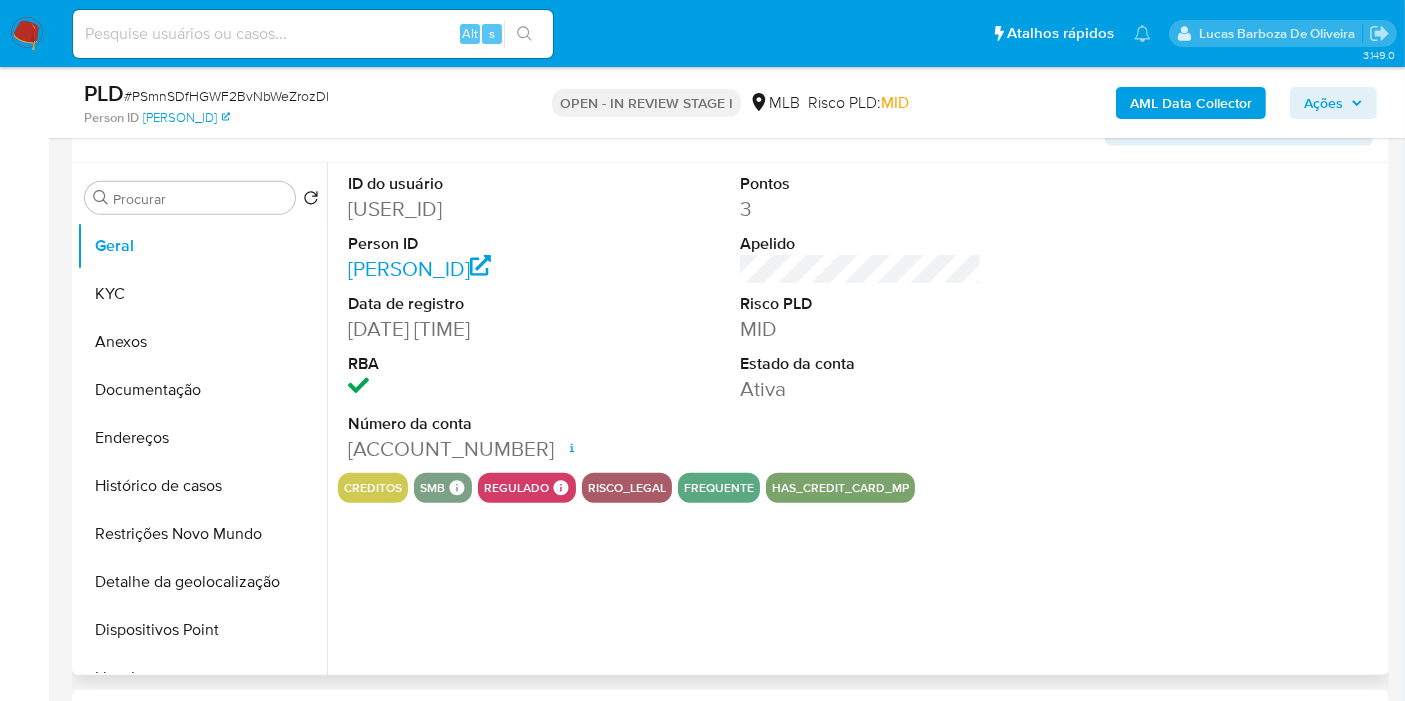 type 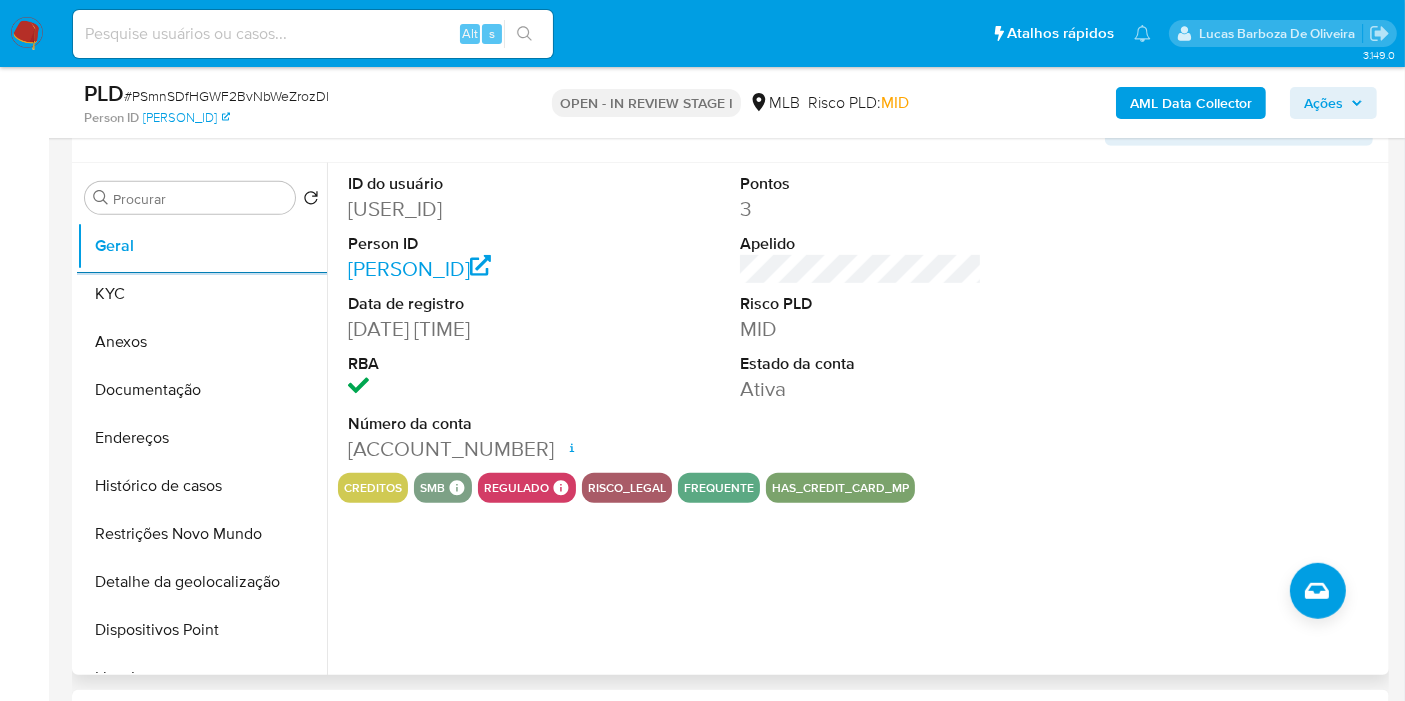 click on "ID do usuário 56551744 Person ID 6c7a791baafe900efda70fc9aa355870 Data de registro 05/10/2008 21:19:46 RBA Número da conta 000139055387602   Data de abertura 04/10/2021 18:35 Status ACTIVE Pontos 3 Apelido Risco PLD MID Estado da conta Ativa" at bounding box center (861, 318) 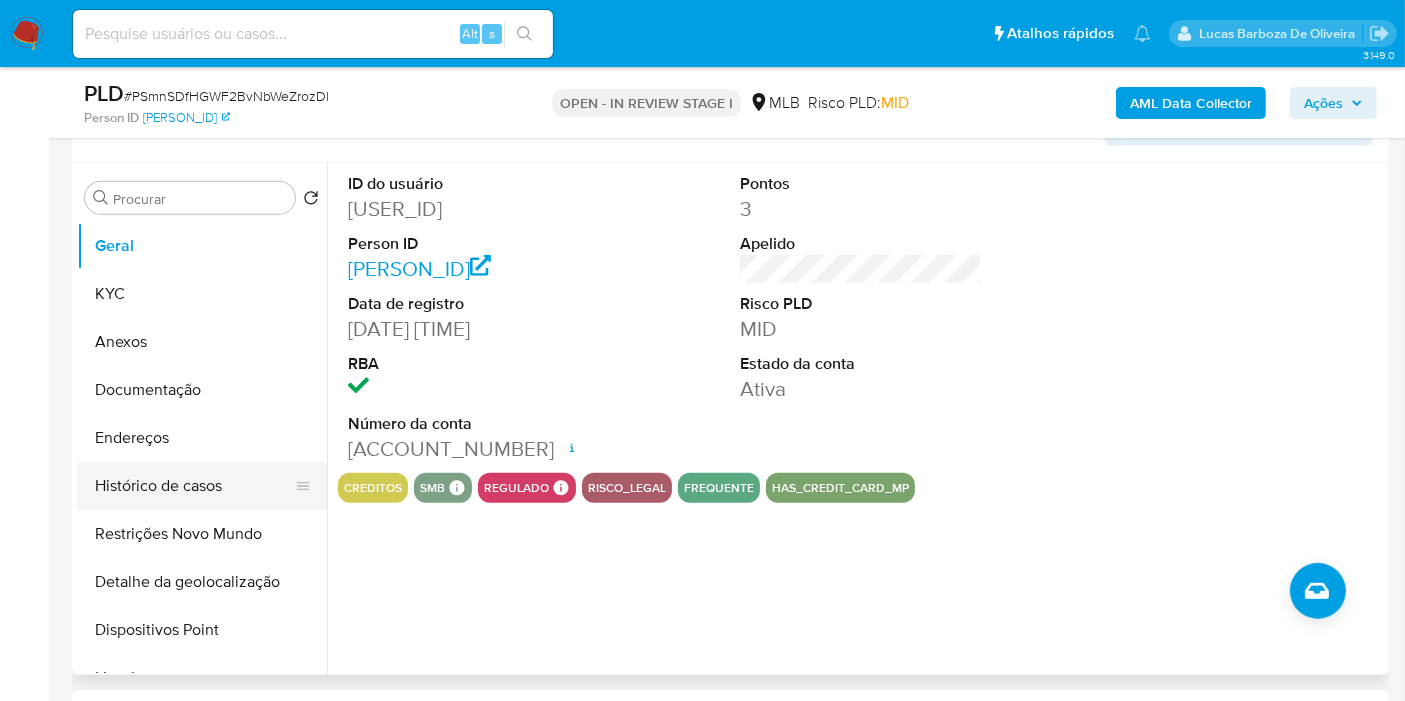 click on "Histórico de casos" at bounding box center (194, 486) 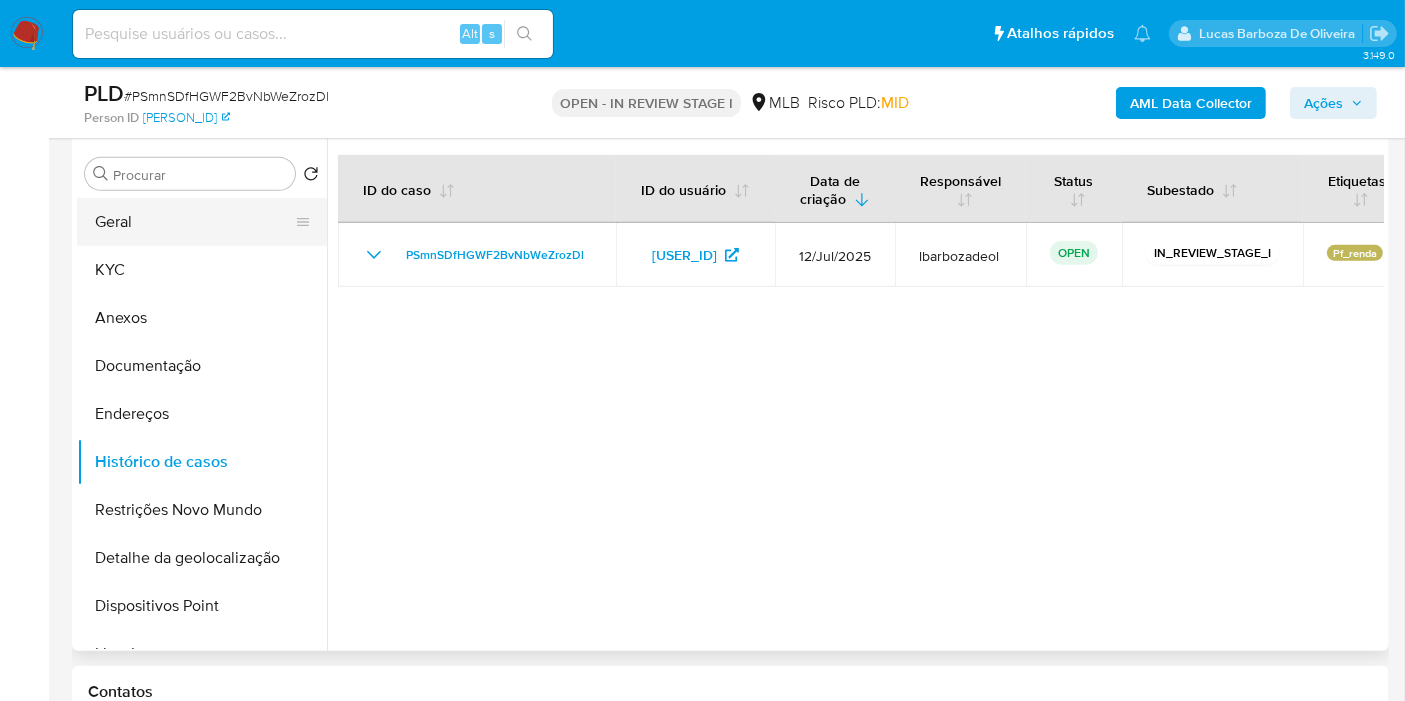 click on "Geral" at bounding box center (194, 222) 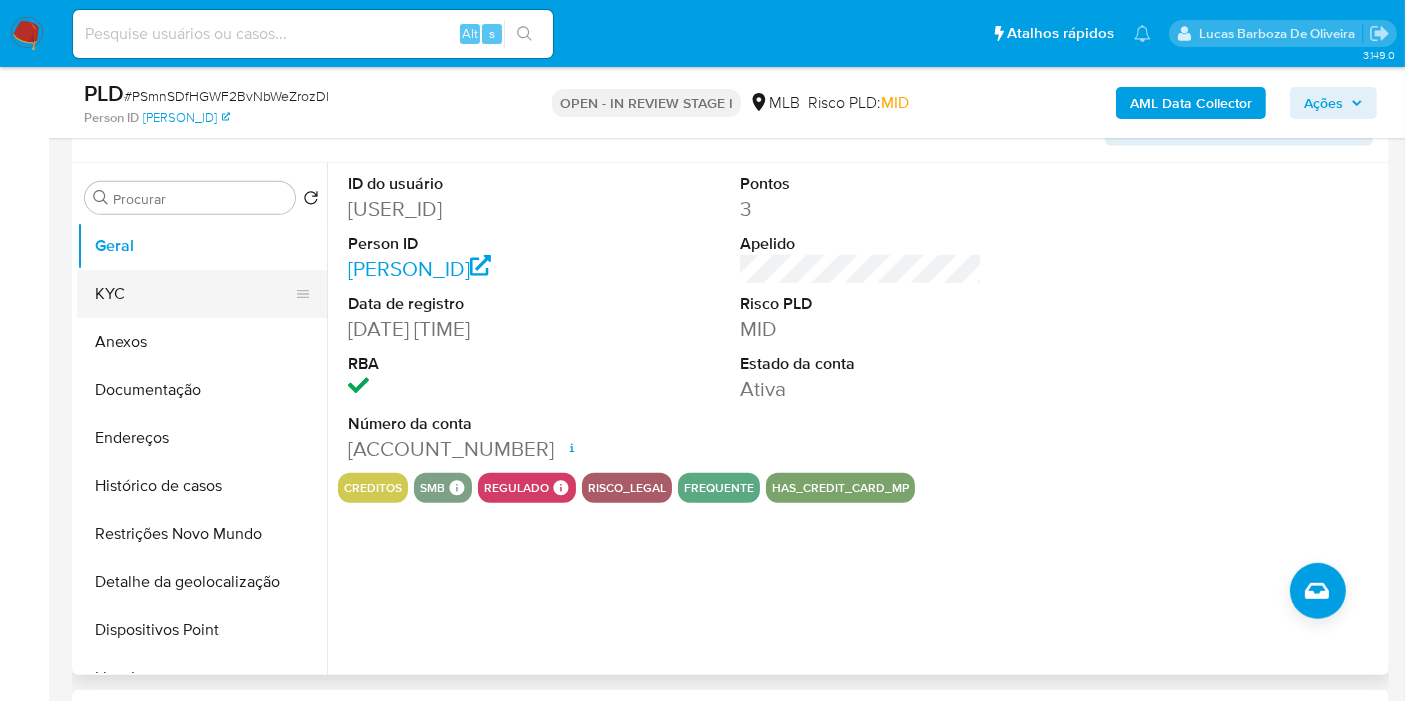 click on "KYC" at bounding box center [194, 294] 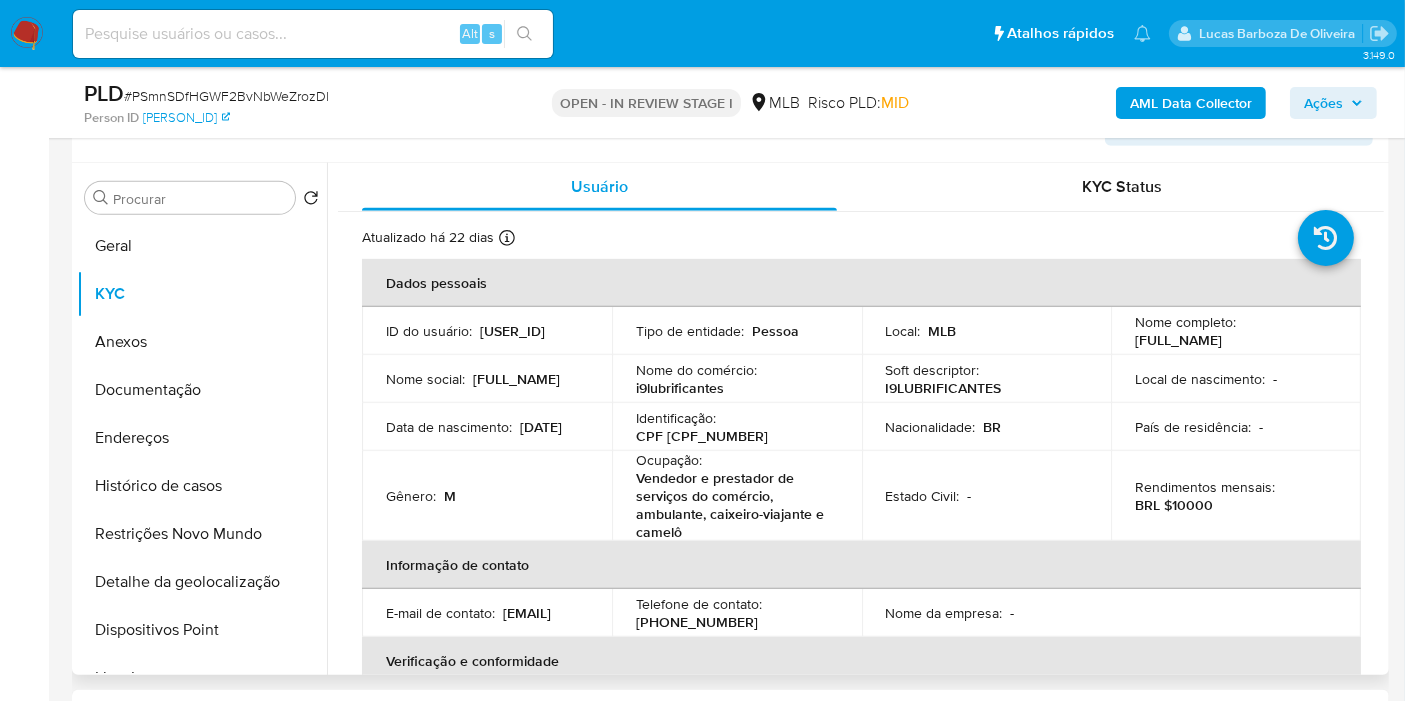 type 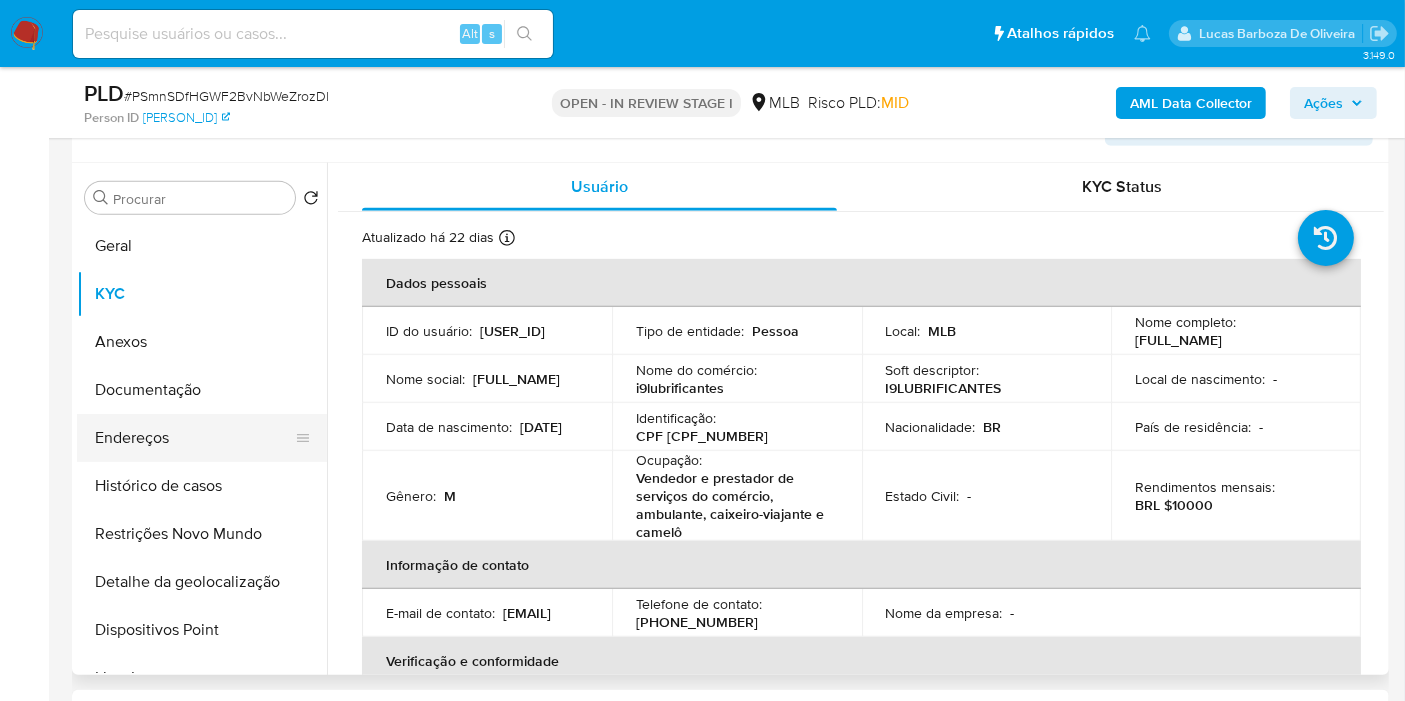 click on "Endereços" at bounding box center (194, 438) 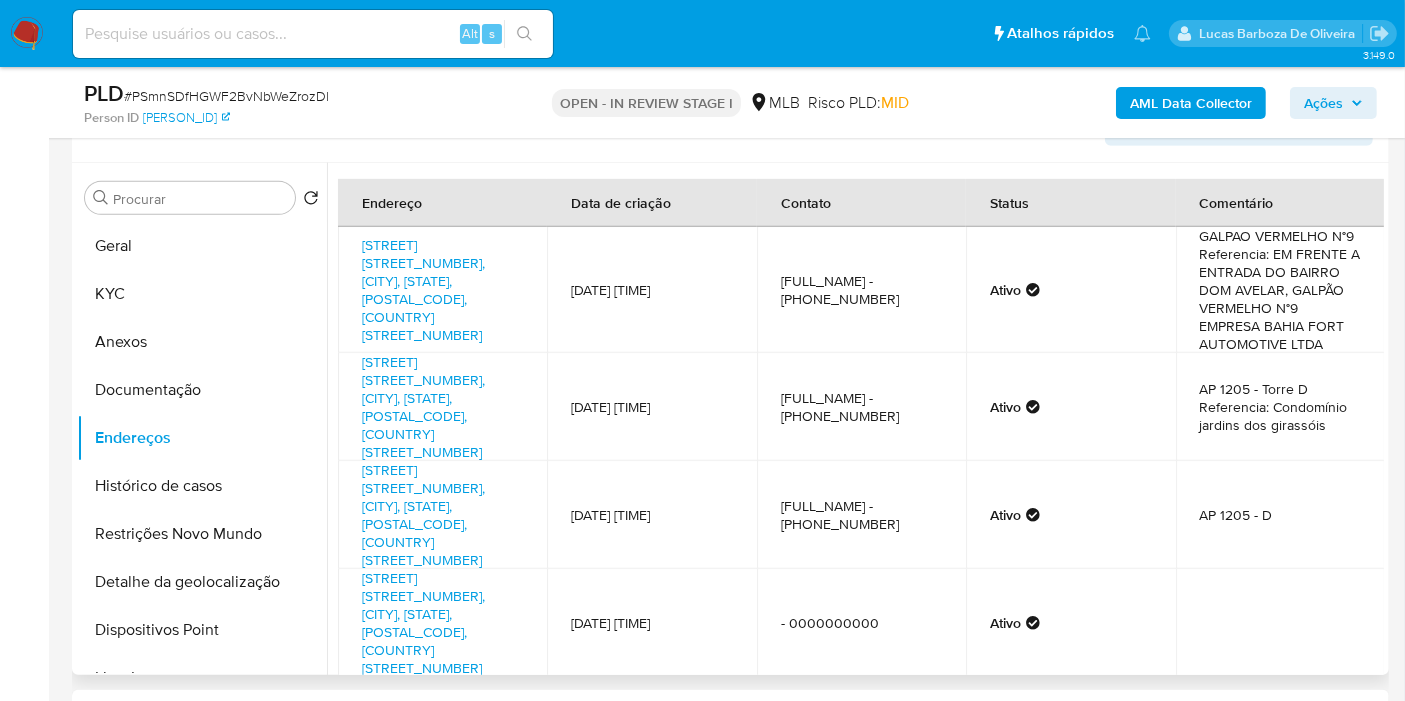 type 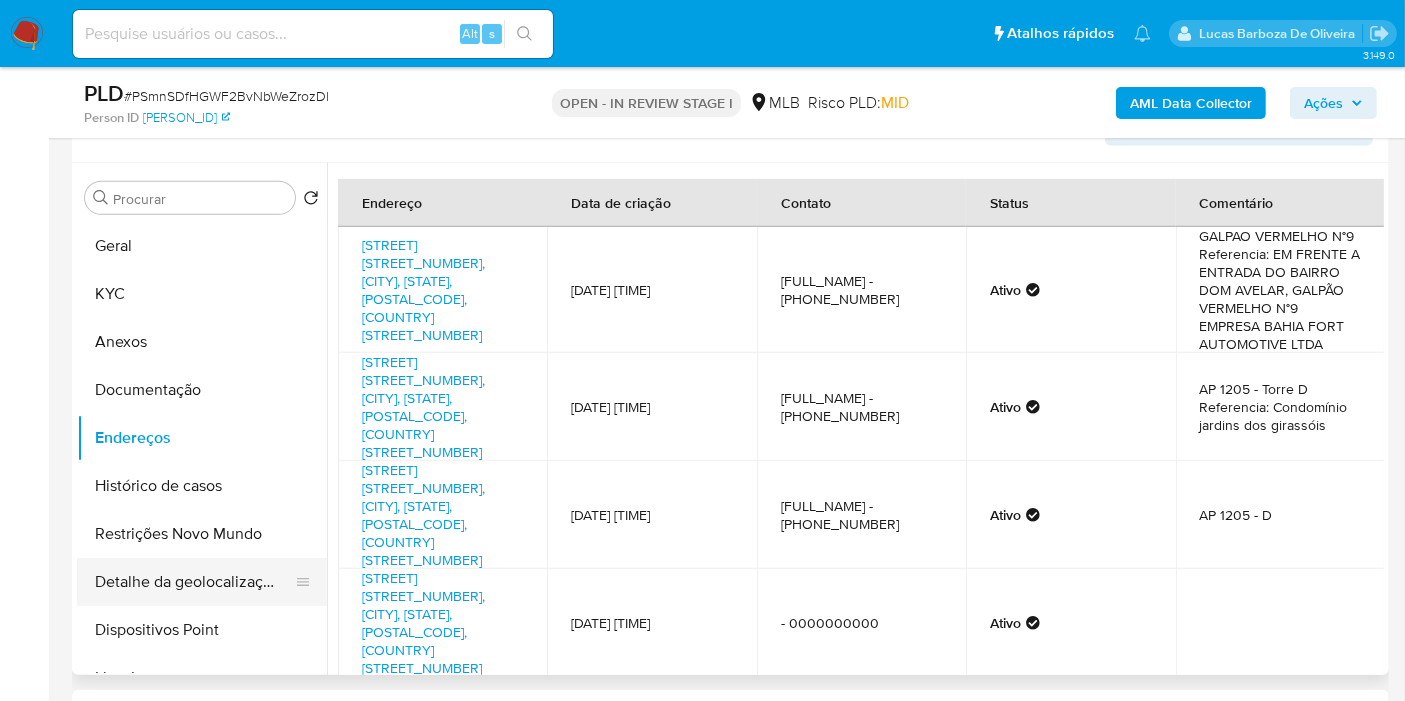 click on "Detalhe da geolocalização" at bounding box center [194, 582] 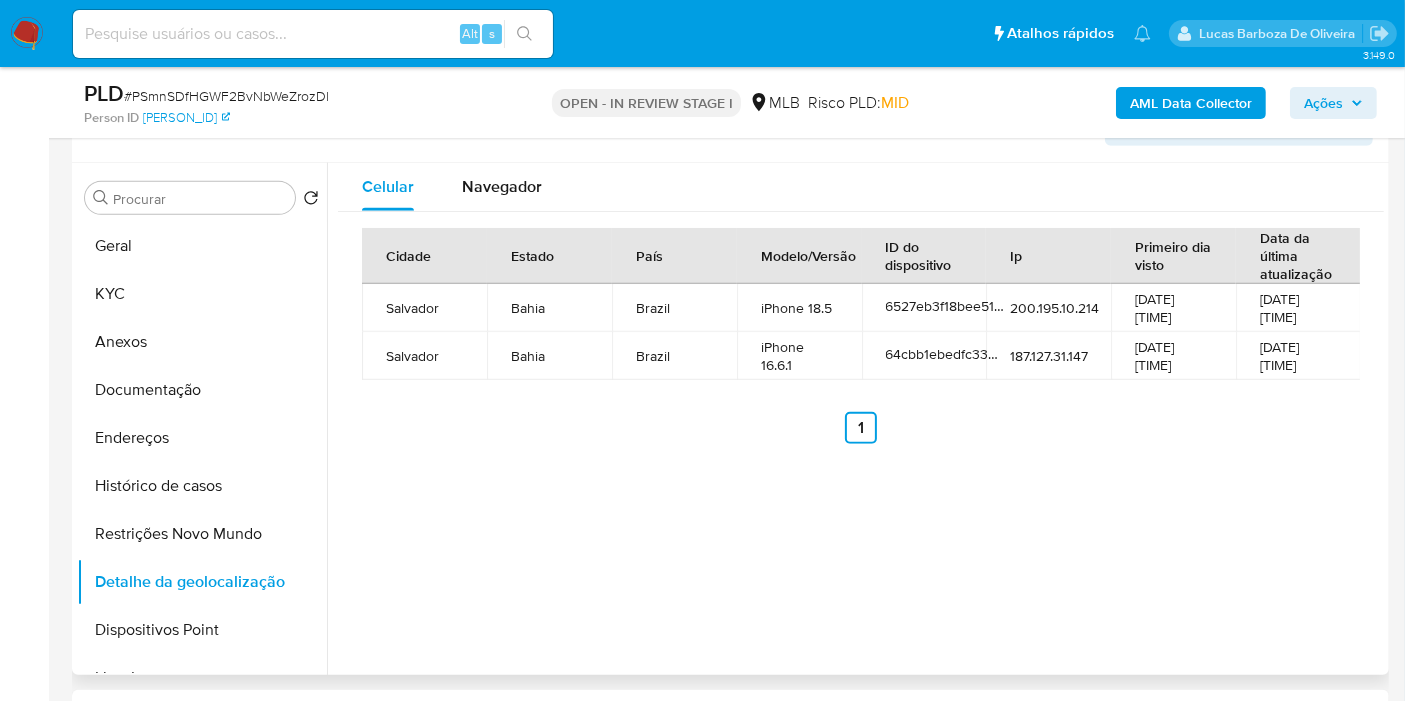 type 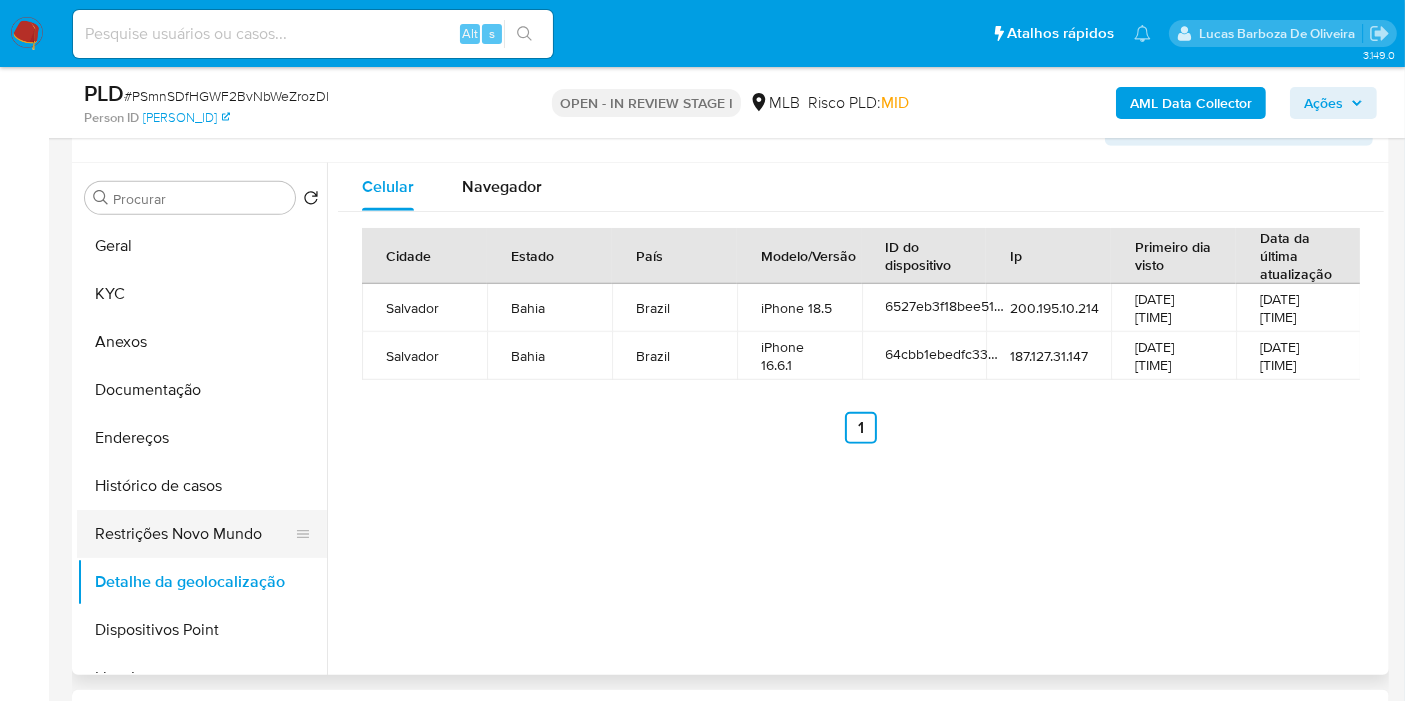 click on "Restrições Novo Mundo" at bounding box center (194, 534) 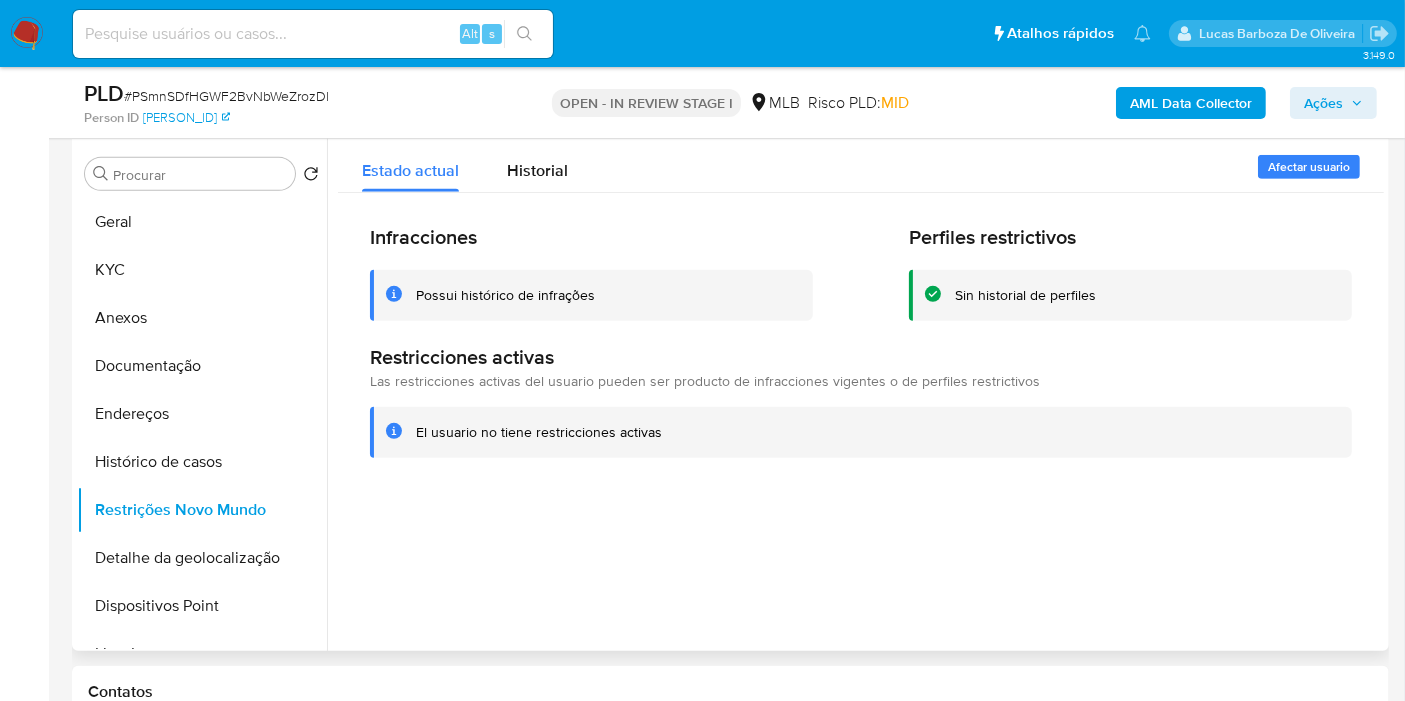 type 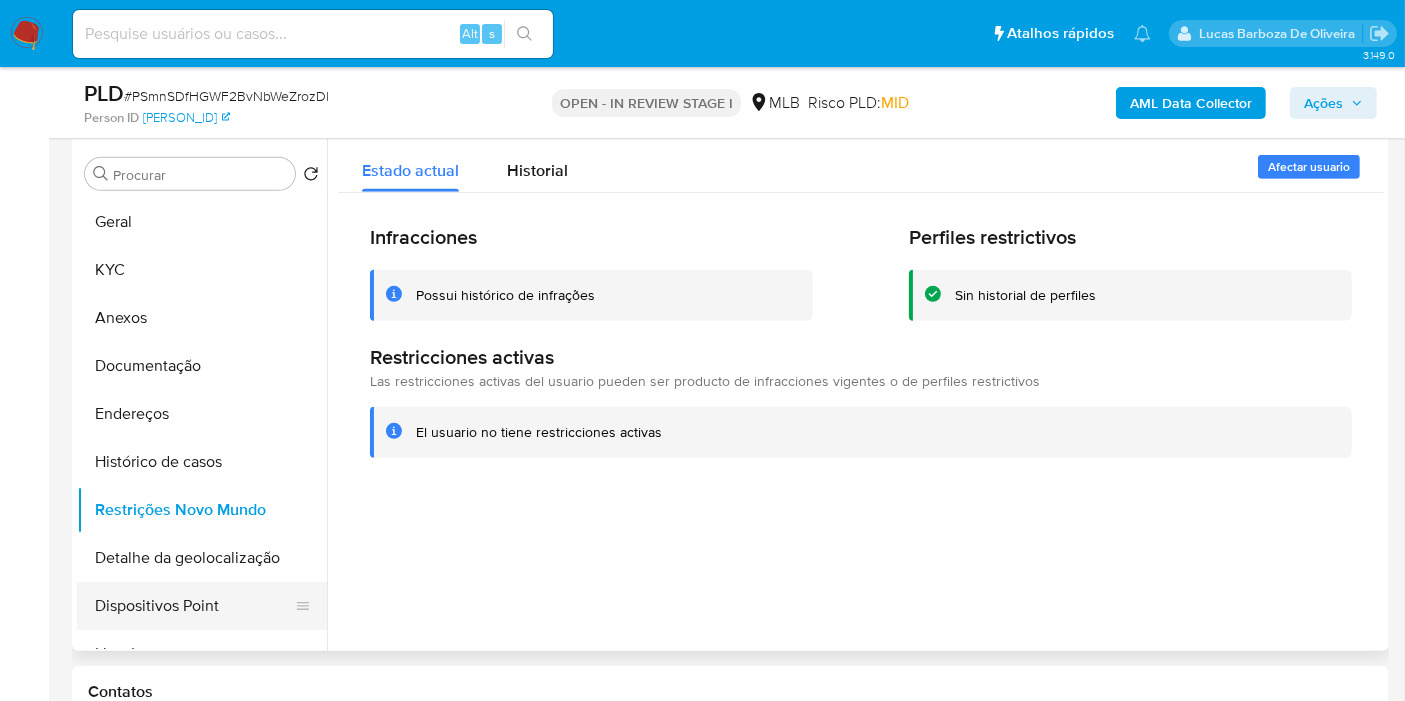 click on "Dispositivos Point" at bounding box center (194, 606) 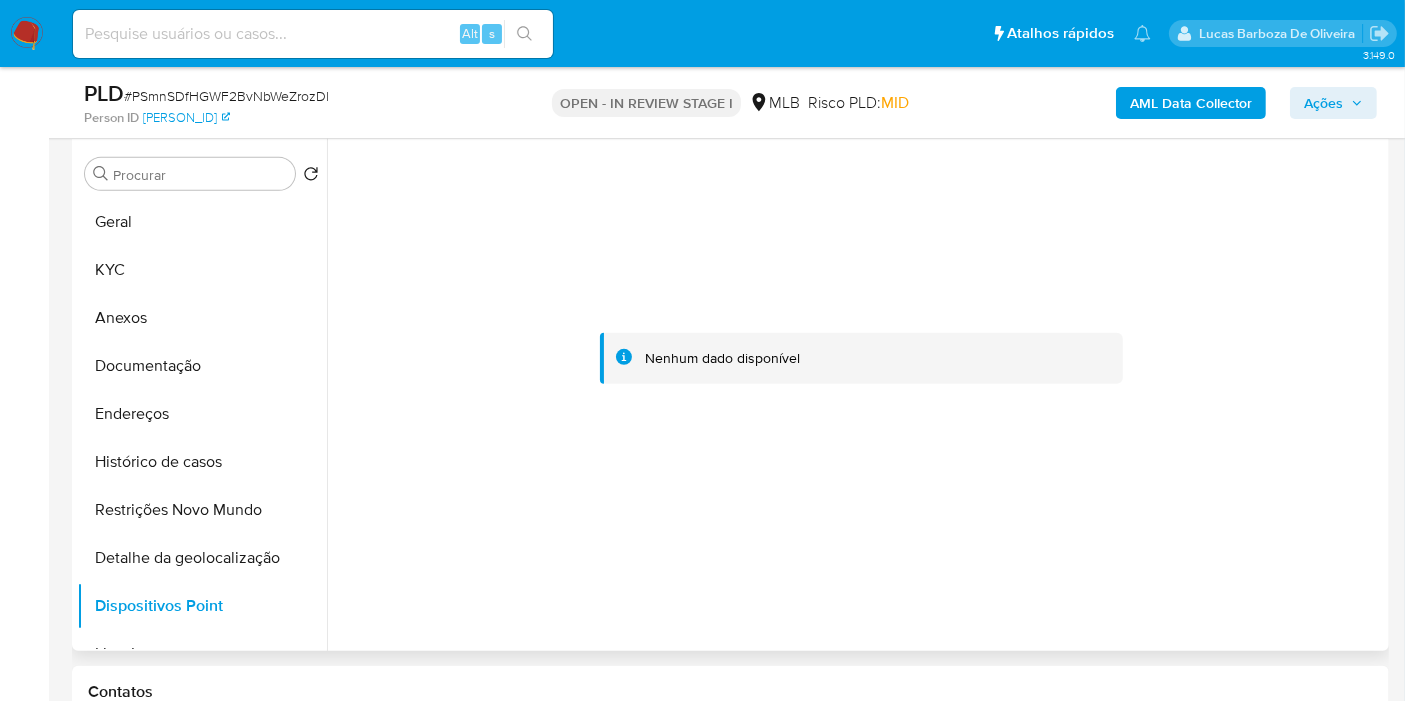 type 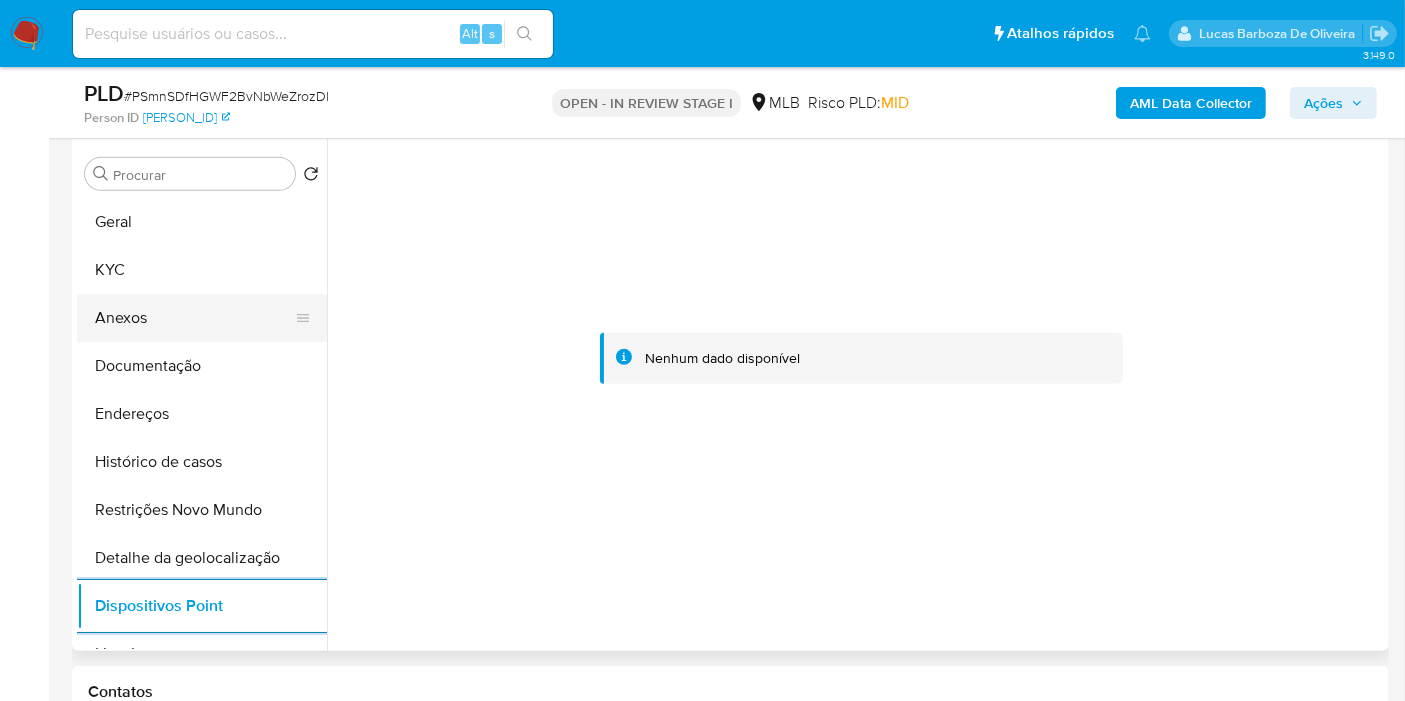 click on "Anexos" at bounding box center (194, 318) 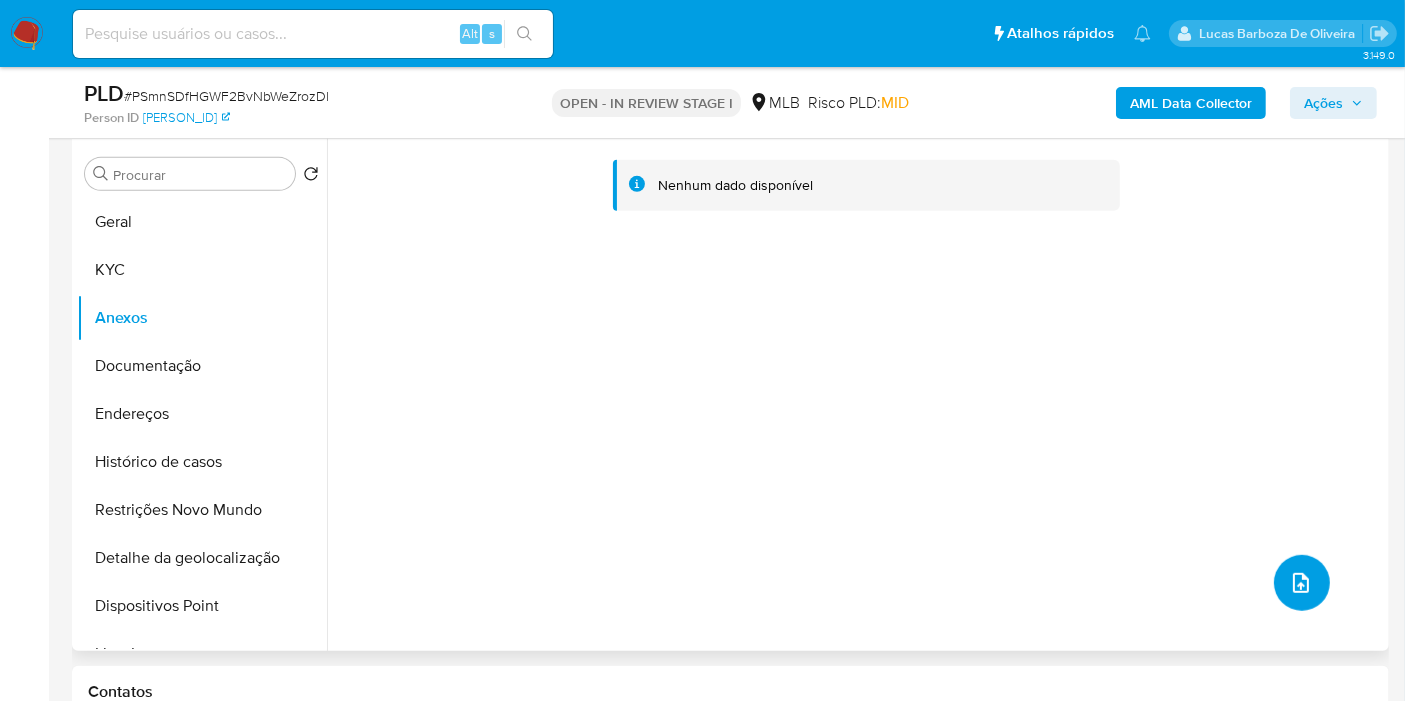 click 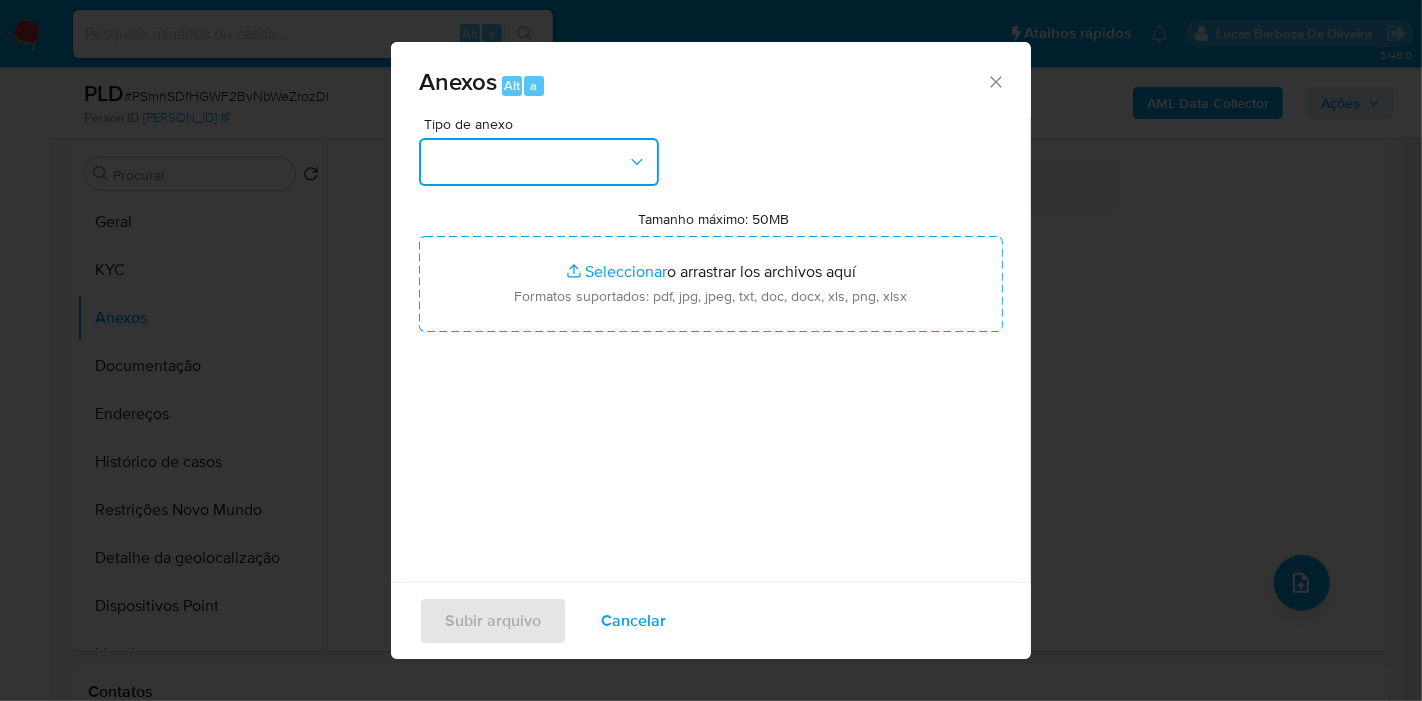 click at bounding box center [539, 162] 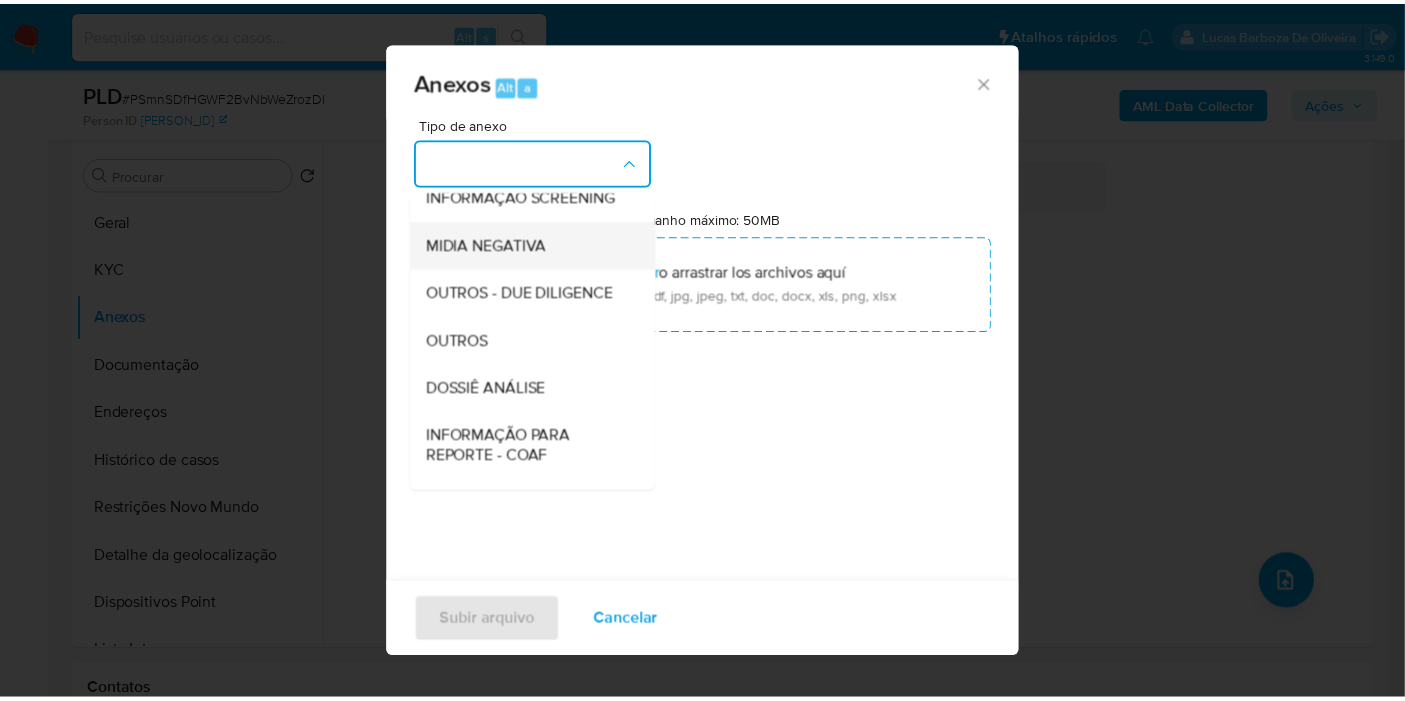 scroll, scrollTop: 196, scrollLeft: 0, axis: vertical 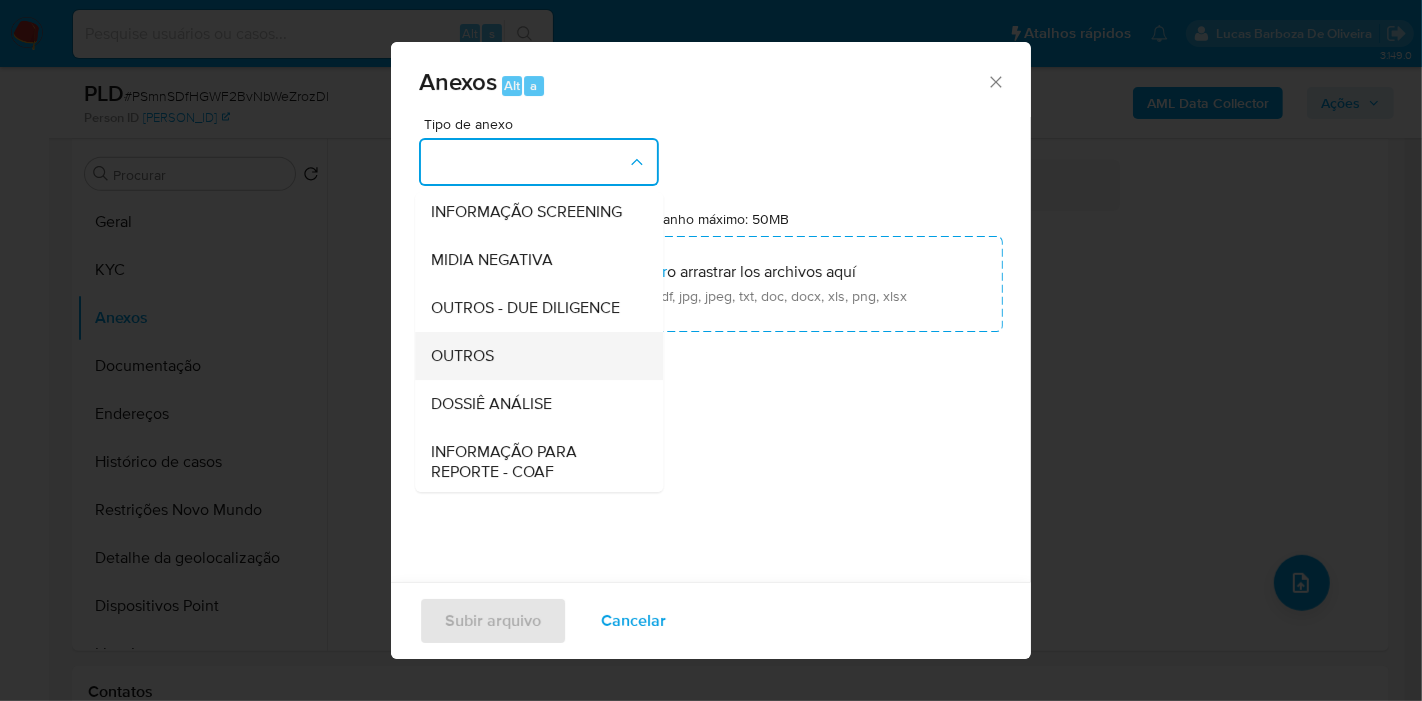 click on "OUTROS" at bounding box center [533, 356] 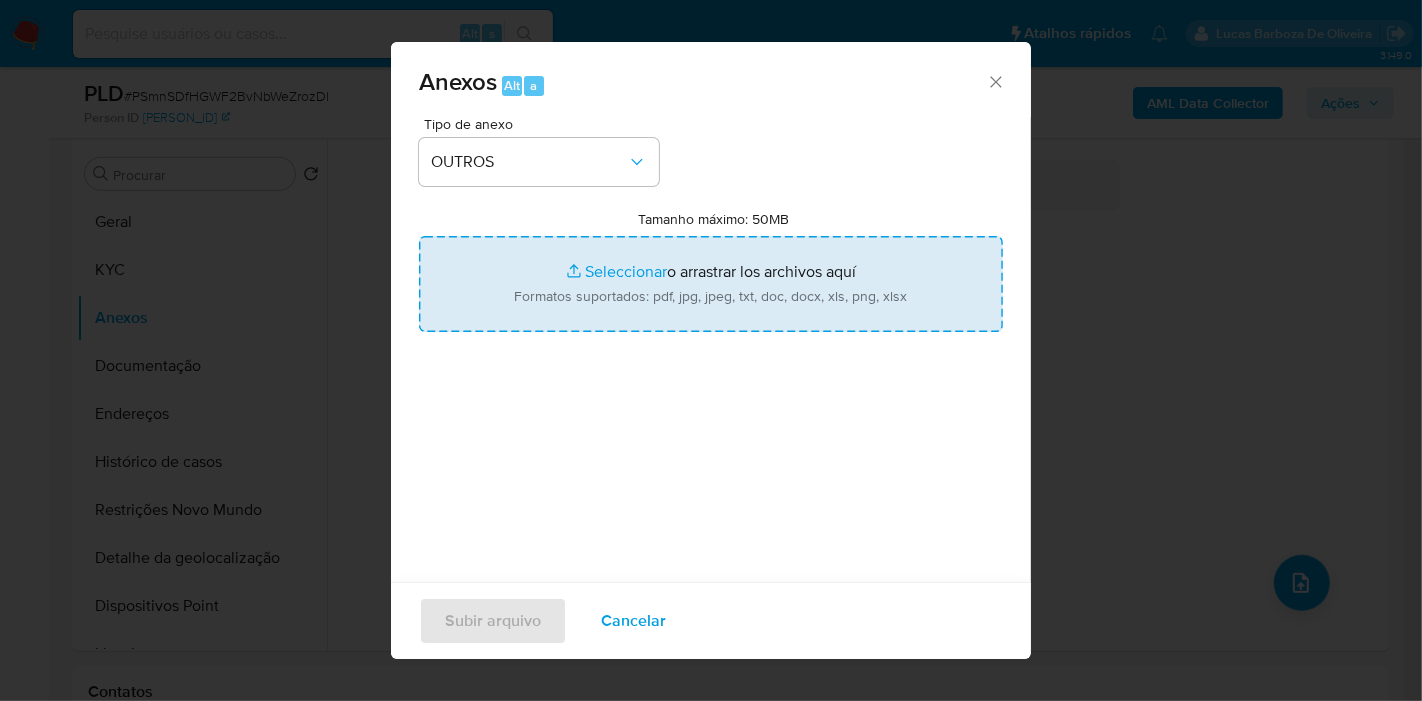 click on "Tamanho máximo: 50MB Seleccionar archivos" at bounding box center (711, 284) 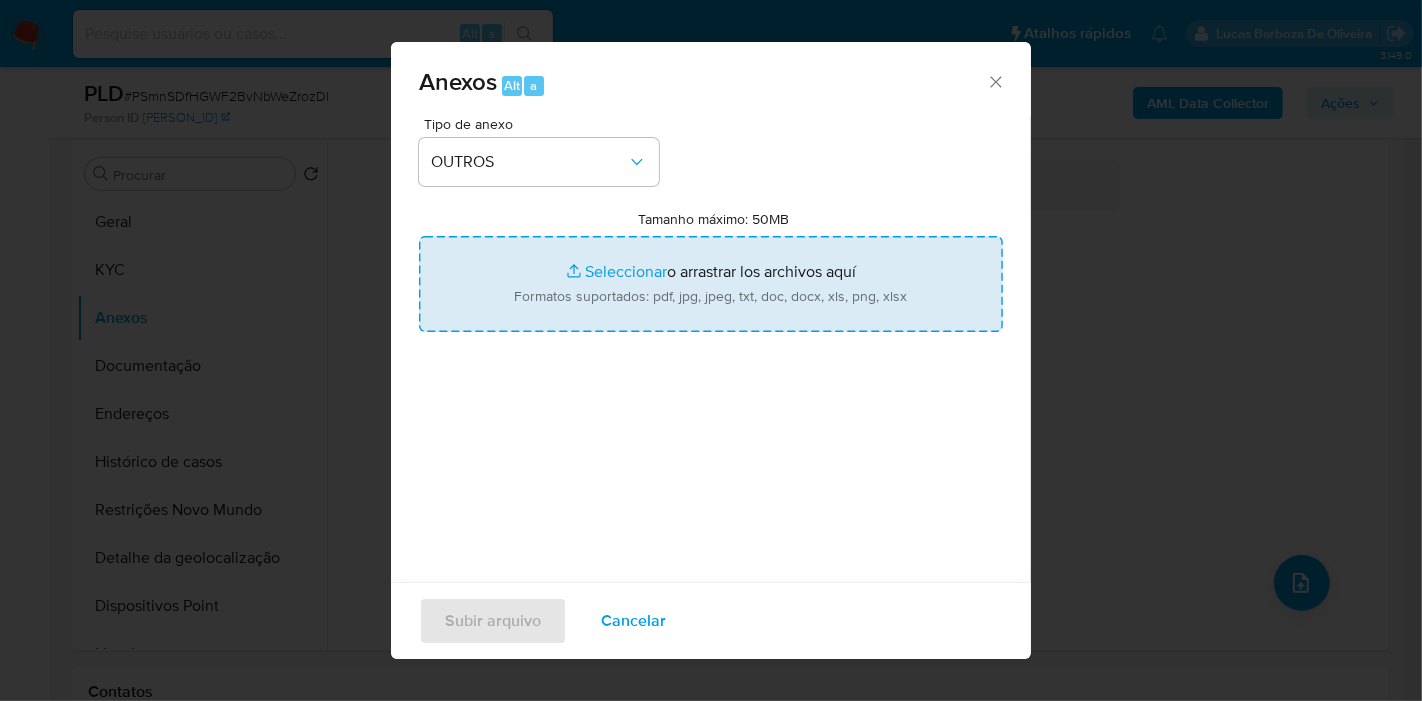 type on "C:\fakepath\SAR - XXXX - CPF 80999581520 - LEONARDO FERNANDES DE SANTANA.pdf" 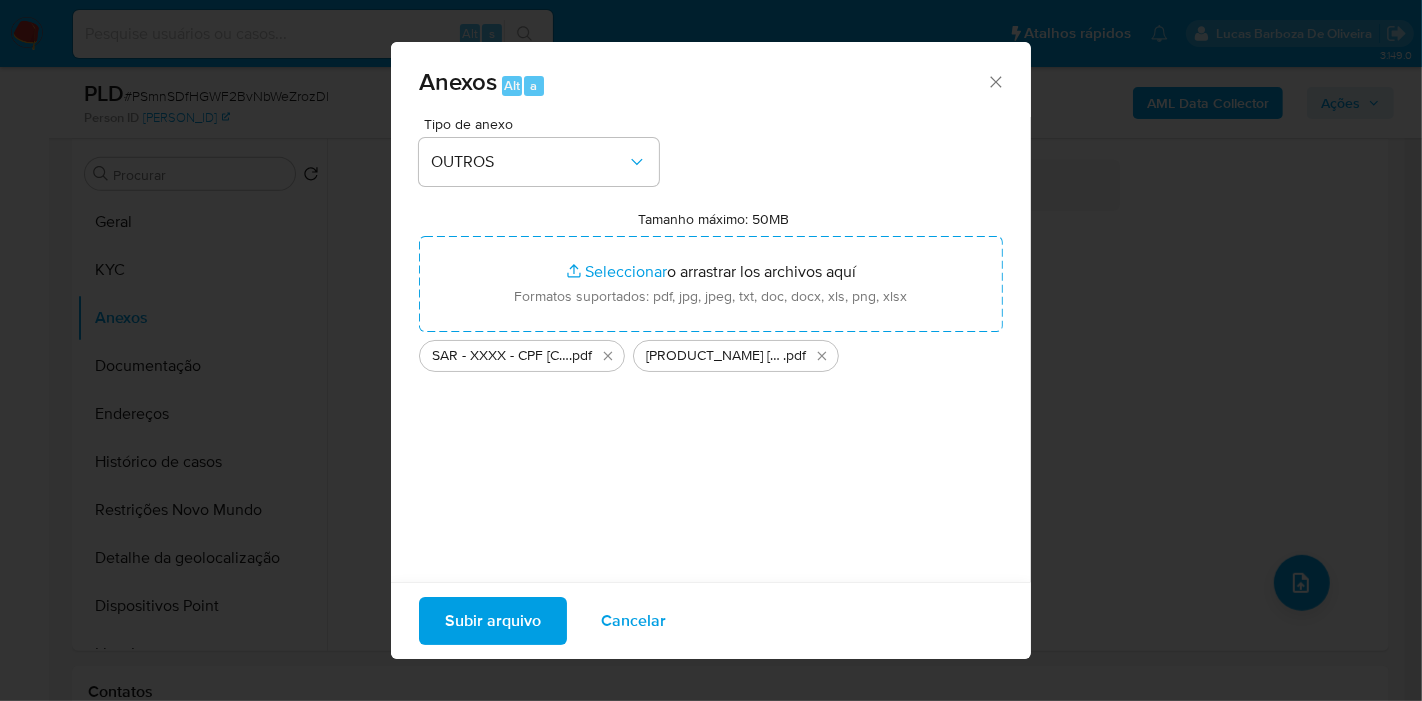 click on "Subir arquivo" at bounding box center (493, 621) 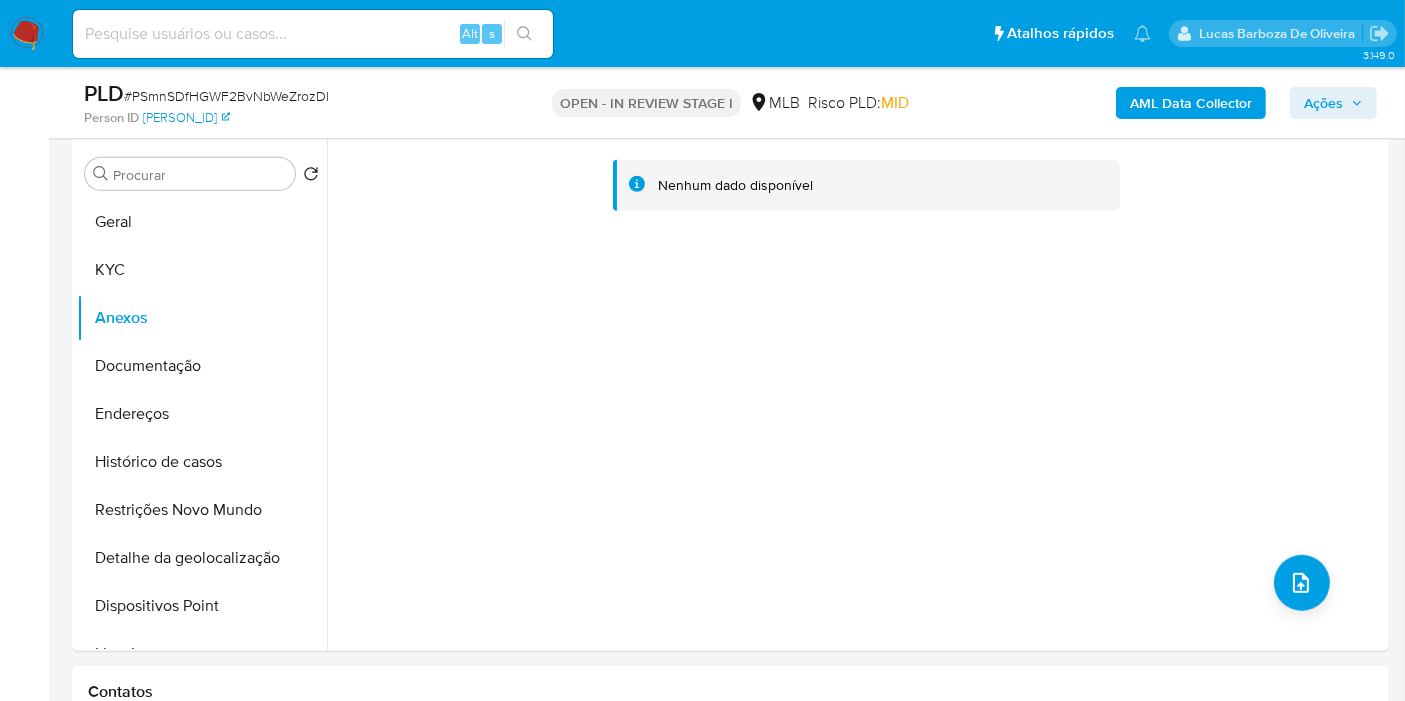 click on "Ações" at bounding box center [1323, 103] 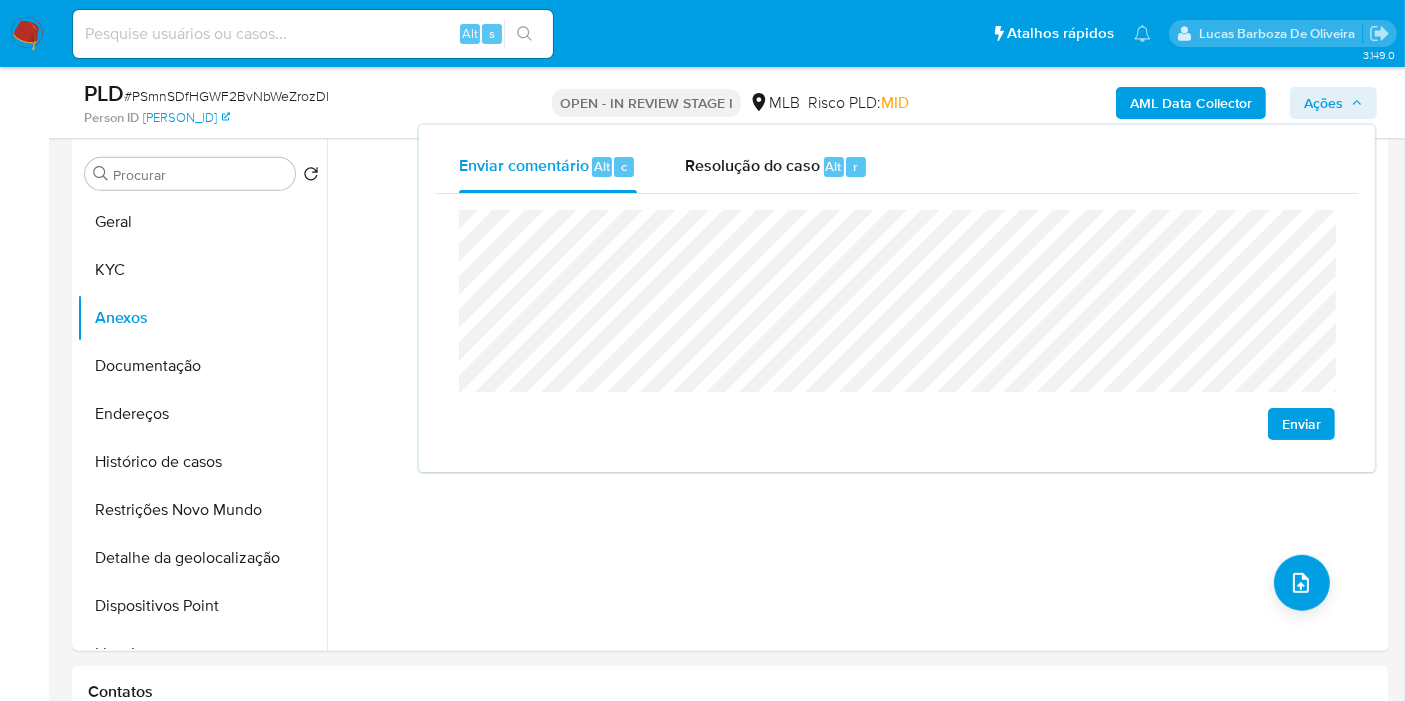 click on "Enviar" at bounding box center (897, 325) 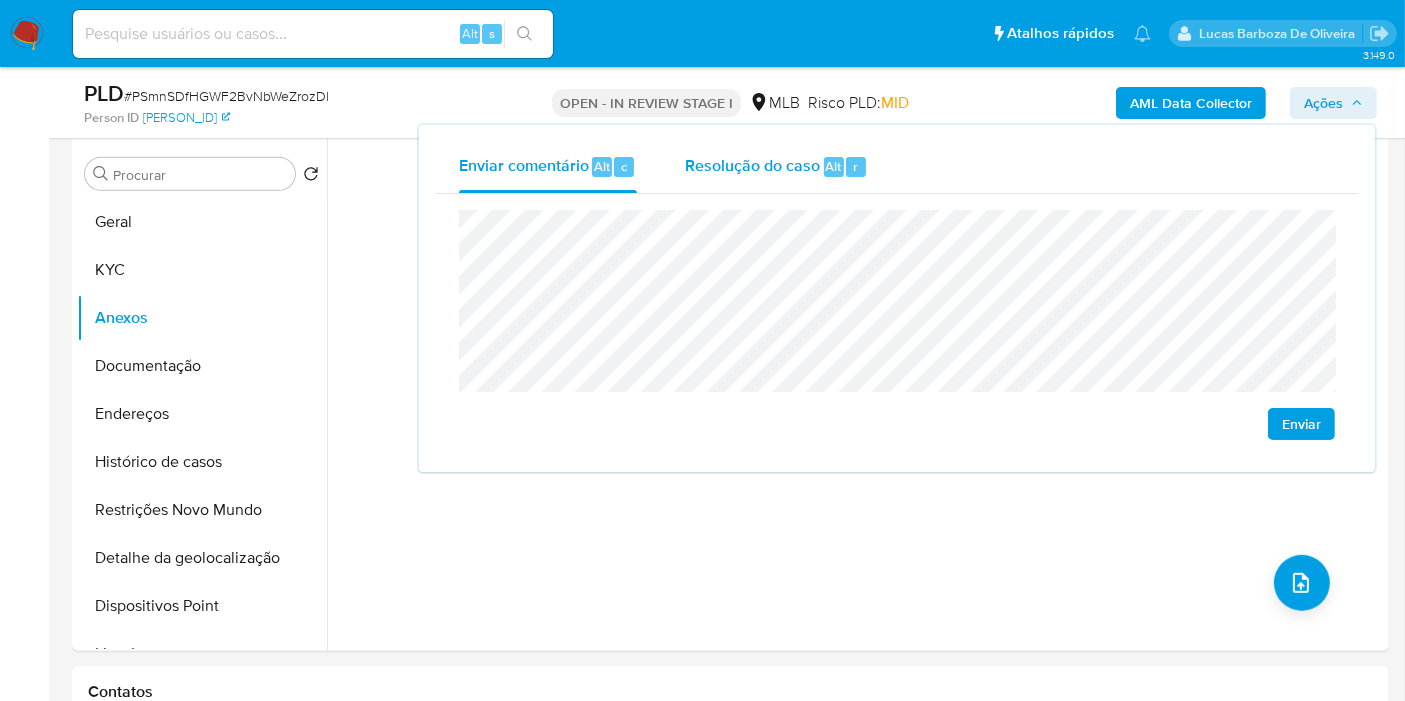 click on "Resolução do caso Alt r" at bounding box center (776, 167) 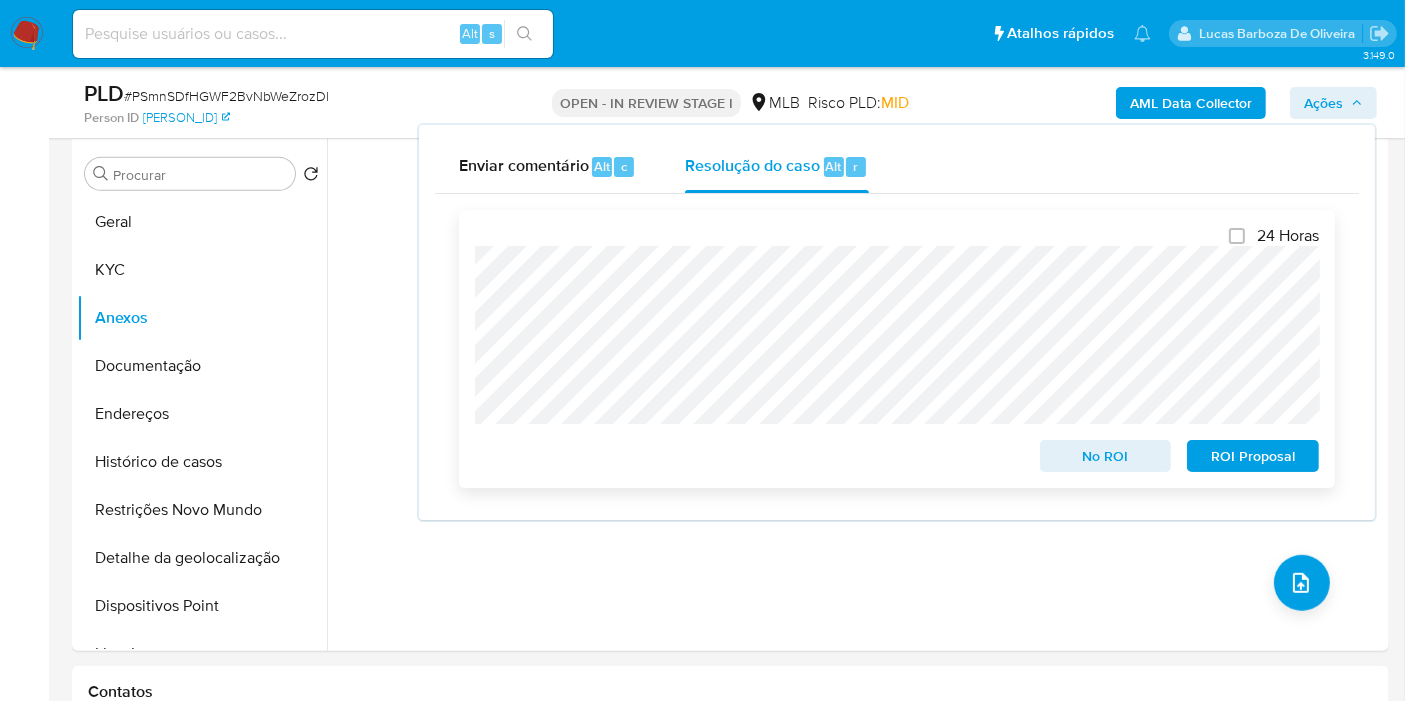click on "ROI Proposal" at bounding box center [1253, 456] 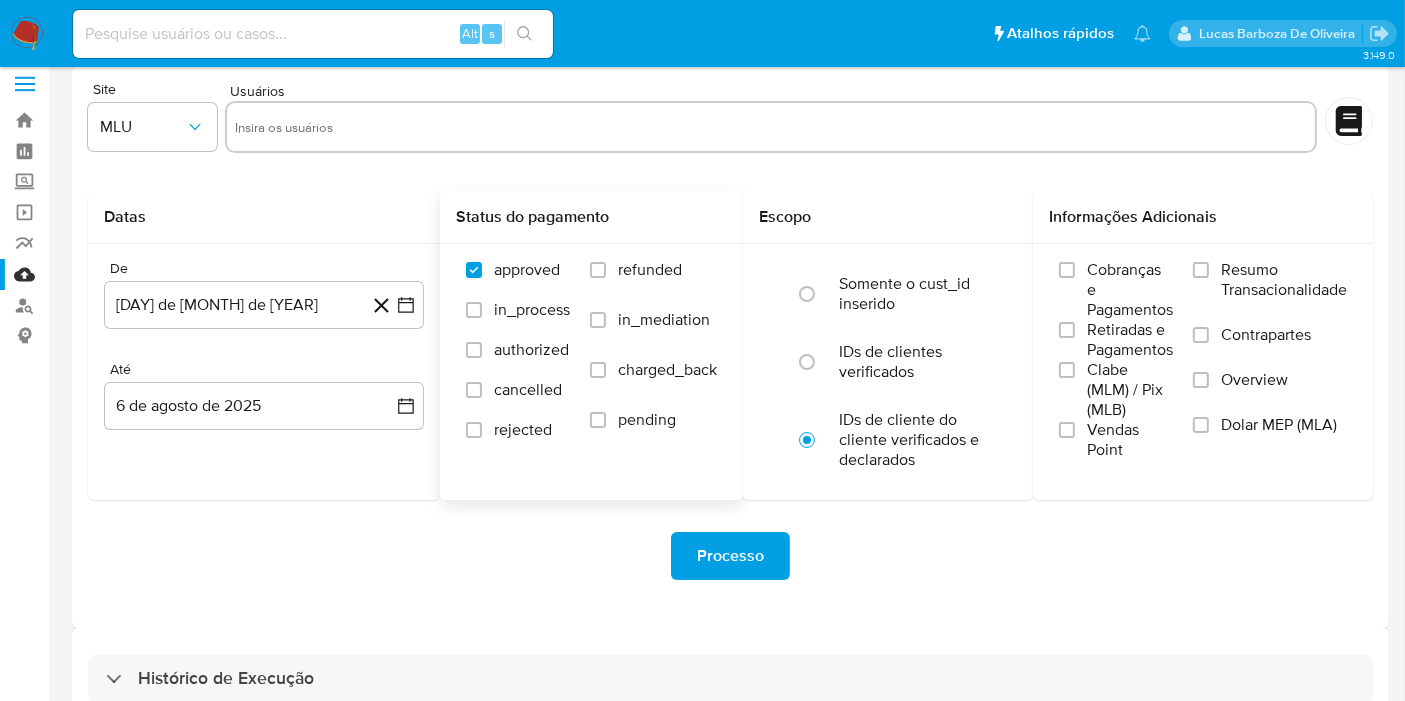 scroll, scrollTop: 54, scrollLeft: 0, axis: vertical 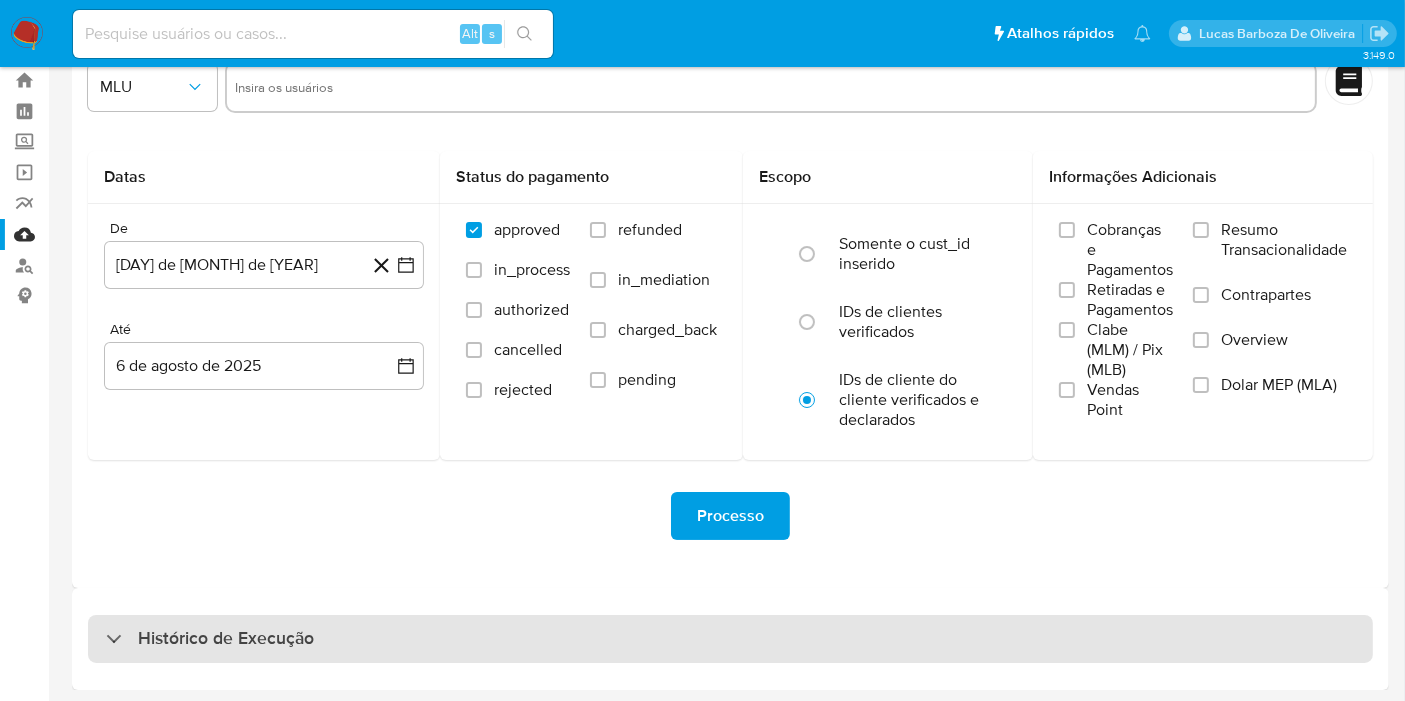 click on "Histórico de Execução" at bounding box center (730, 639) 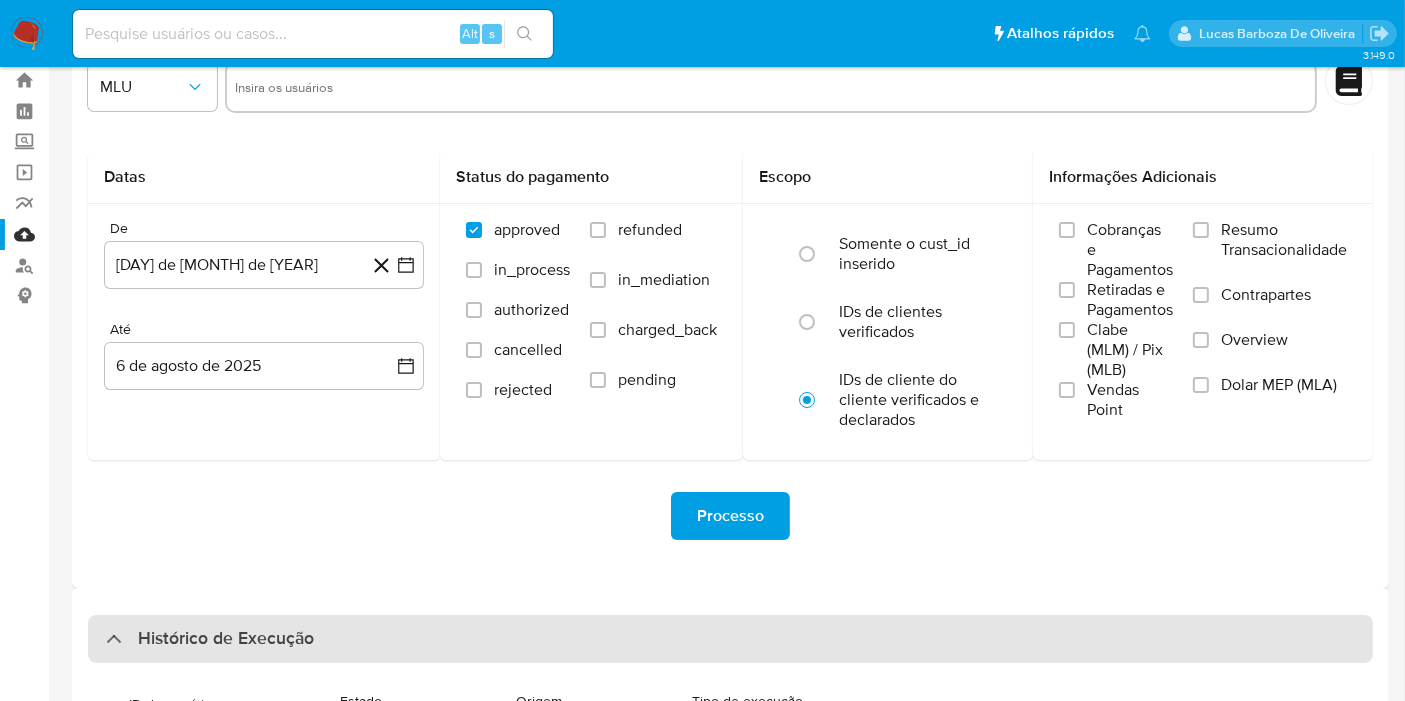 click on "Histórico de Execução" at bounding box center (730, 639) 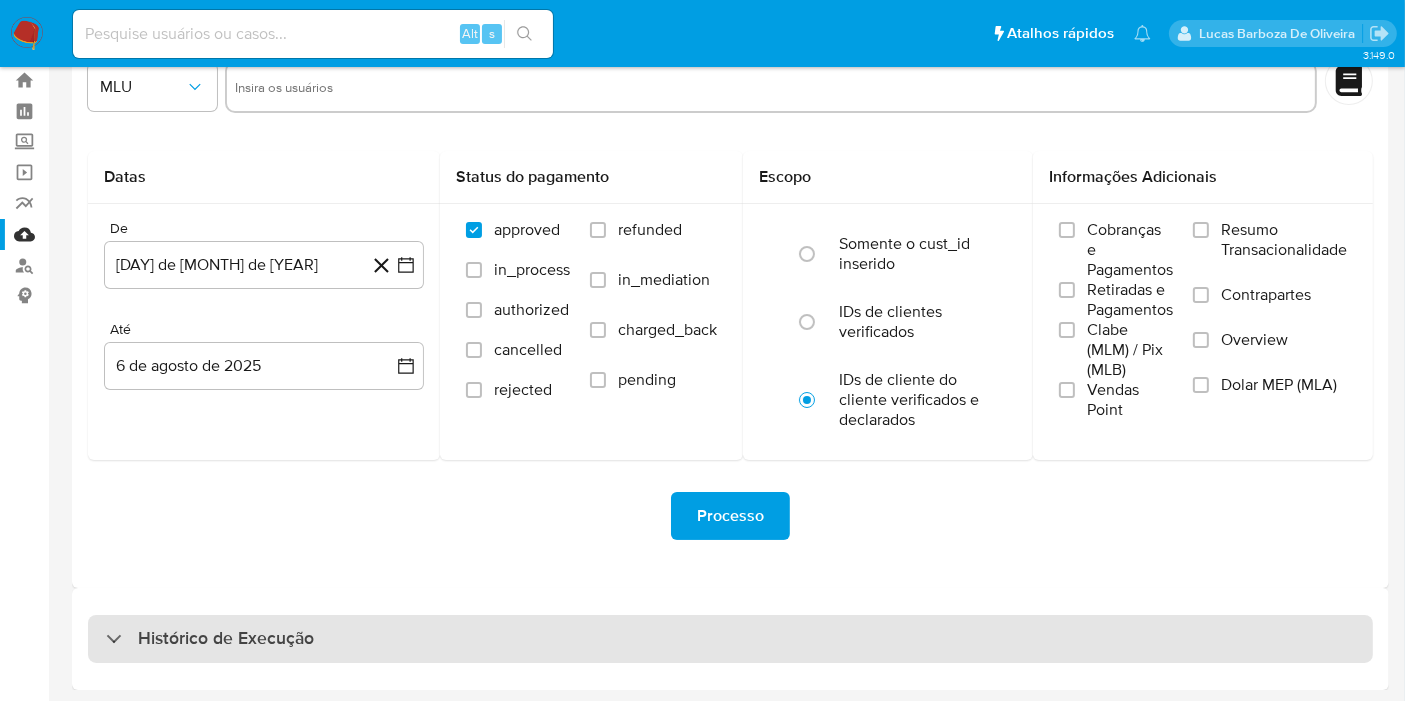 click on "Histórico de Execução" at bounding box center [730, 639] 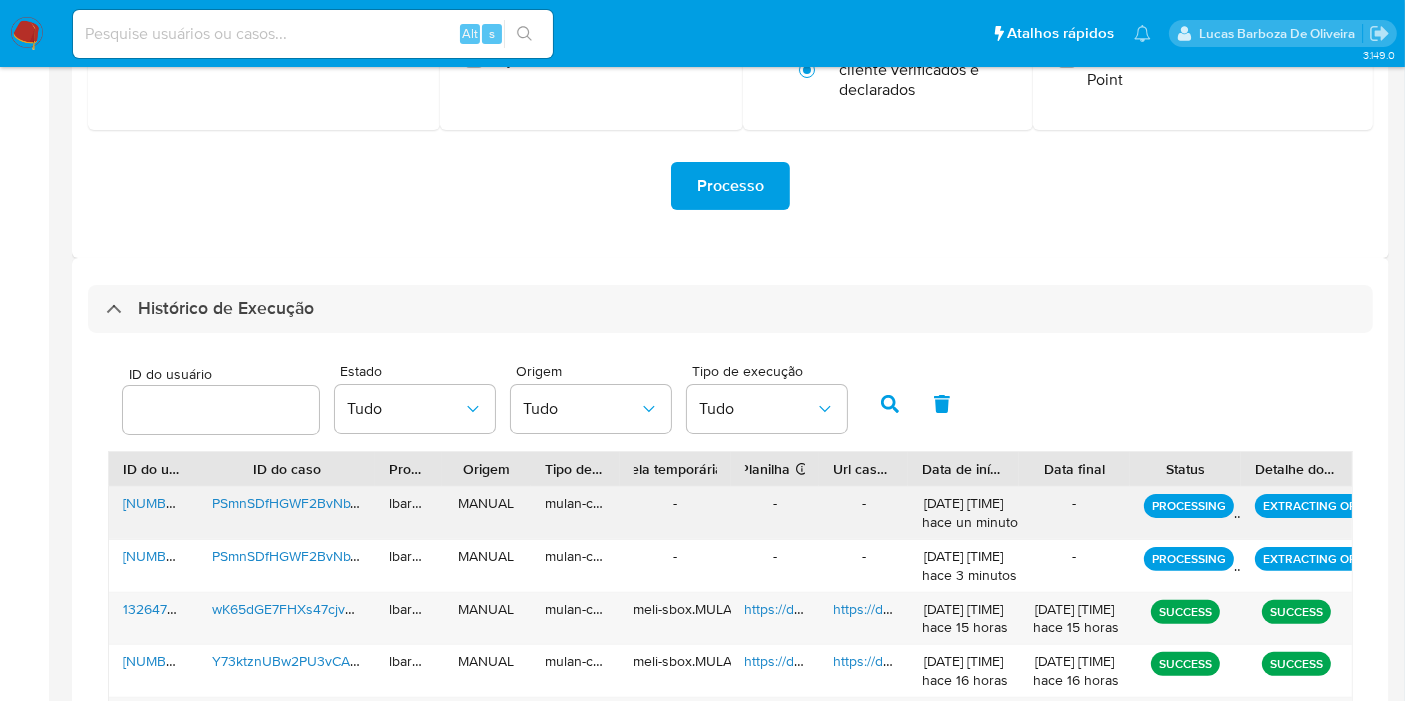 scroll, scrollTop: 388, scrollLeft: 0, axis: vertical 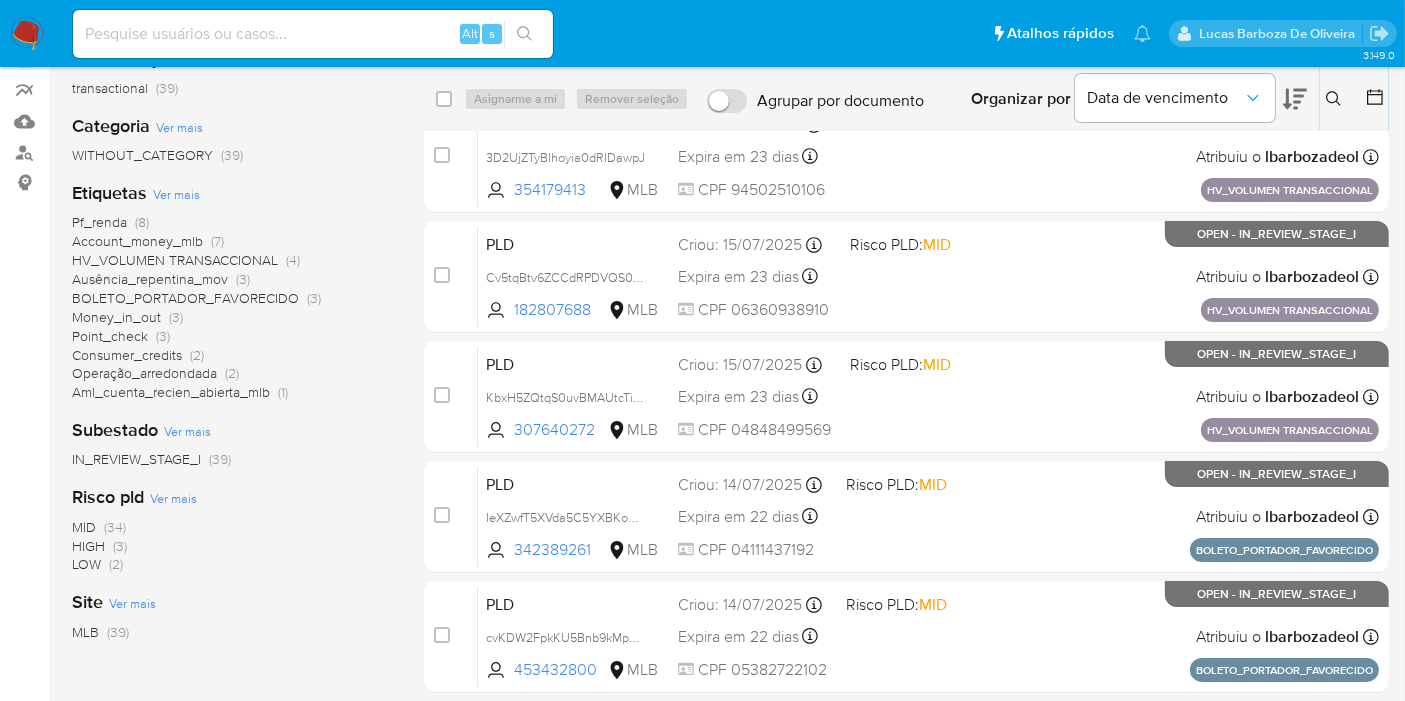 click on "Ver mais" at bounding box center [176, 194] 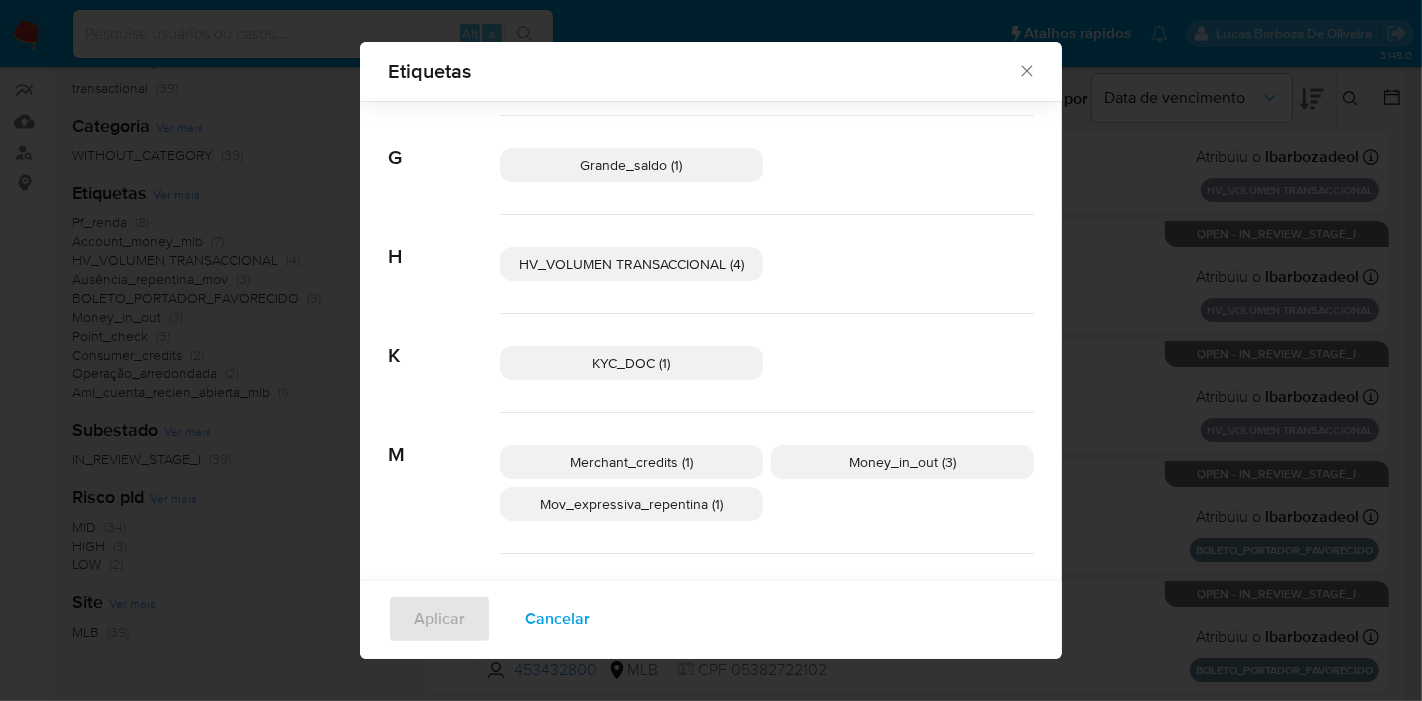 scroll, scrollTop: 555, scrollLeft: 0, axis: vertical 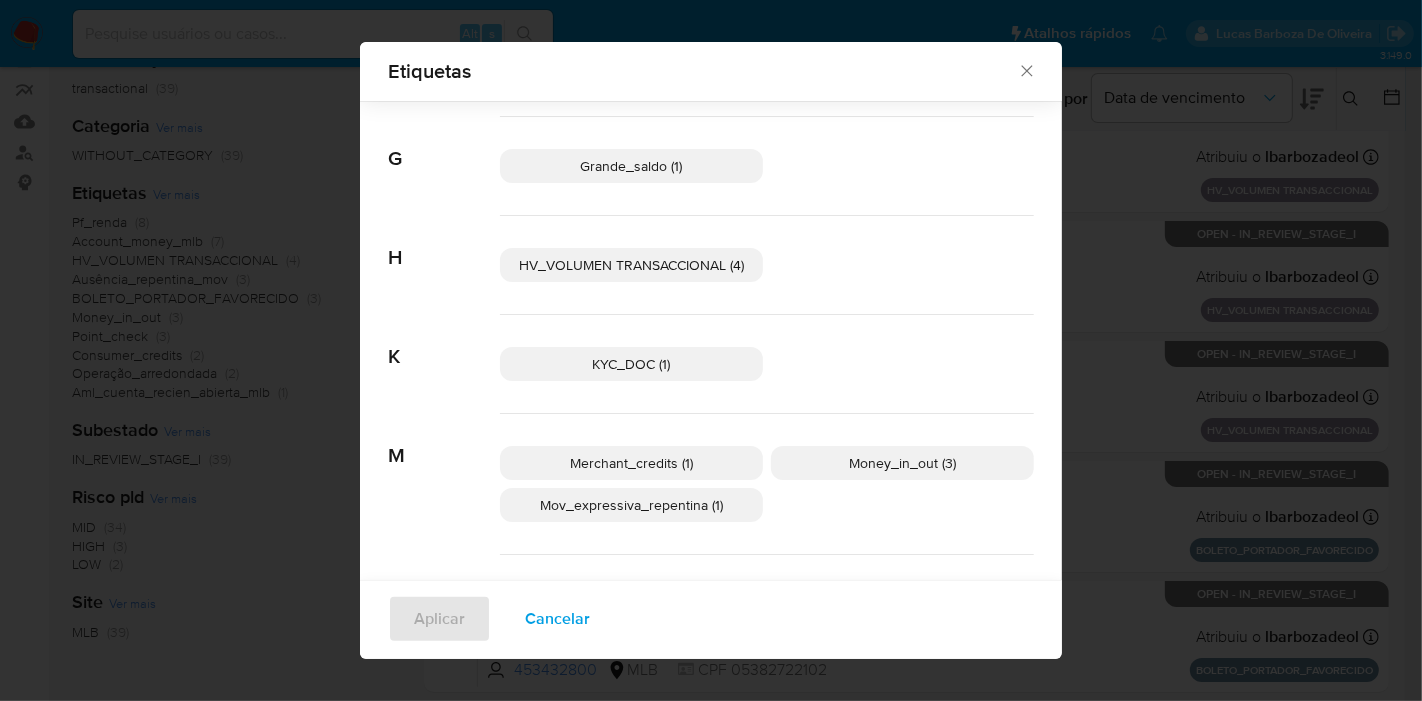 click on "Cancelar" at bounding box center (557, 619) 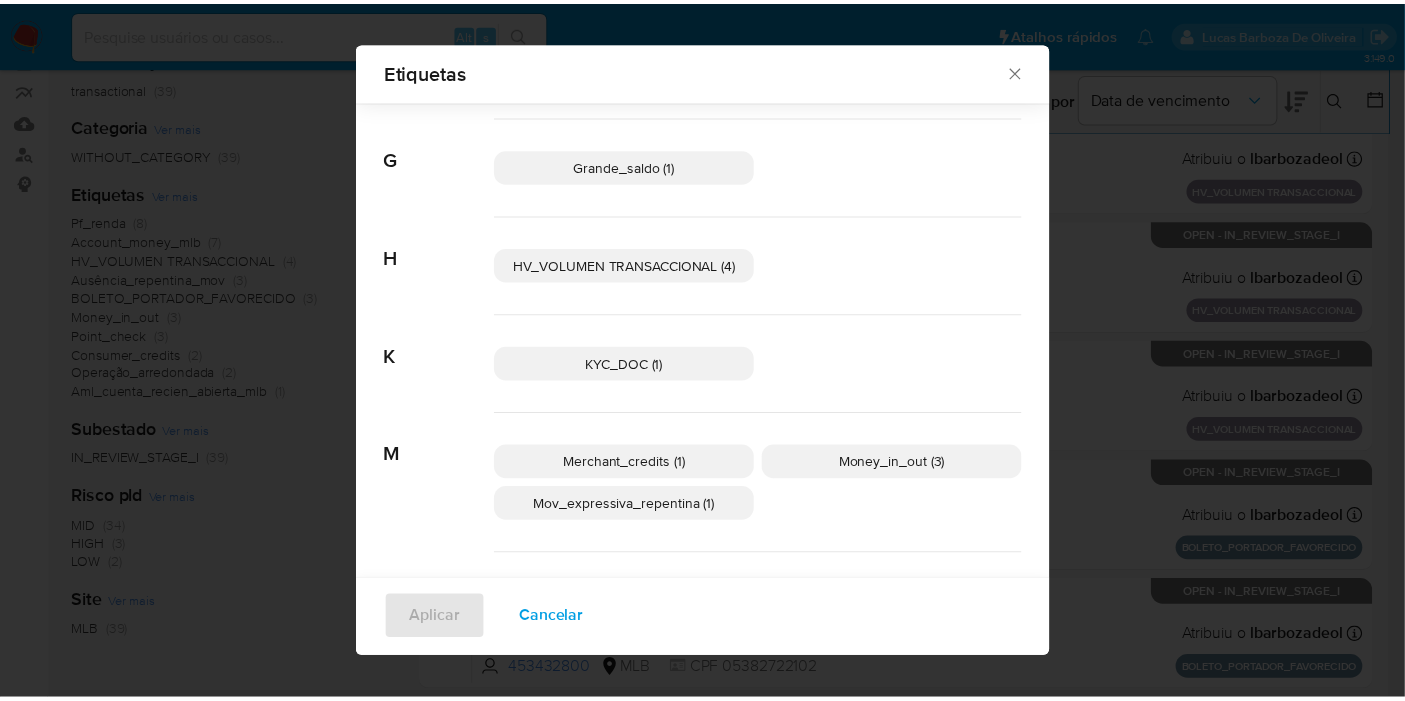 scroll, scrollTop: 0, scrollLeft: 0, axis: both 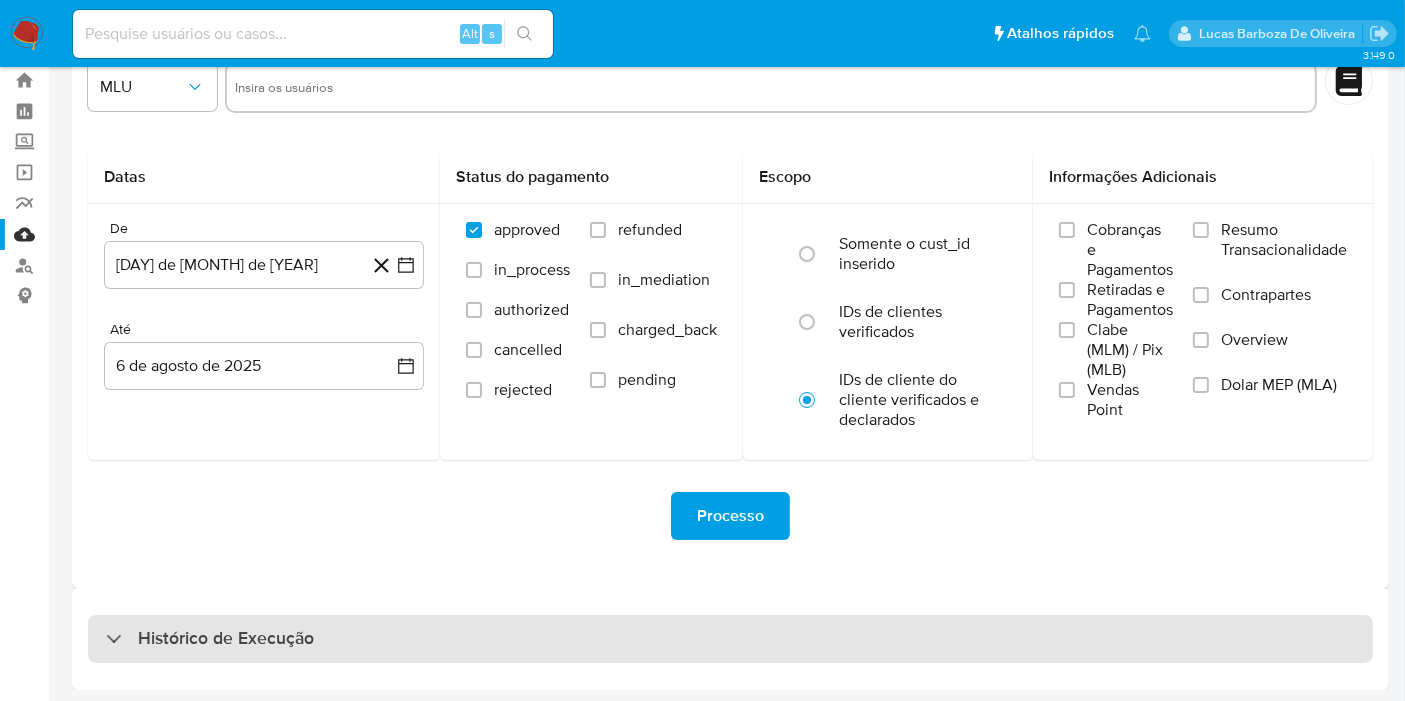 click on "Histórico de Execução" at bounding box center [730, 639] 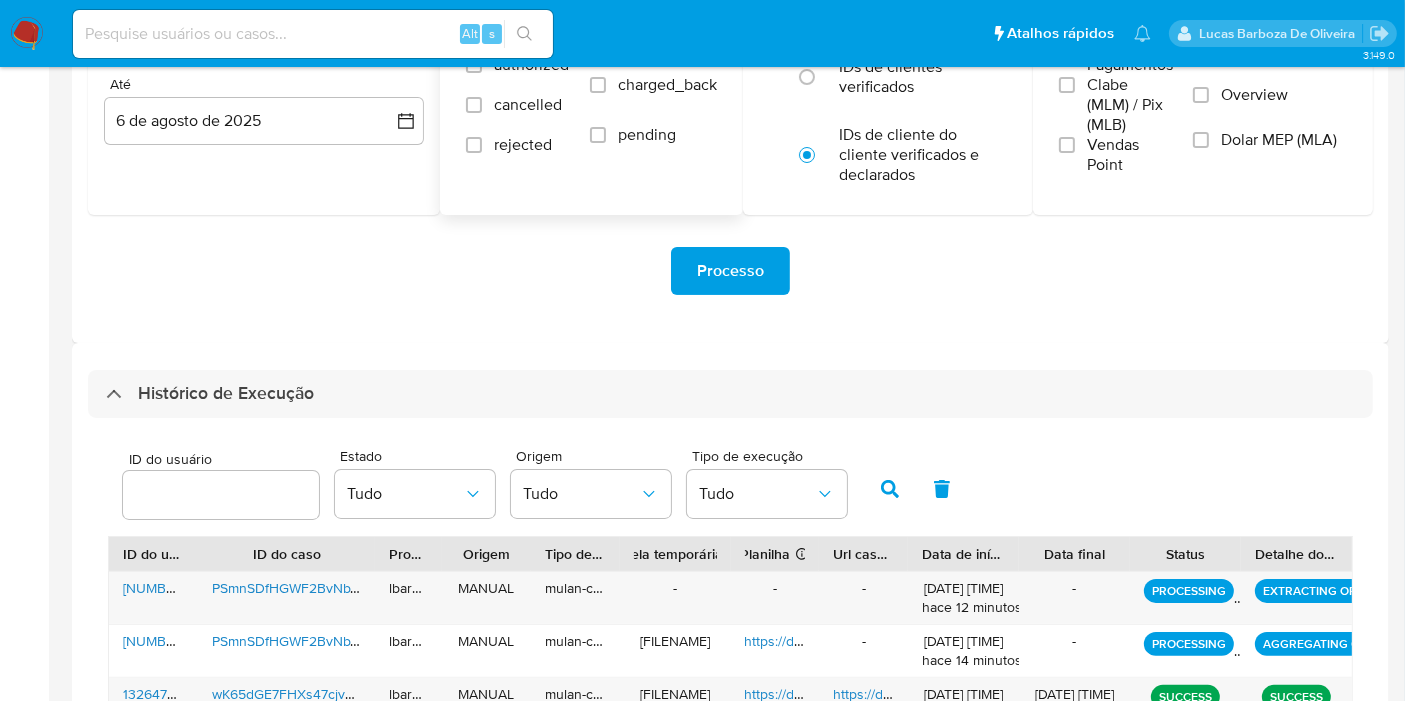 scroll, scrollTop: 499, scrollLeft: 0, axis: vertical 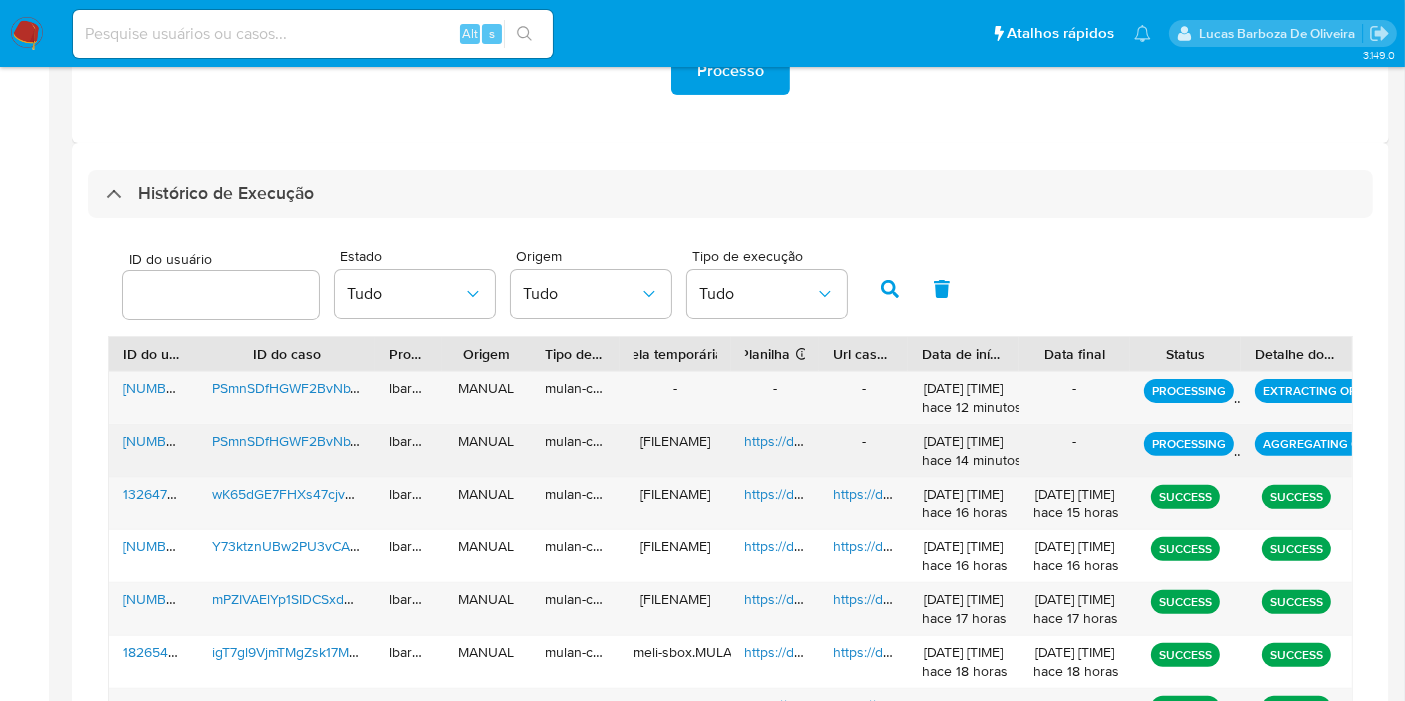 click on "https://docs.google.com/spreadsheets/d/1gRUdm1ybofKjmnD3OJ0BJ_MtX_gfA_u1DAw4HVmSjZo/edit" at bounding box center [1058, 441] 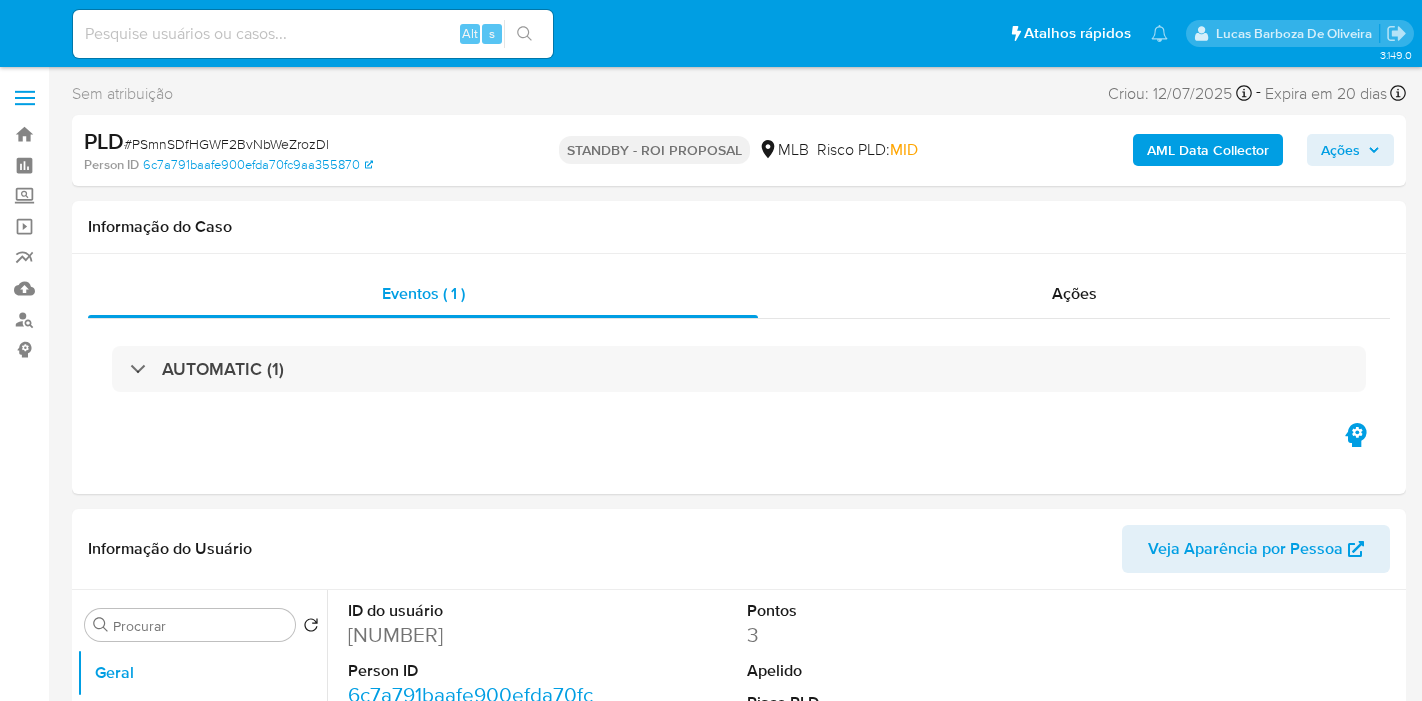 select on "10" 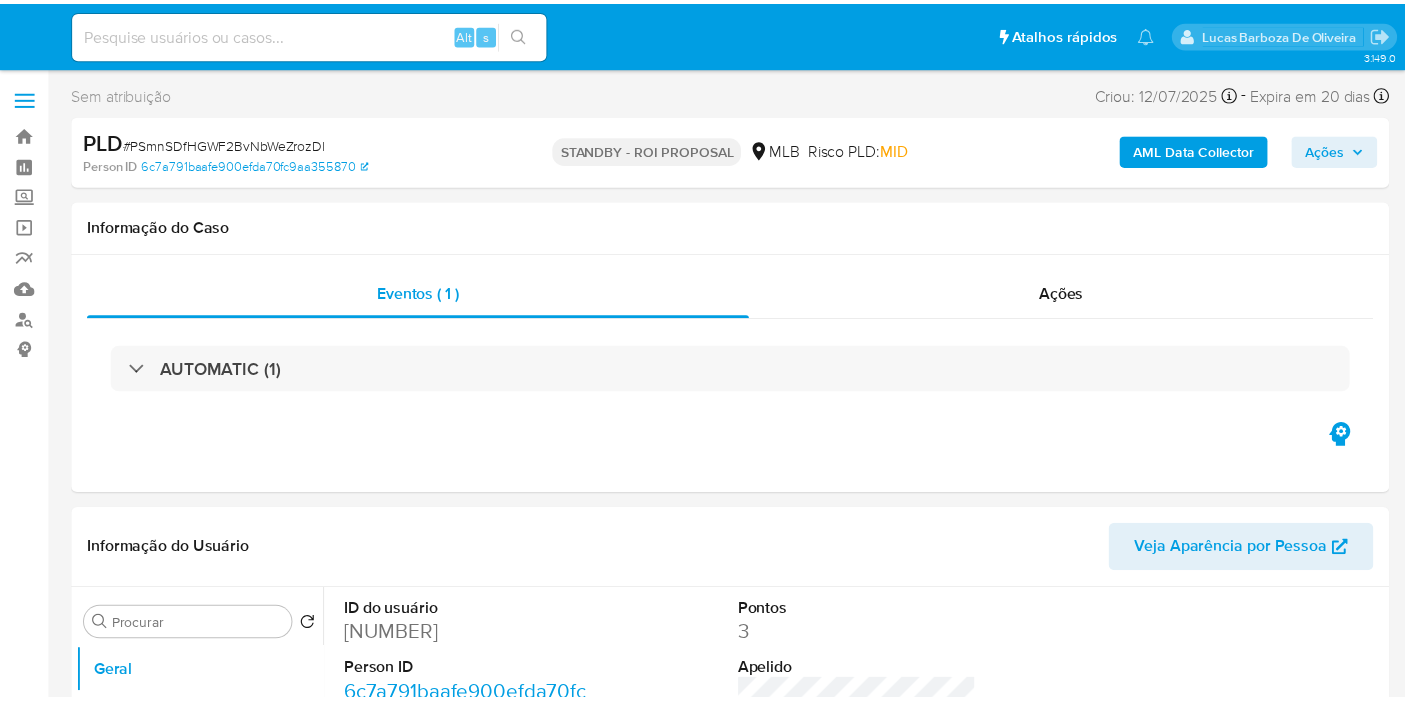 scroll, scrollTop: 0, scrollLeft: 0, axis: both 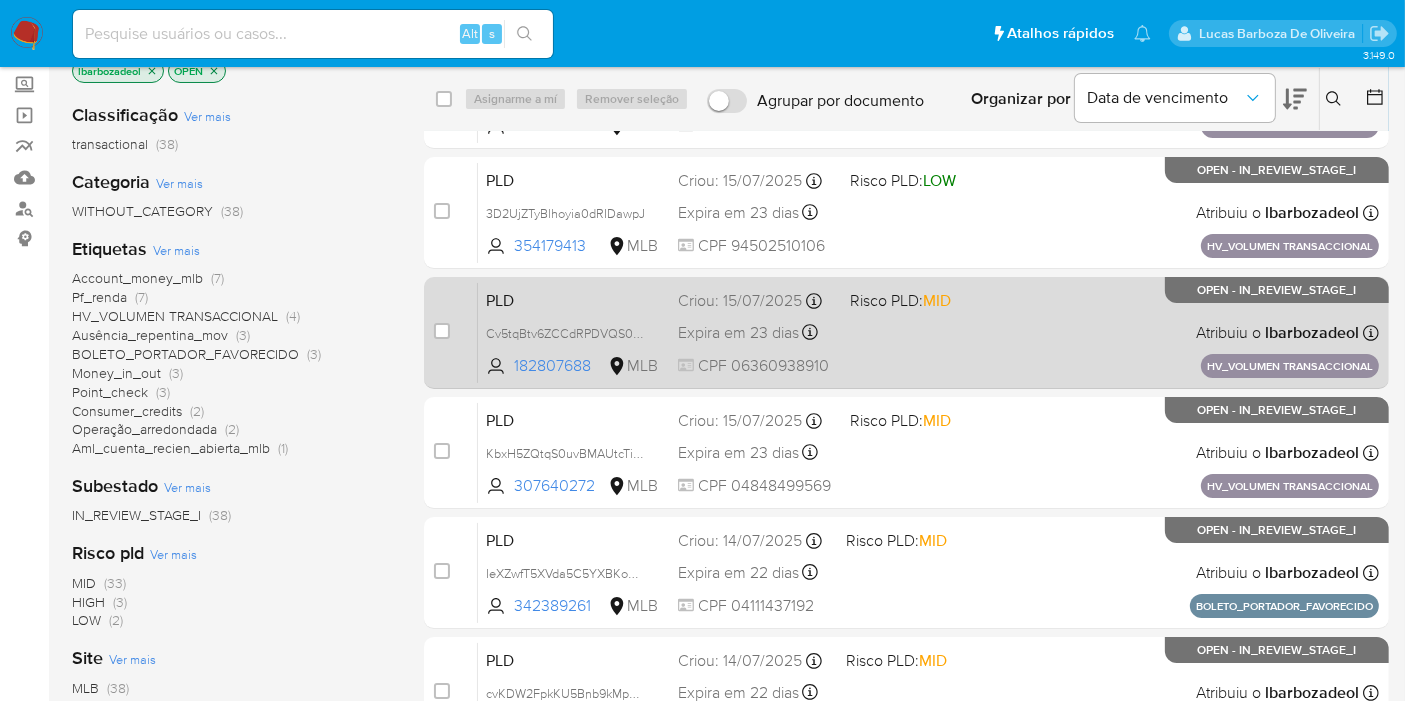 click on "PLD Cv5tqBtv6ZCCdRPDVQS0RtDJ 182807688 MLB Risco PLD:  MID Criou: [DATE]   Criou: [DATE] [TIME] Expira em 23 dias   Expira em [DATE] [TIME] CPF   [SSN] Atribuiu o   [USERNAME]   Asignado el: [DATE] [TIME] HV_VOLUMEN TRANSACCIONAL OPEN - IN_REVIEW_STAGE_I" at bounding box center [928, 332] 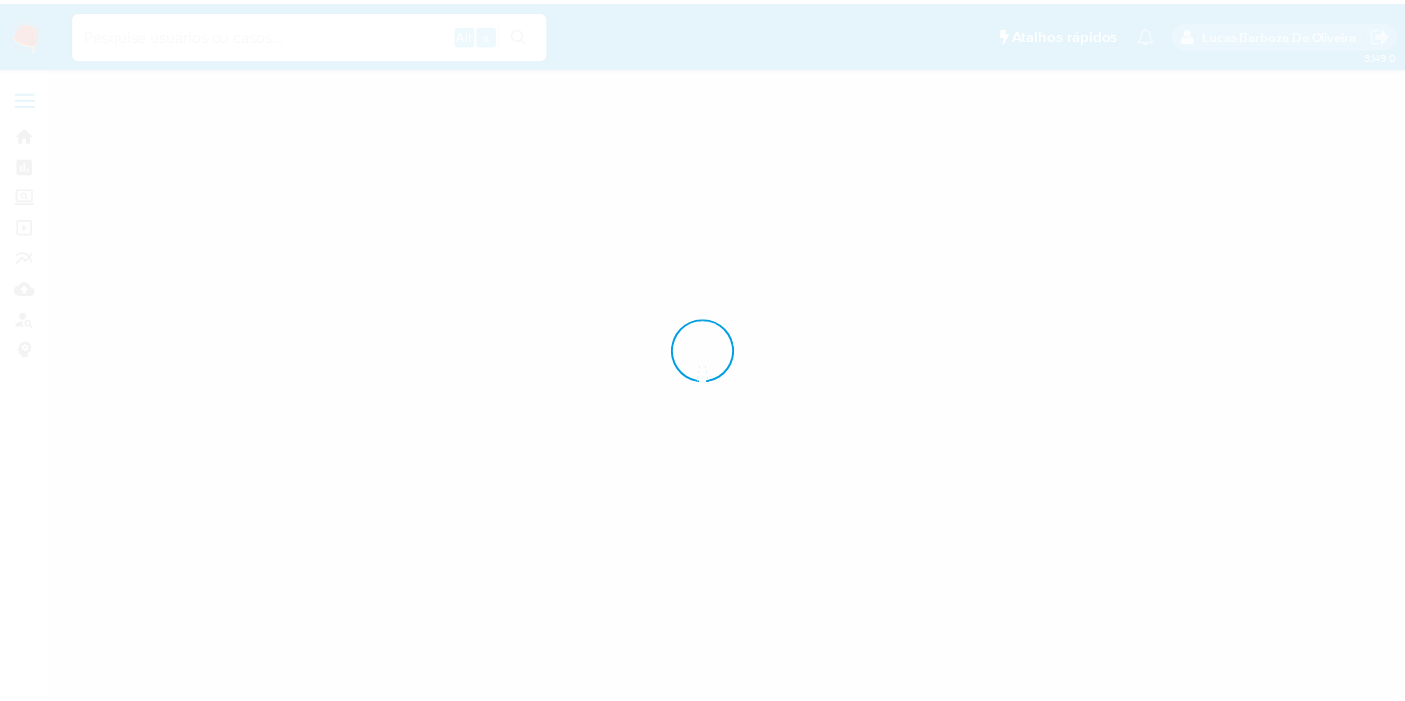 scroll, scrollTop: 0, scrollLeft: 0, axis: both 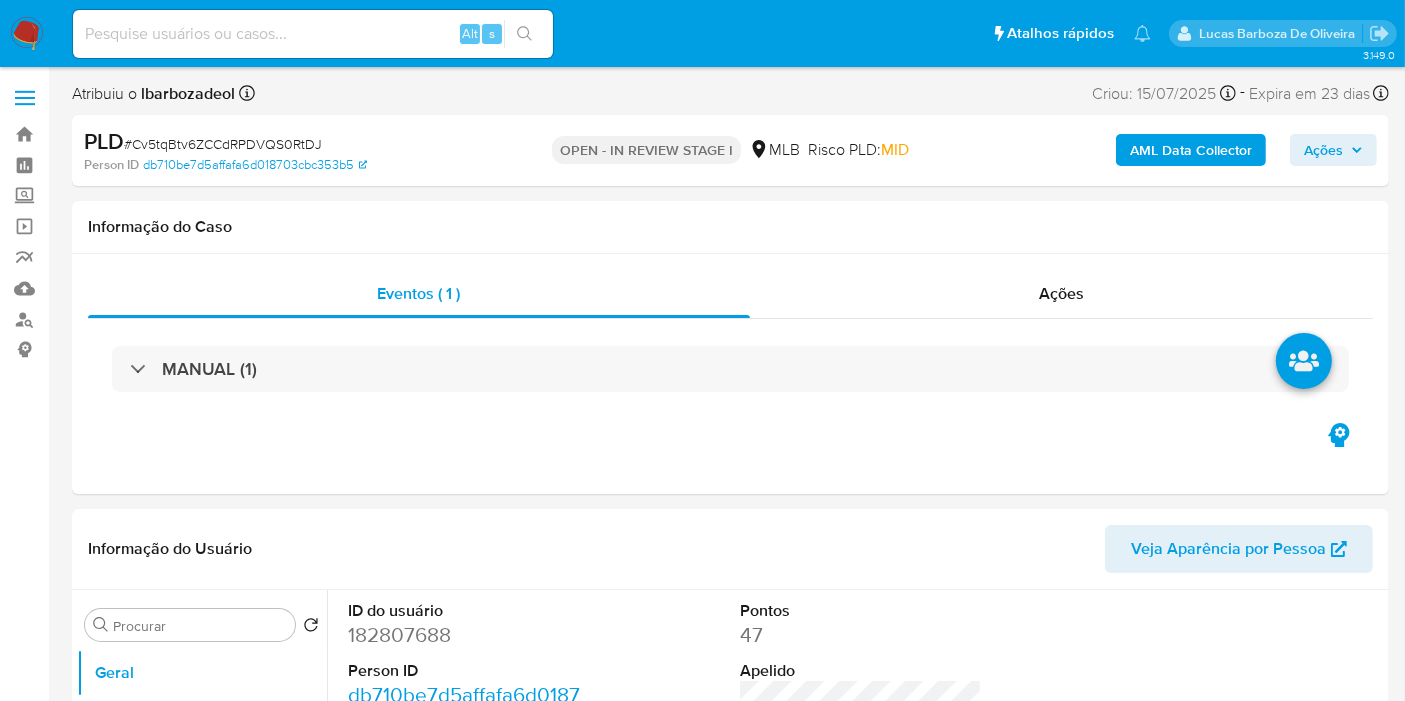 select on "10" 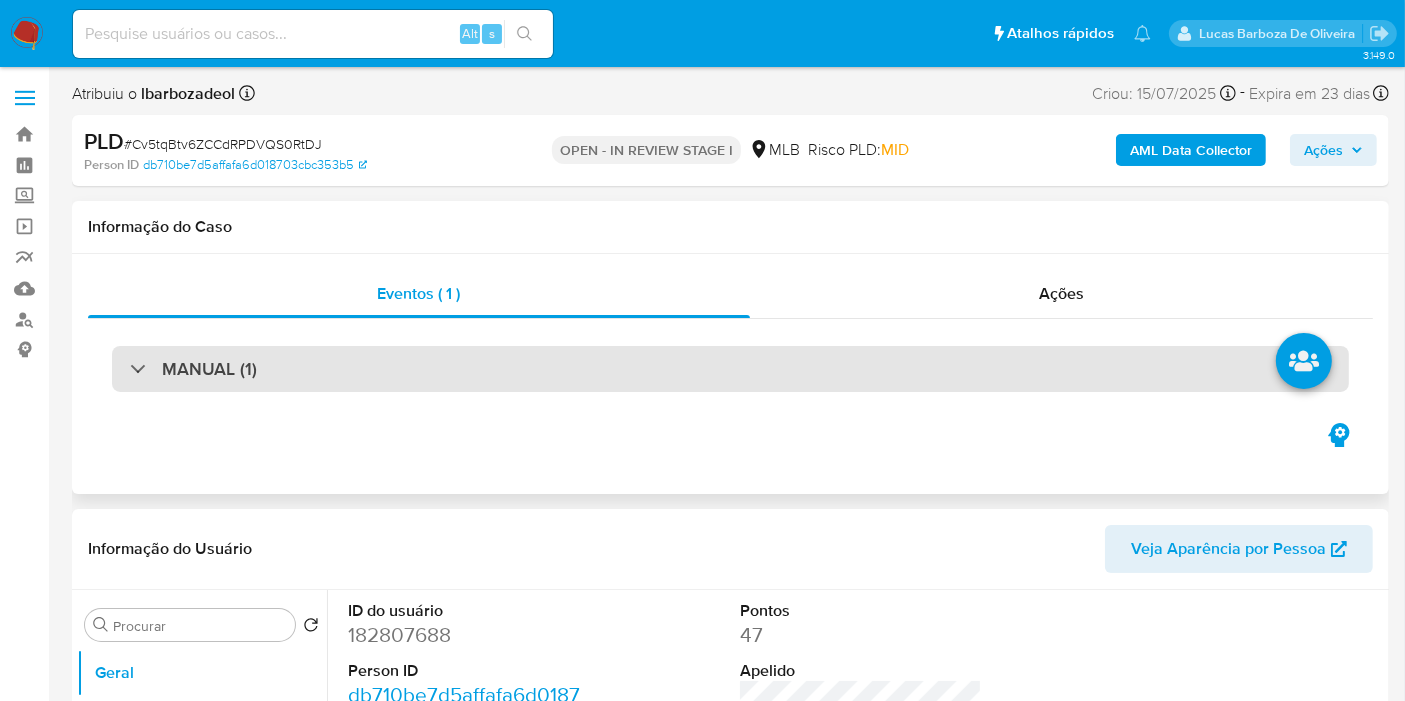 click on "MANUAL (1)" at bounding box center [730, 369] 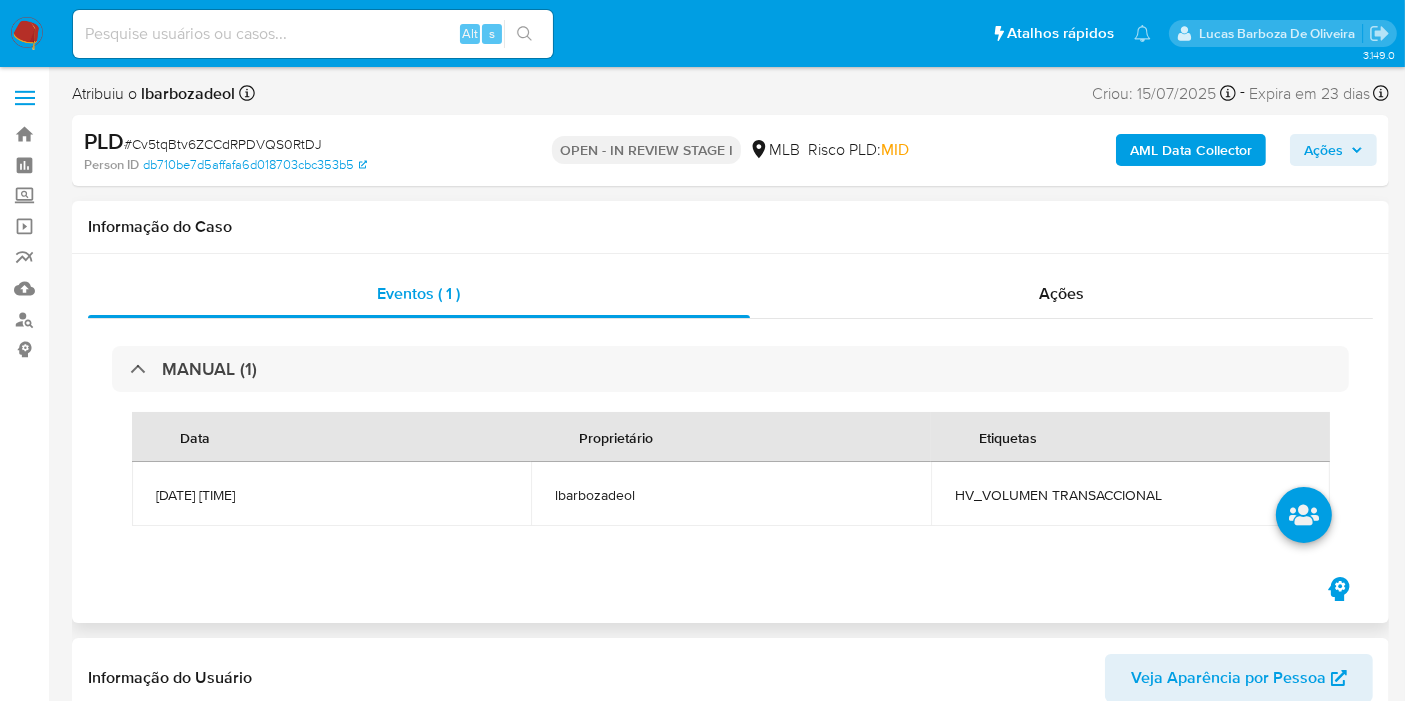 click on "HV_VOLUMEN TRANSACCIONAL" at bounding box center (1130, 495) 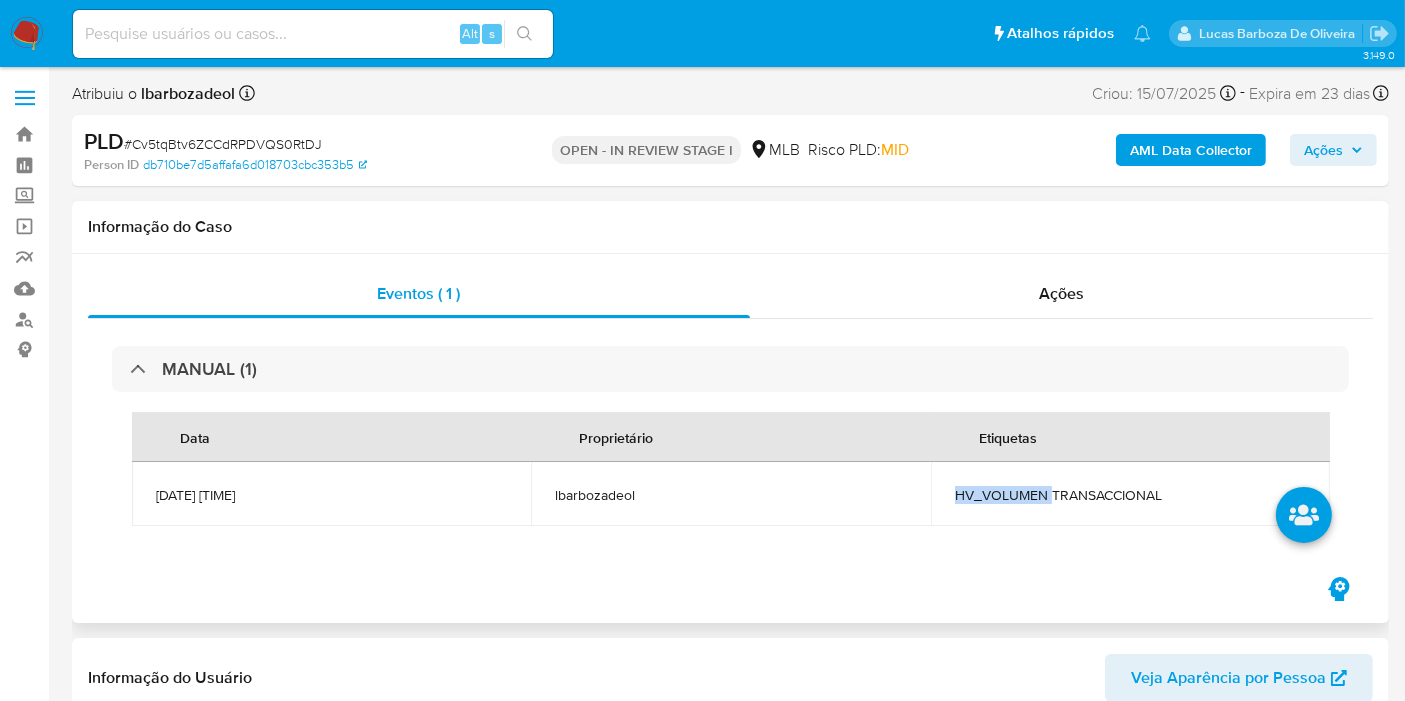 click on "HV_VOLUMEN TRANSACCIONAL" at bounding box center (1130, 495) 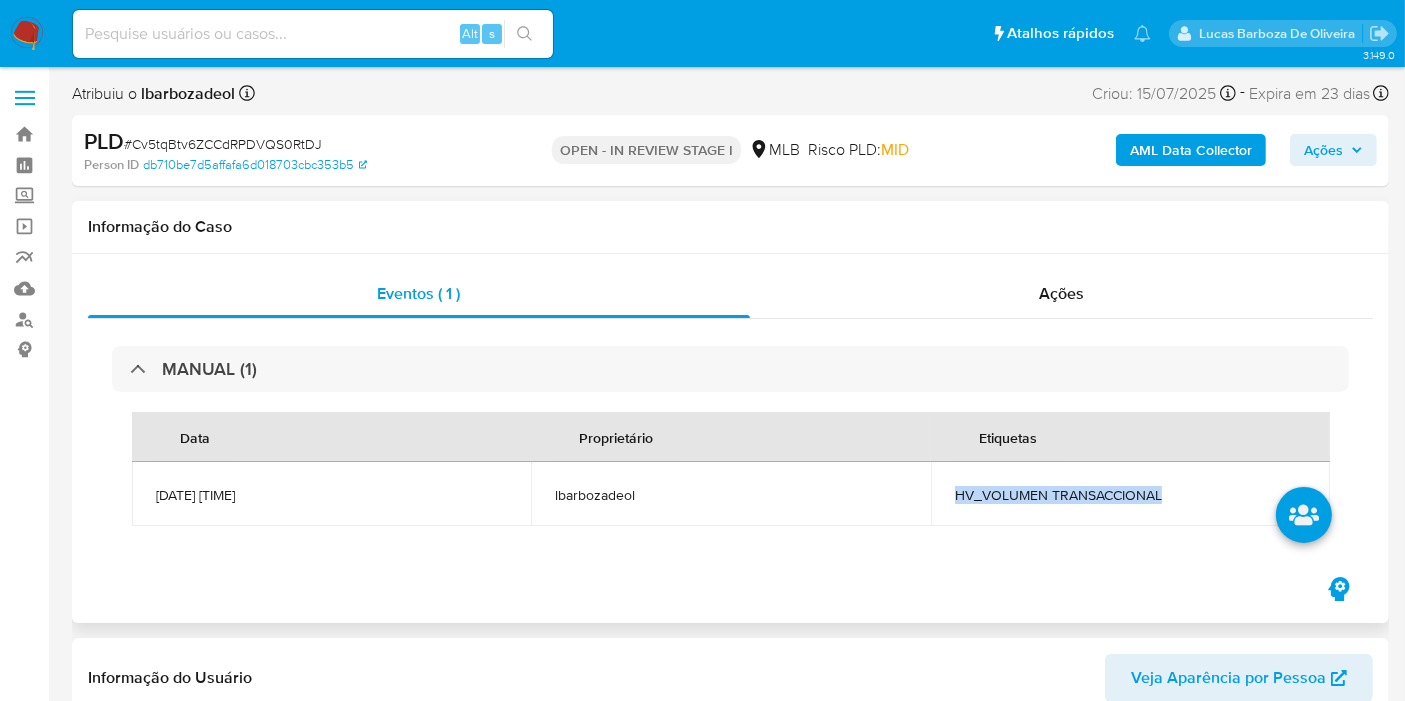 click on "HV_VOLUMEN TRANSACCIONAL" at bounding box center (1130, 495) 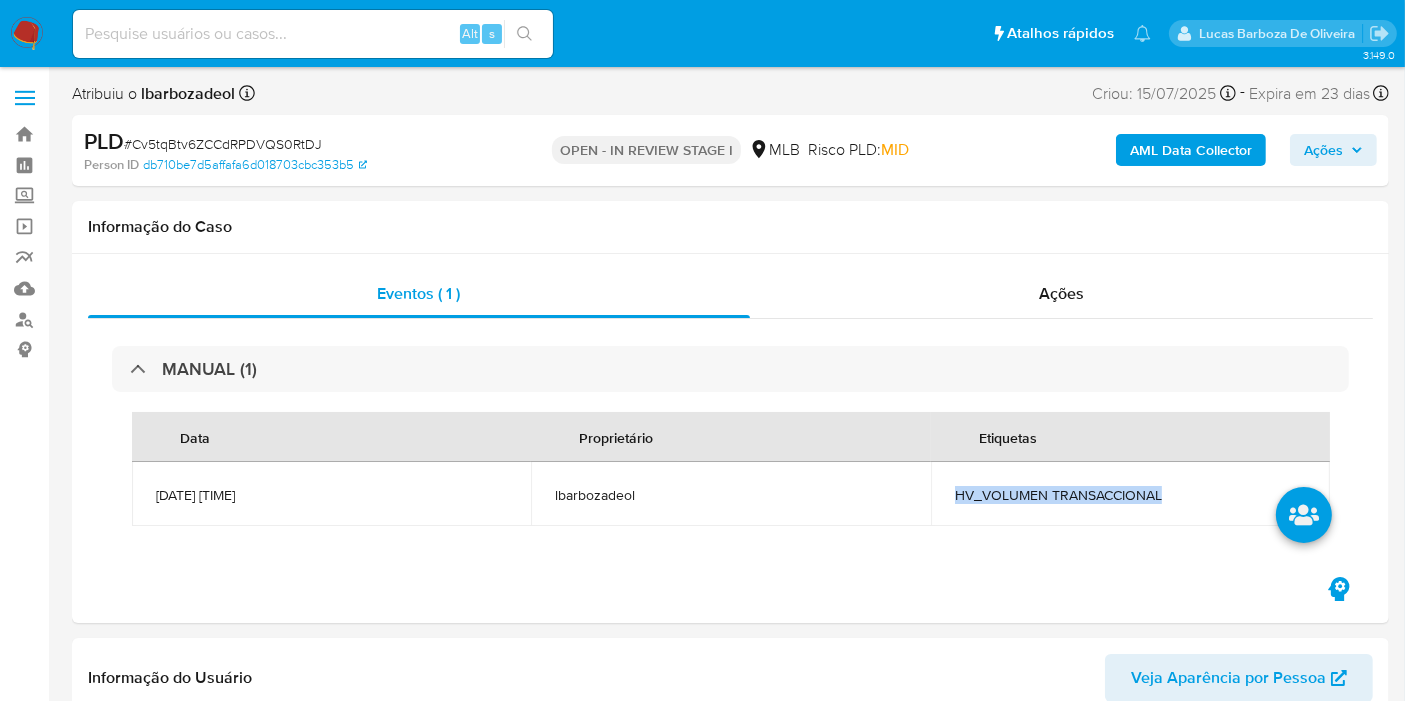 click on "Ações" at bounding box center (1333, 150) 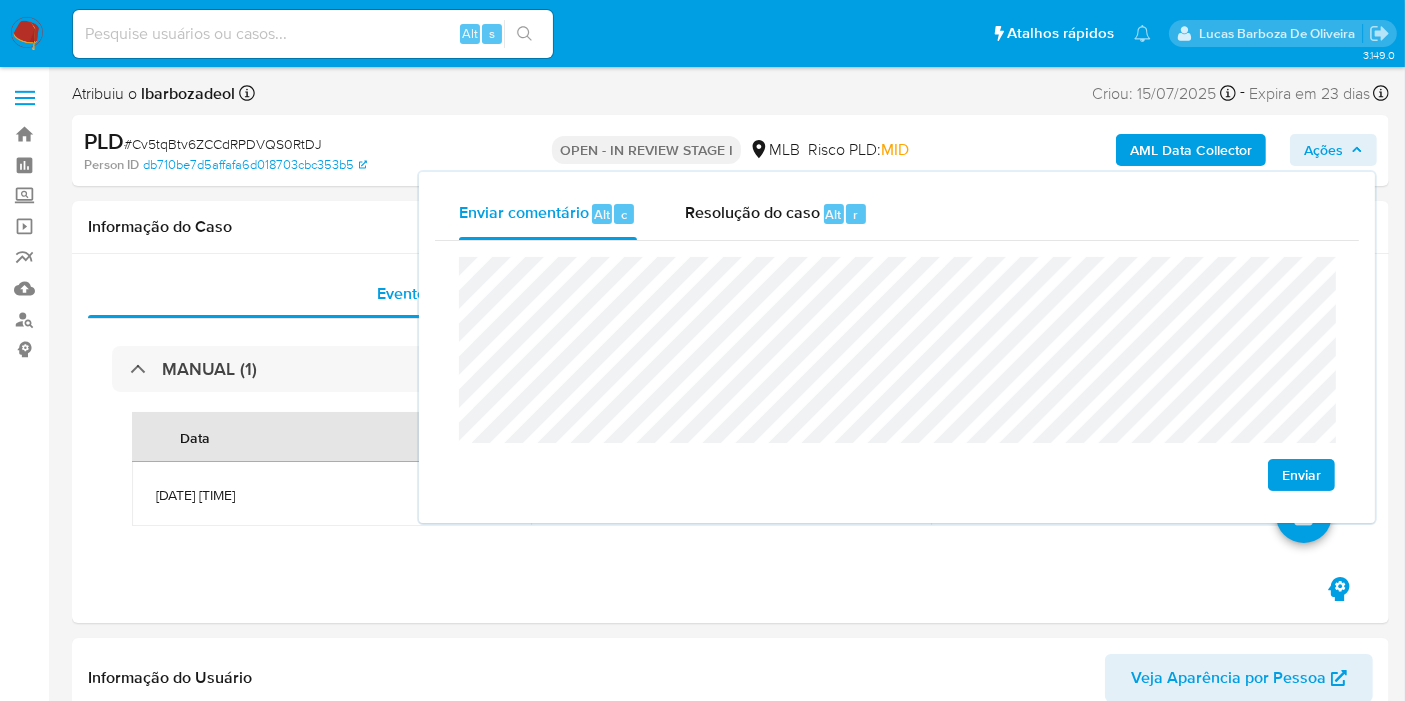 drag, startPoint x: 336, startPoint y: 201, endPoint x: 382, endPoint y: 196, distance: 46.270943 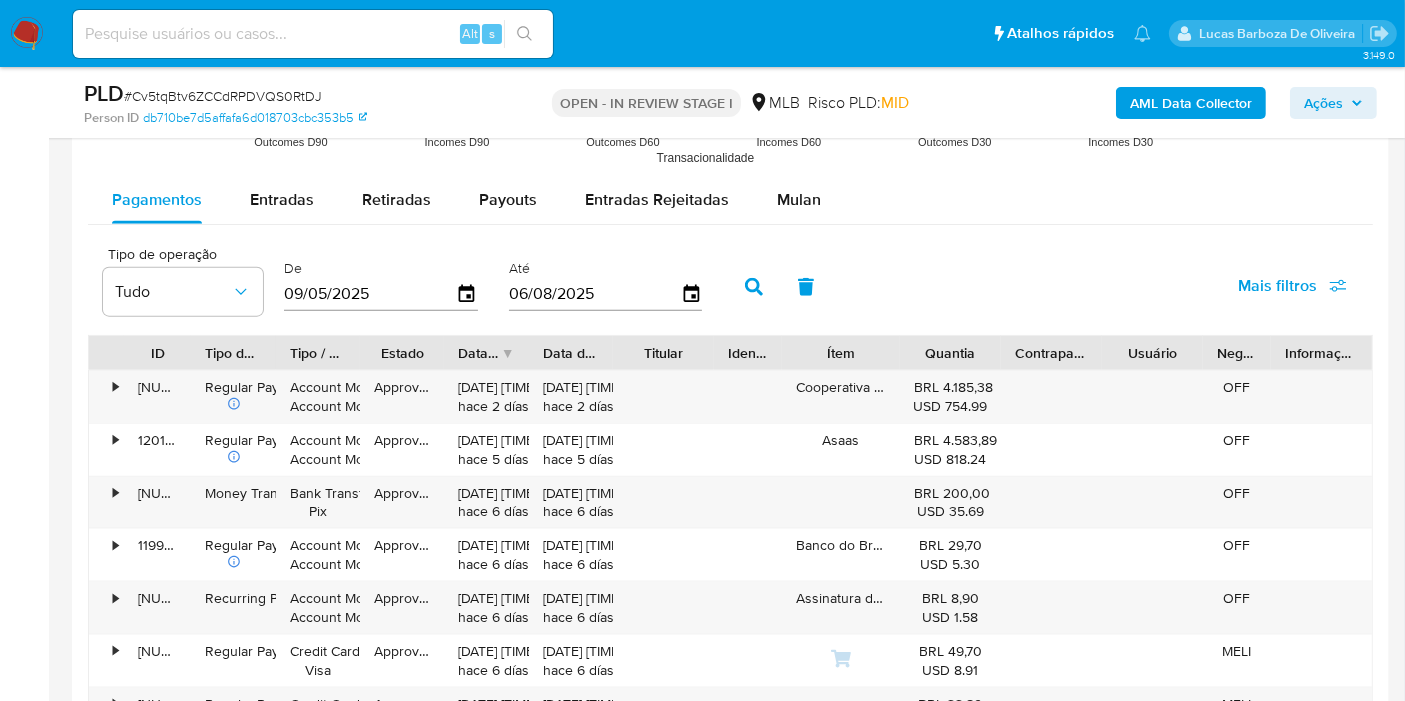 scroll, scrollTop: 2328, scrollLeft: 0, axis: vertical 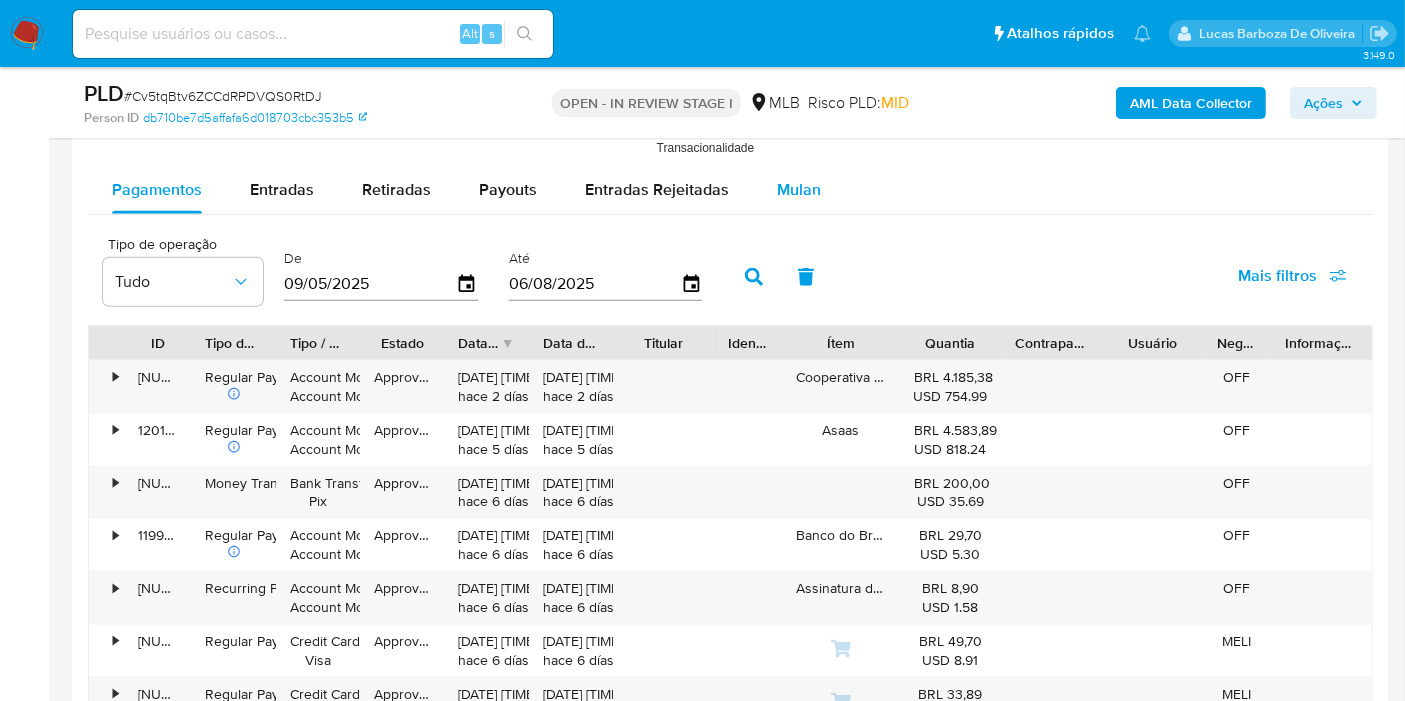 click on "Mulan" at bounding box center (799, 190) 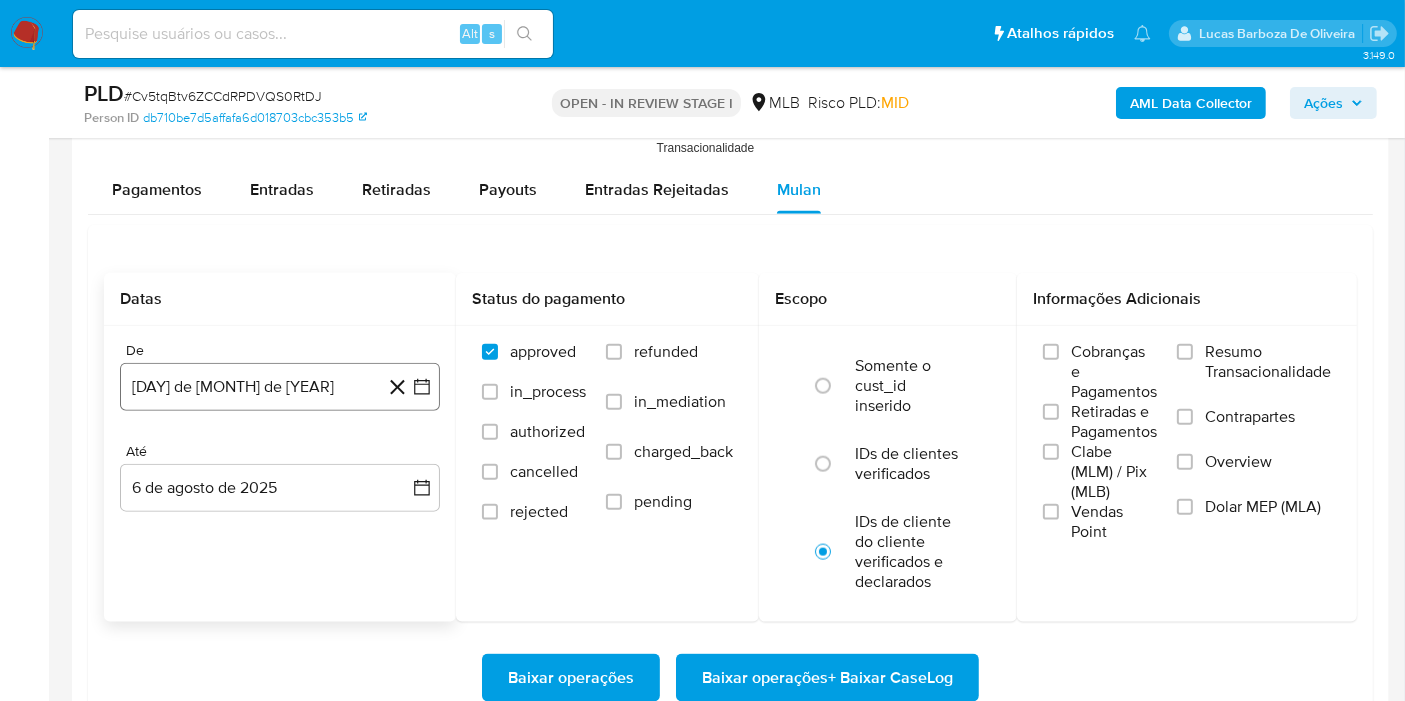 click on "[DATE]" at bounding box center [280, 387] 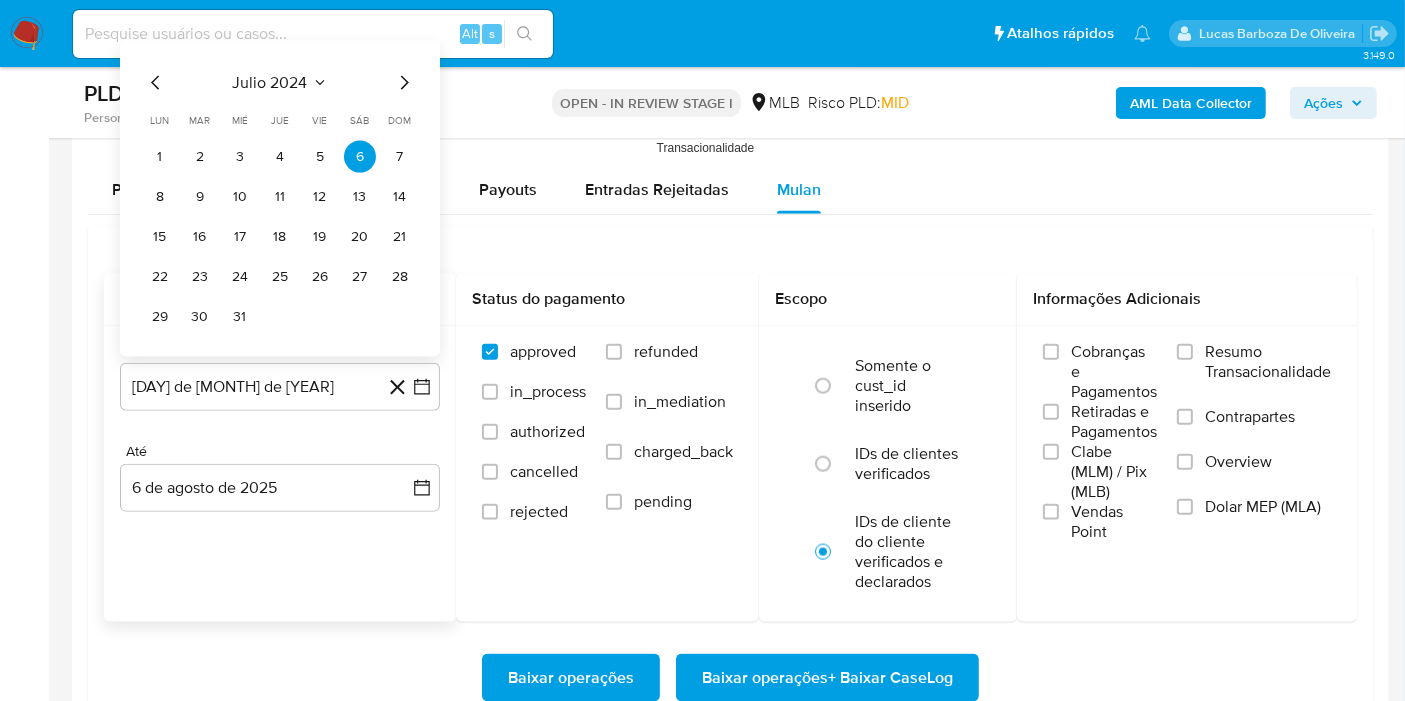 click on "julio 2024" at bounding box center [270, 83] 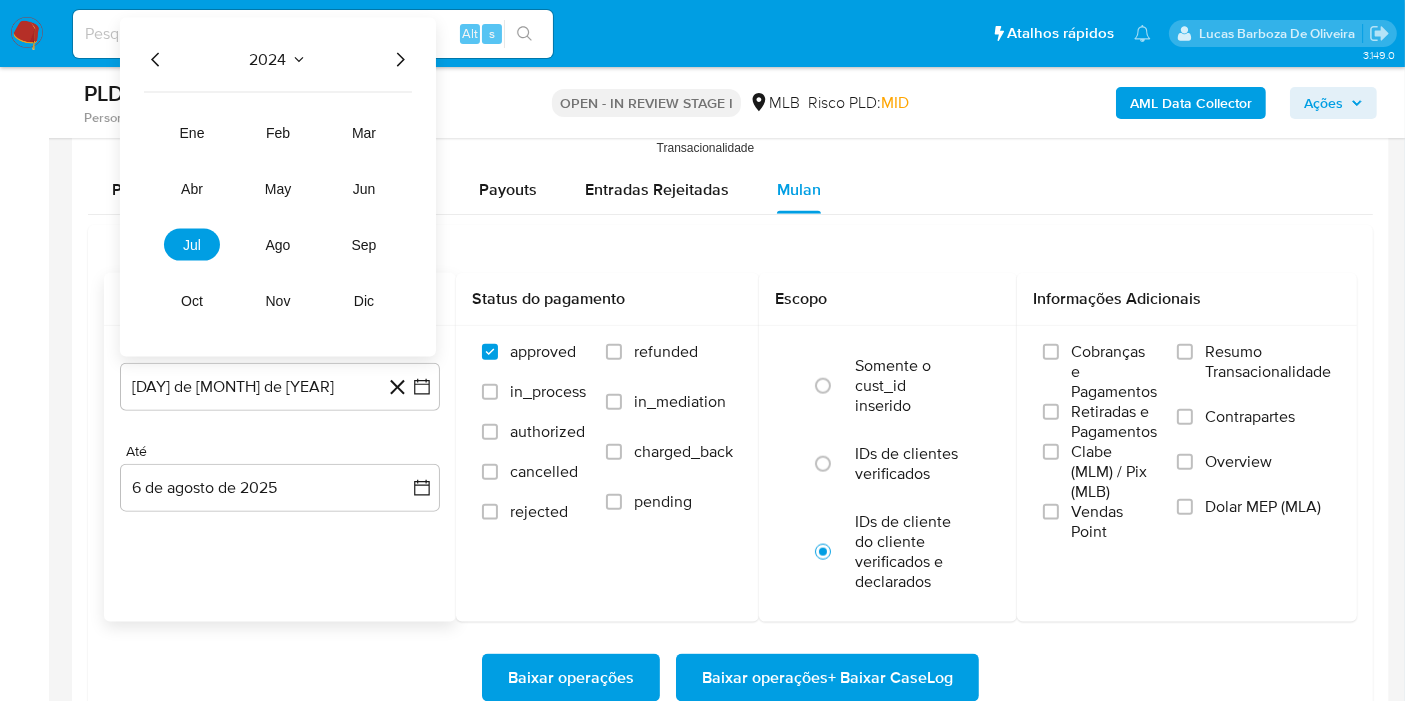 click 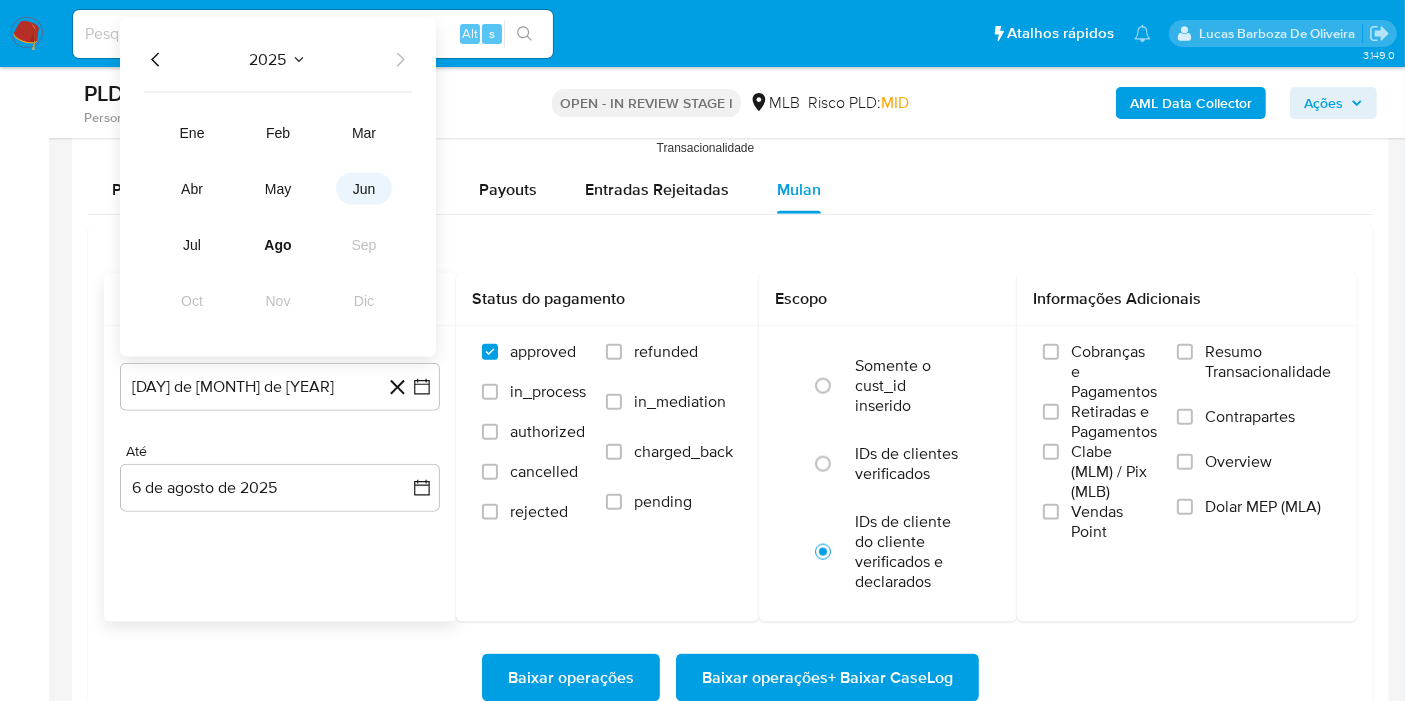 click on "jun" at bounding box center [364, 189] 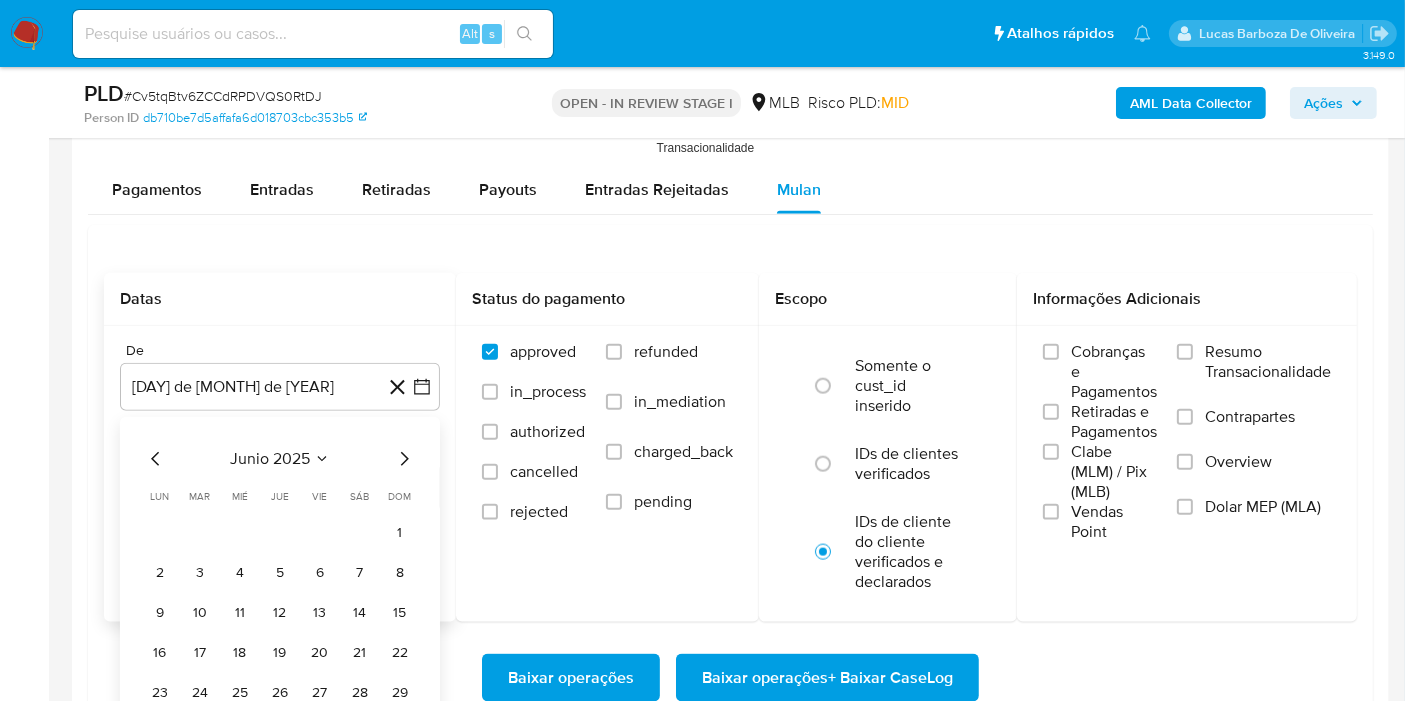 drag, startPoint x: 397, startPoint y: 529, endPoint x: 294, endPoint y: 475, distance: 116.297035 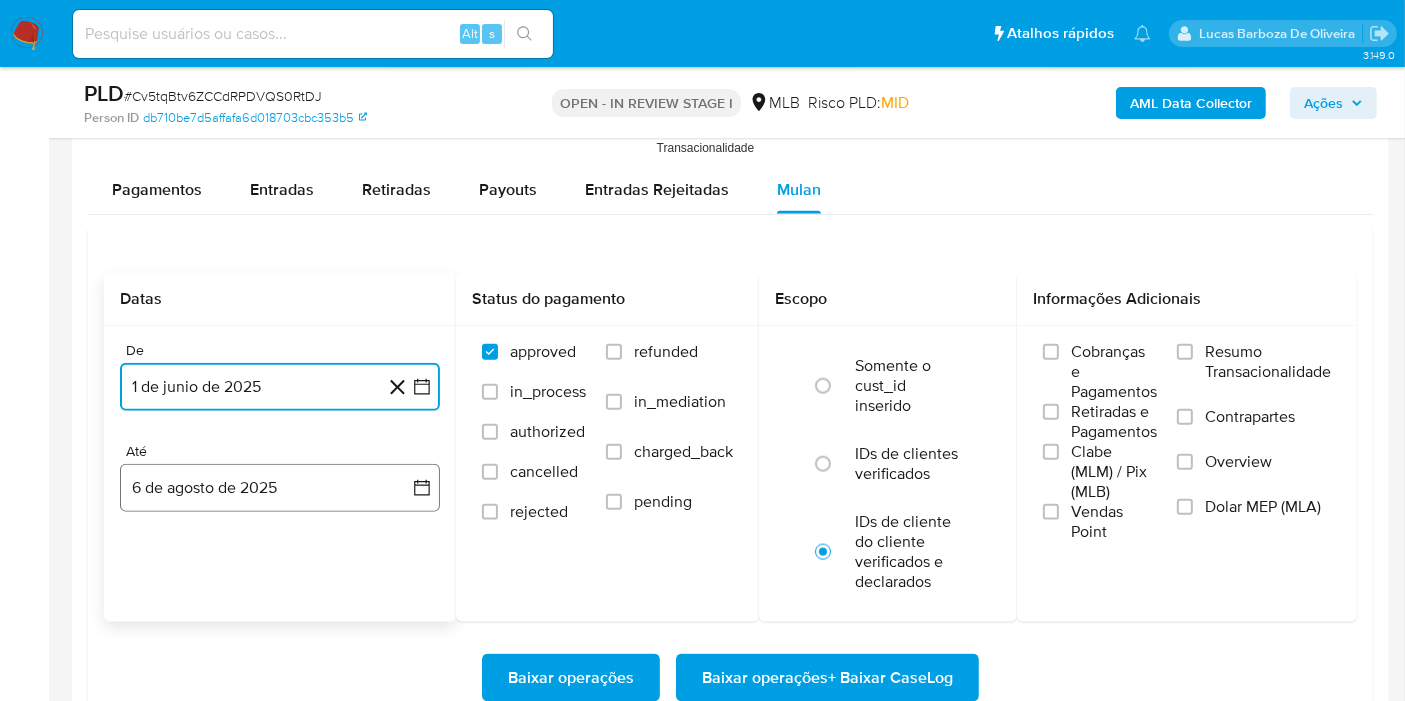 click on "6 de agosto de 2025" at bounding box center (280, 488) 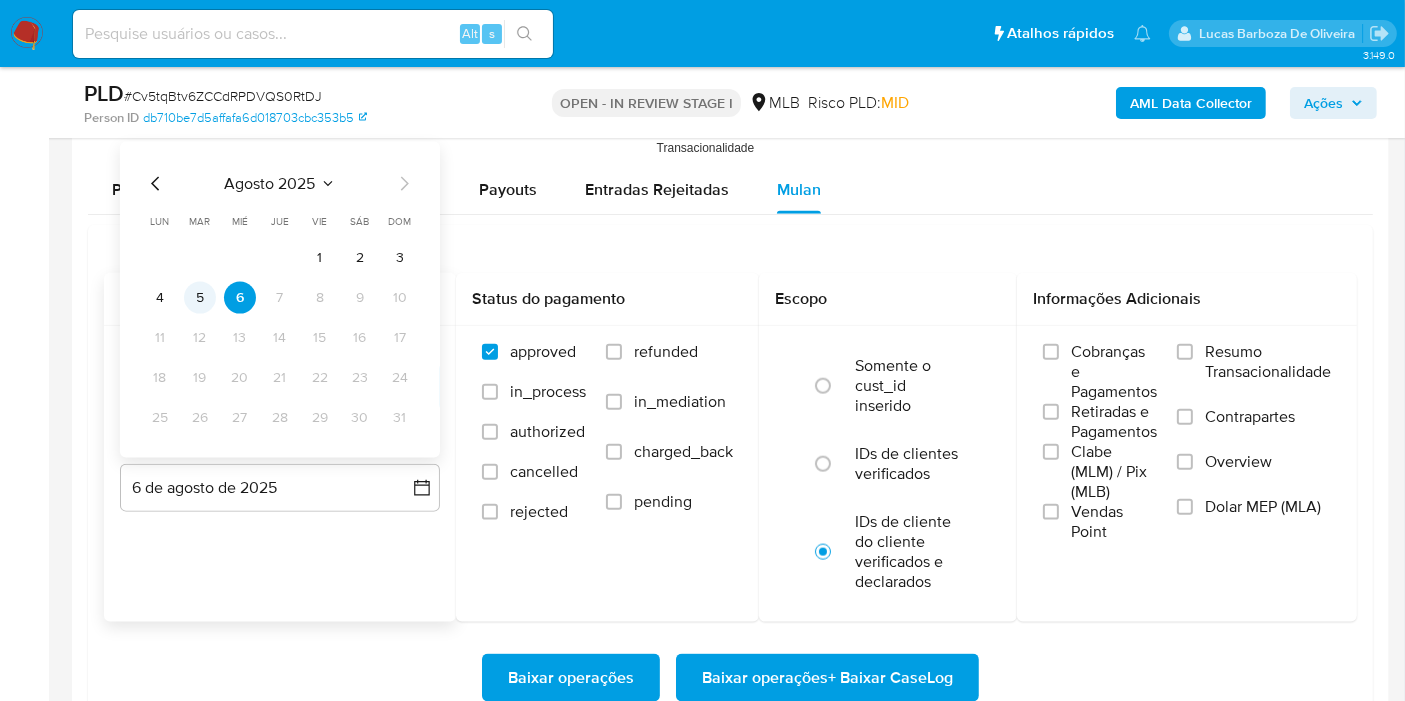 click on "5" at bounding box center [200, 298] 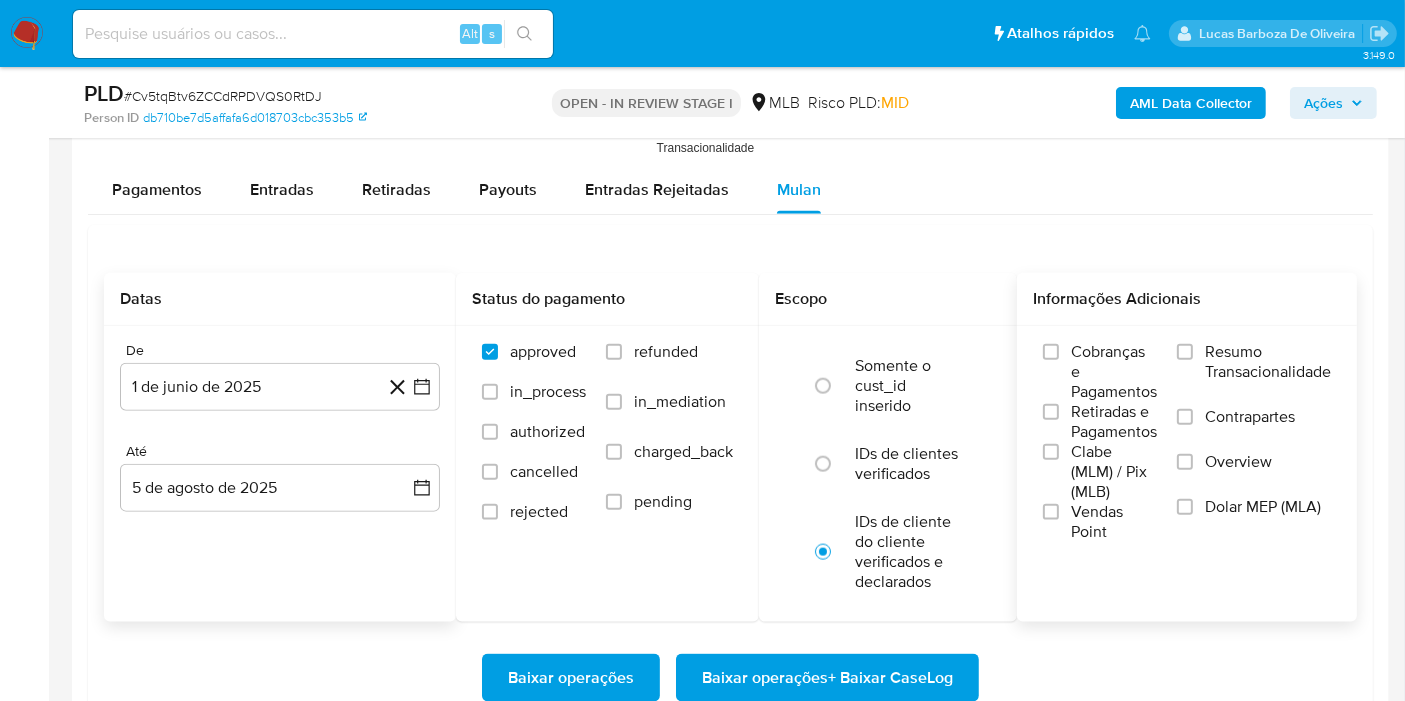 click on "Resumo Transacionalidade" at bounding box center [1268, 362] 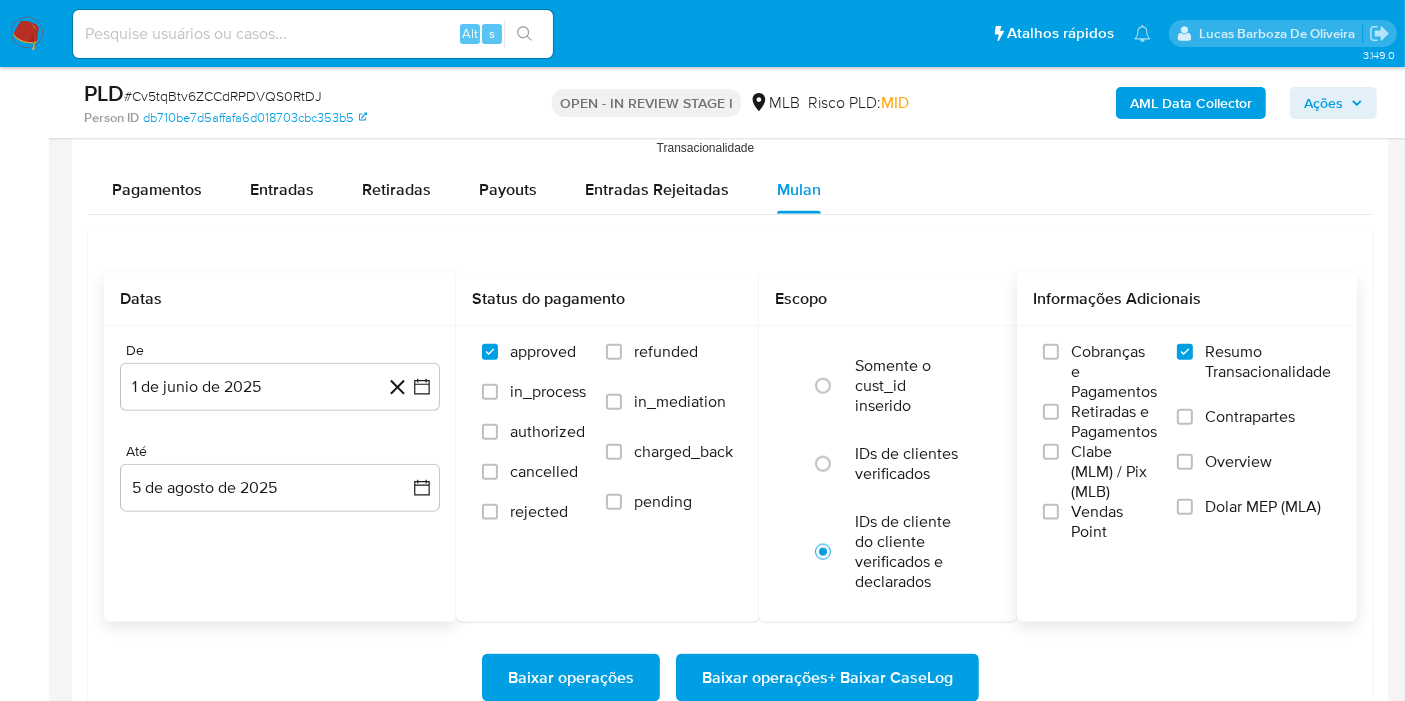 click on "Baixar operações  +   Baixar CaseLog" at bounding box center (827, 678) 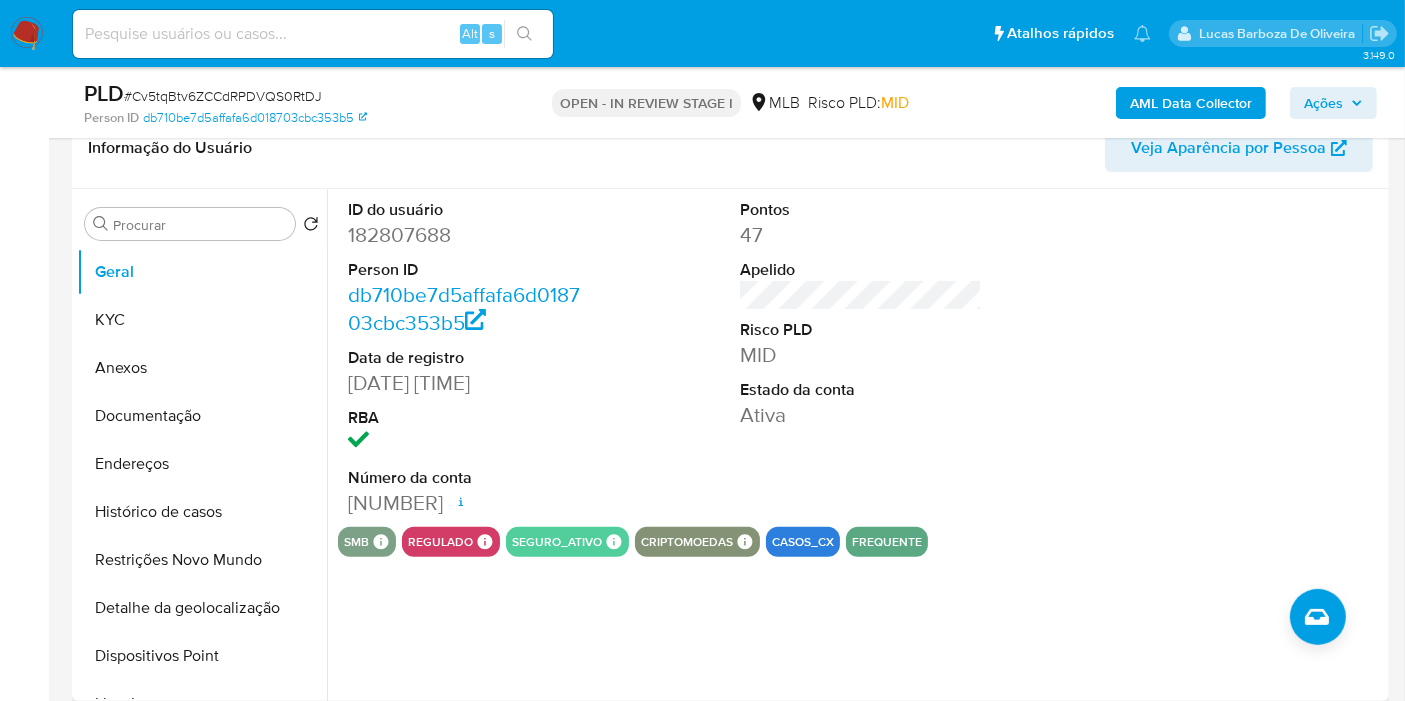 scroll, scrollTop: 488, scrollLeft: 0, axis: vertical 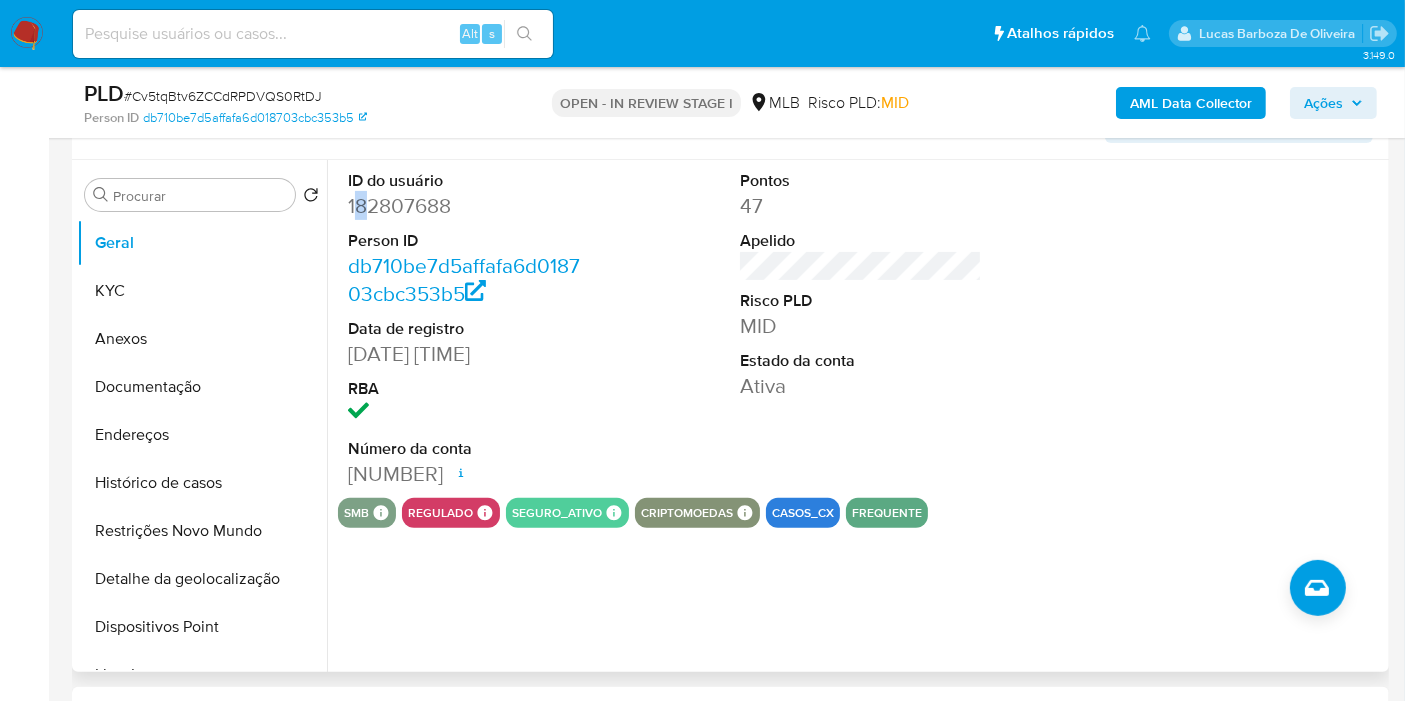 drag, startPoint x: 352, startPoint y: 204, endPoint x: 362, endPoint y: 207, distance: 10.440307 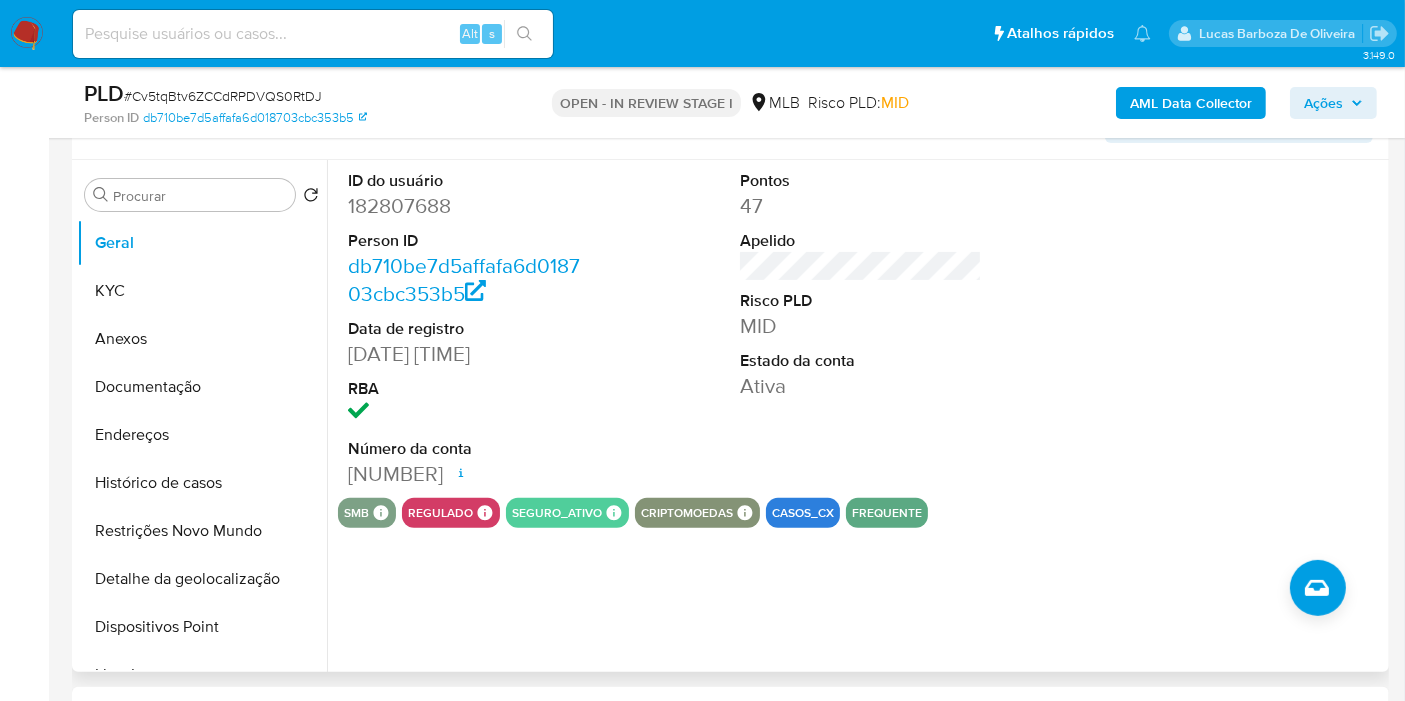 click on "182807688" at bounding box center (469, 206) 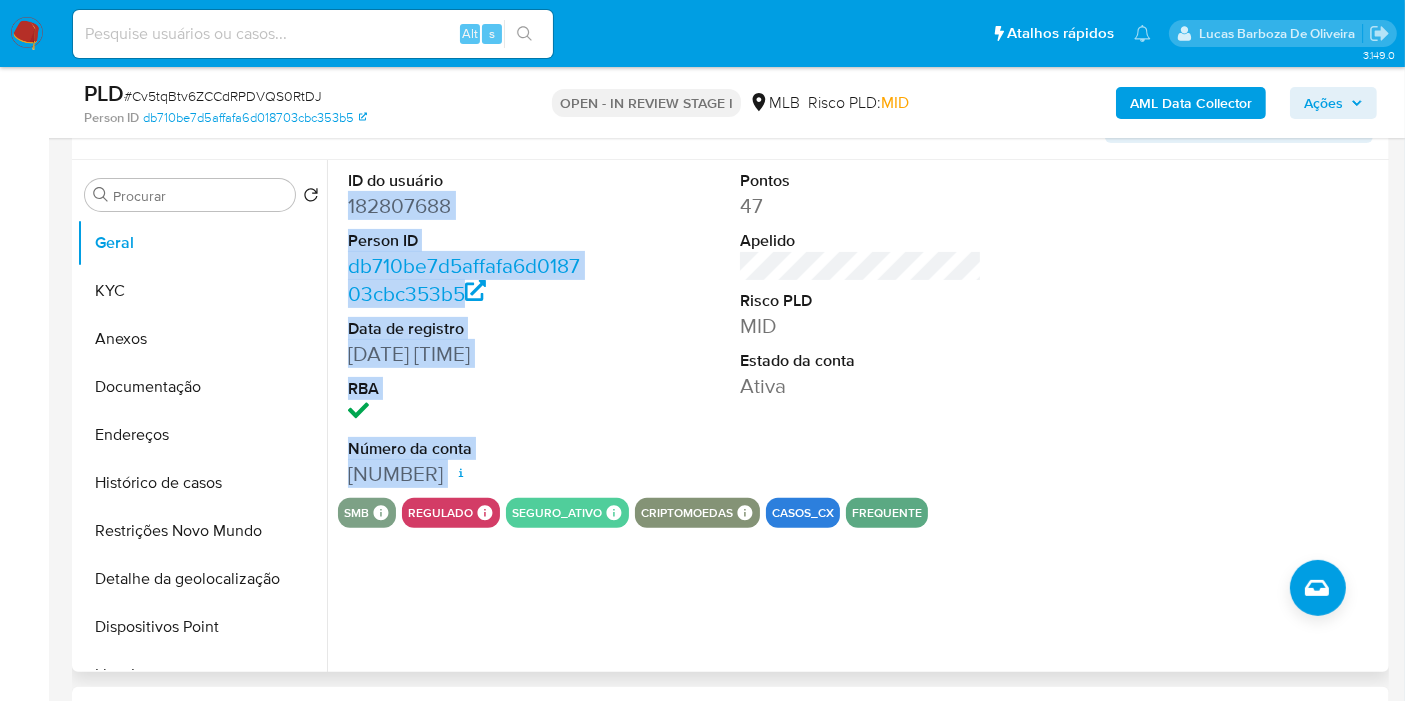 drag, startPoint x: 360, startPoint y: 209, endPoint x: 773, endPoint y: 466, distance: 486.43396 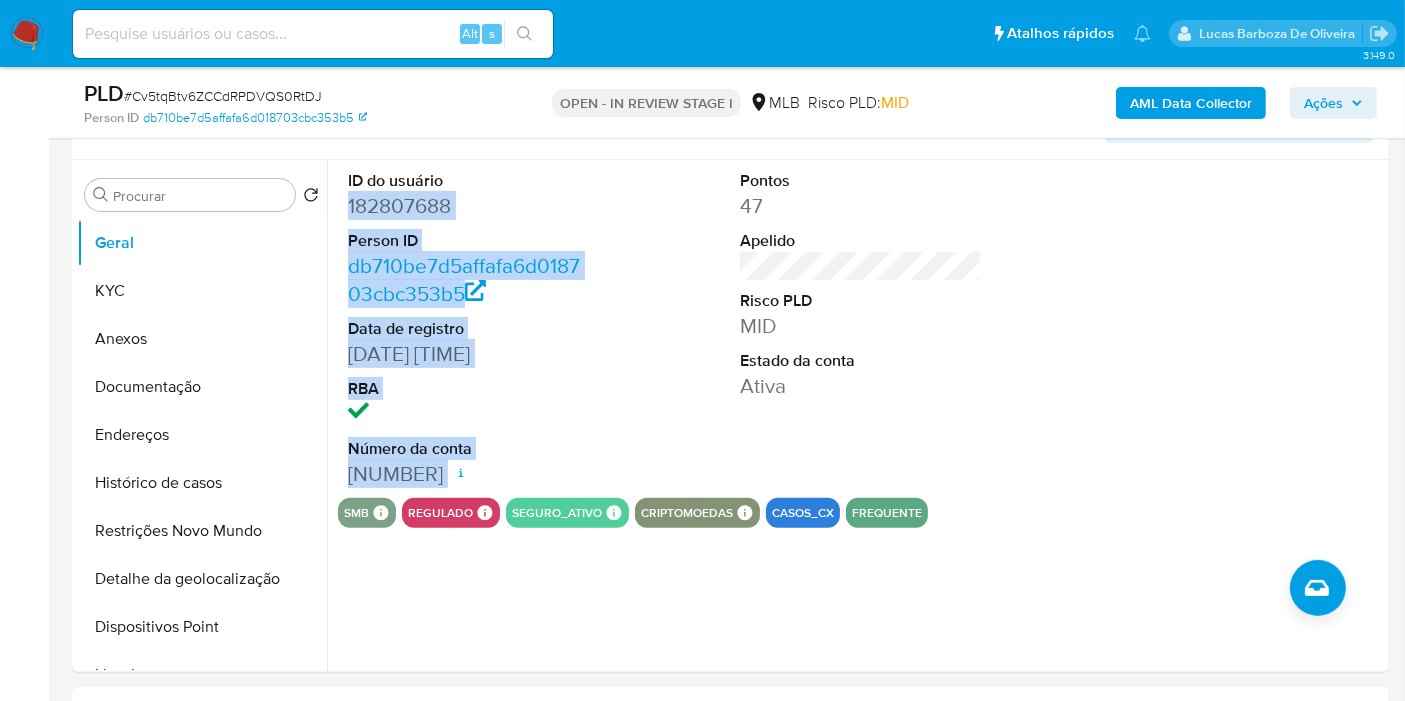 type 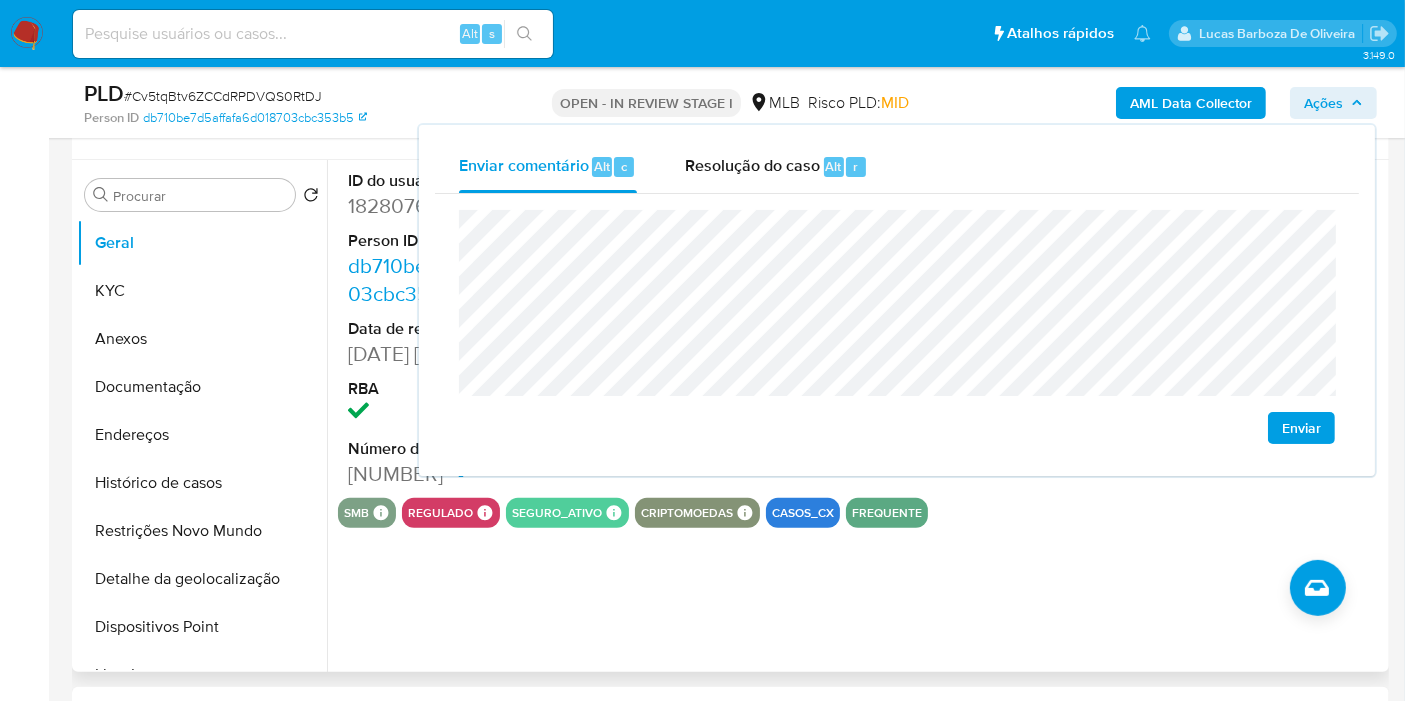 click on "ID do usuário 182807688 Person ID db710be7d5affafa6d018703cbc353b5 Data de registro 07/05/2015 11:02:57 RBA Número da conta 000179589176953   Data de abertura 25/03/2021 17:59 Status ACTIVE Pontos 47 Apelido Risco PLD MID Estado da conta Ativa smb   SMB SMB Advisor Email - Advisor Name - regulado   Regulado MLB BACEN COMPLIES LEGACY Mark Id MLB_BACEN Compliant is_compliant Created At 2022-03-08T14:51:14Z seguro_ativo   Seguro Ativo Products Garex 2 Total Protection 4 criptomoedas   Criptomoedas Paxos Coins Id ETH,USDP,BTC,LTC,LINK,UNI casos_cx frequente" at bounding box center [855, 416] 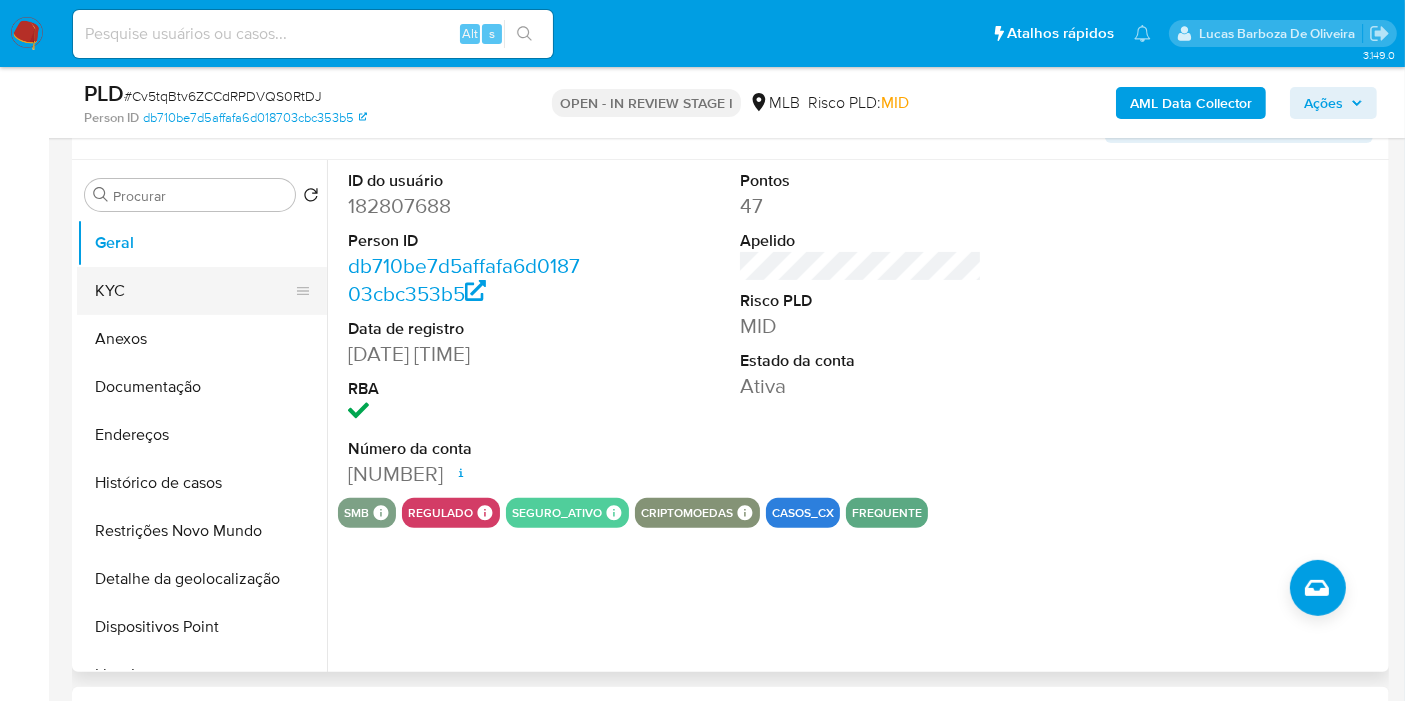 click on "KYC" at bounding box center (194, 291) 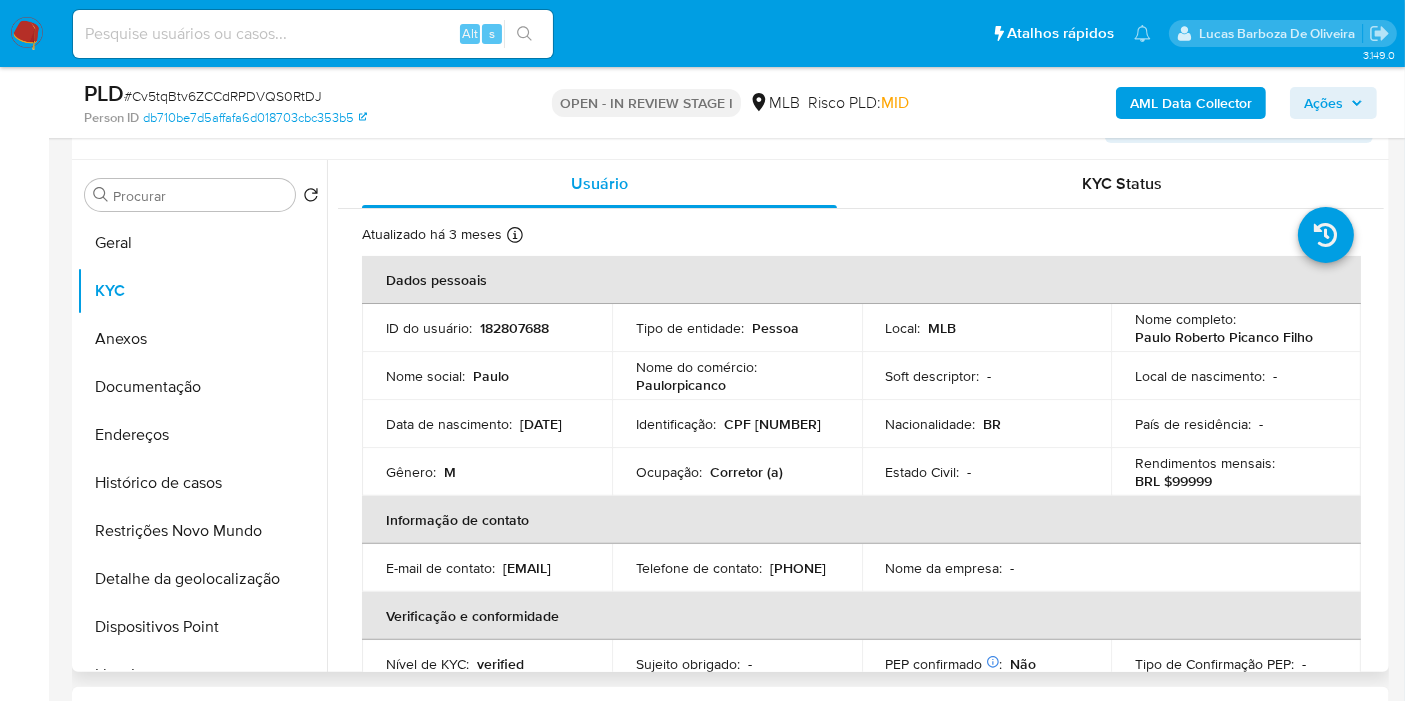 click on "CPF 06360938910" at bounding box center (772, 424) 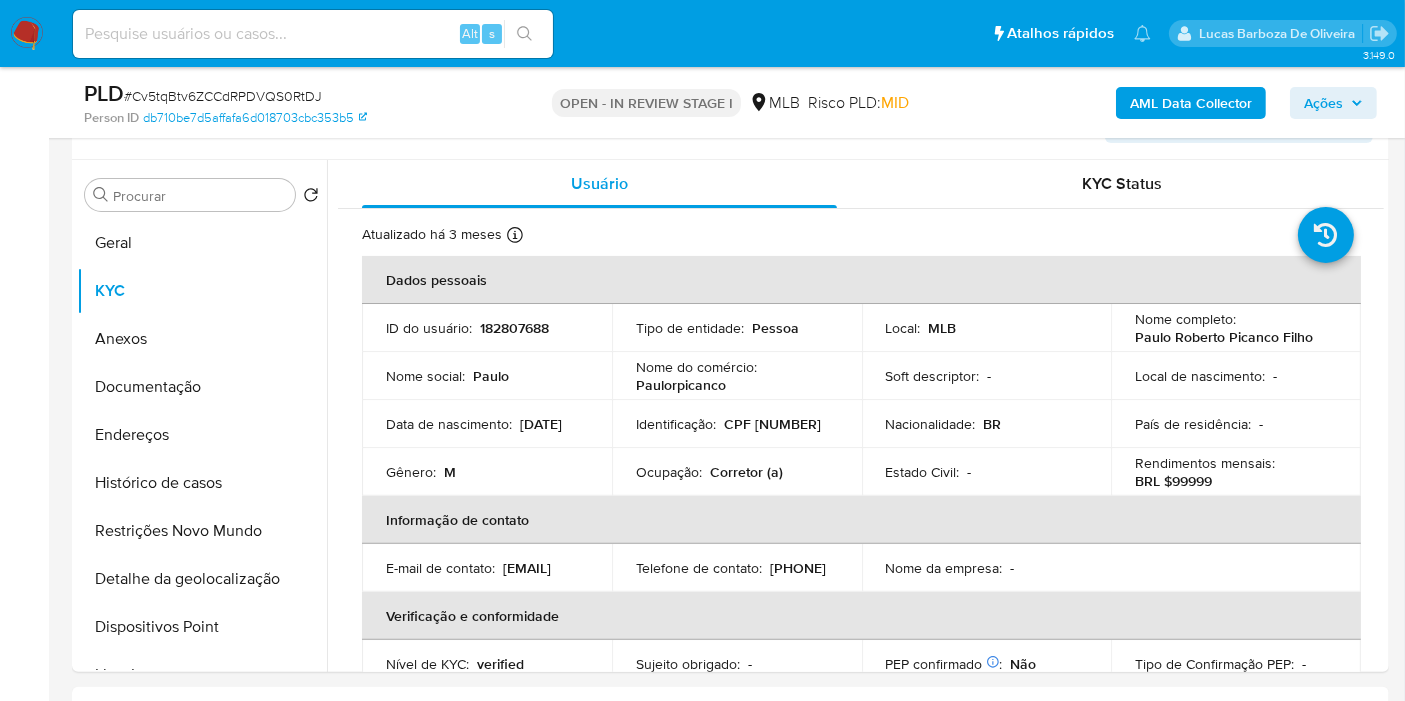 click on "Ações" at bounding box center (1333, 103) 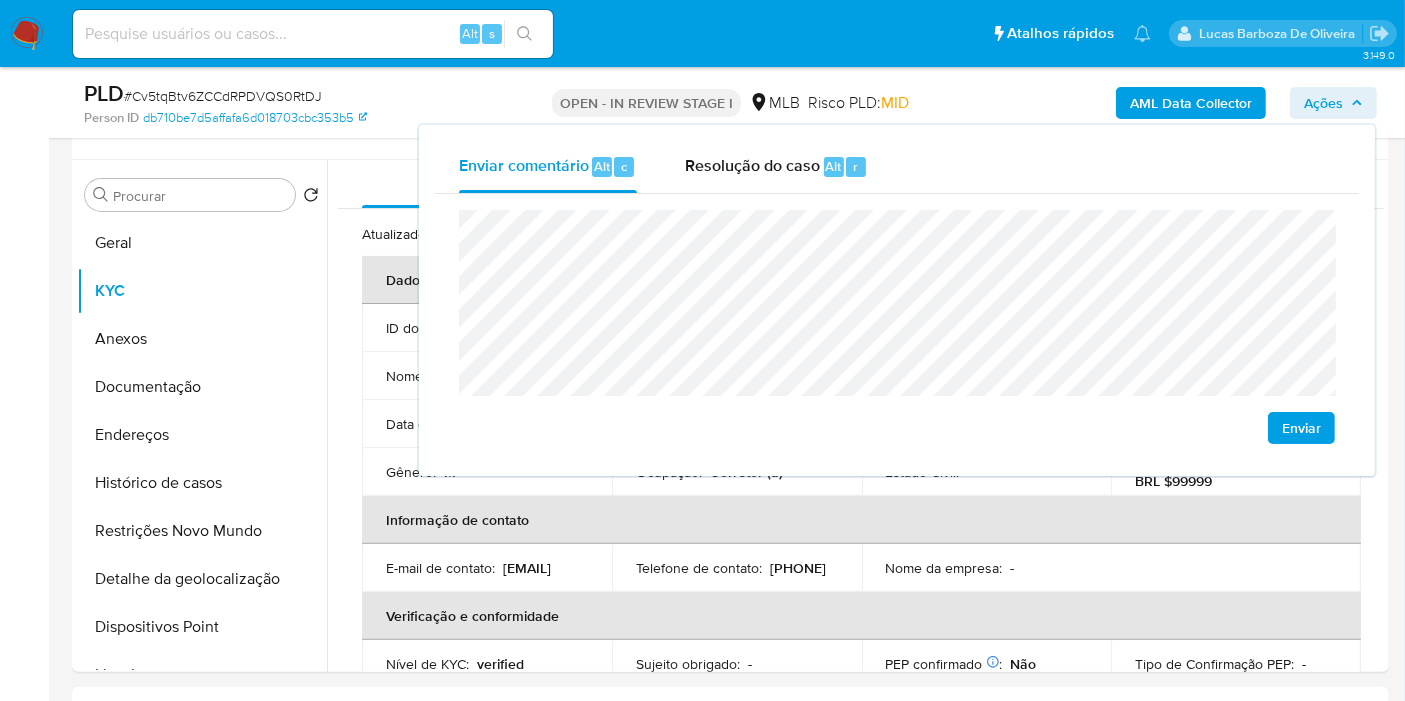 click on "econômica" 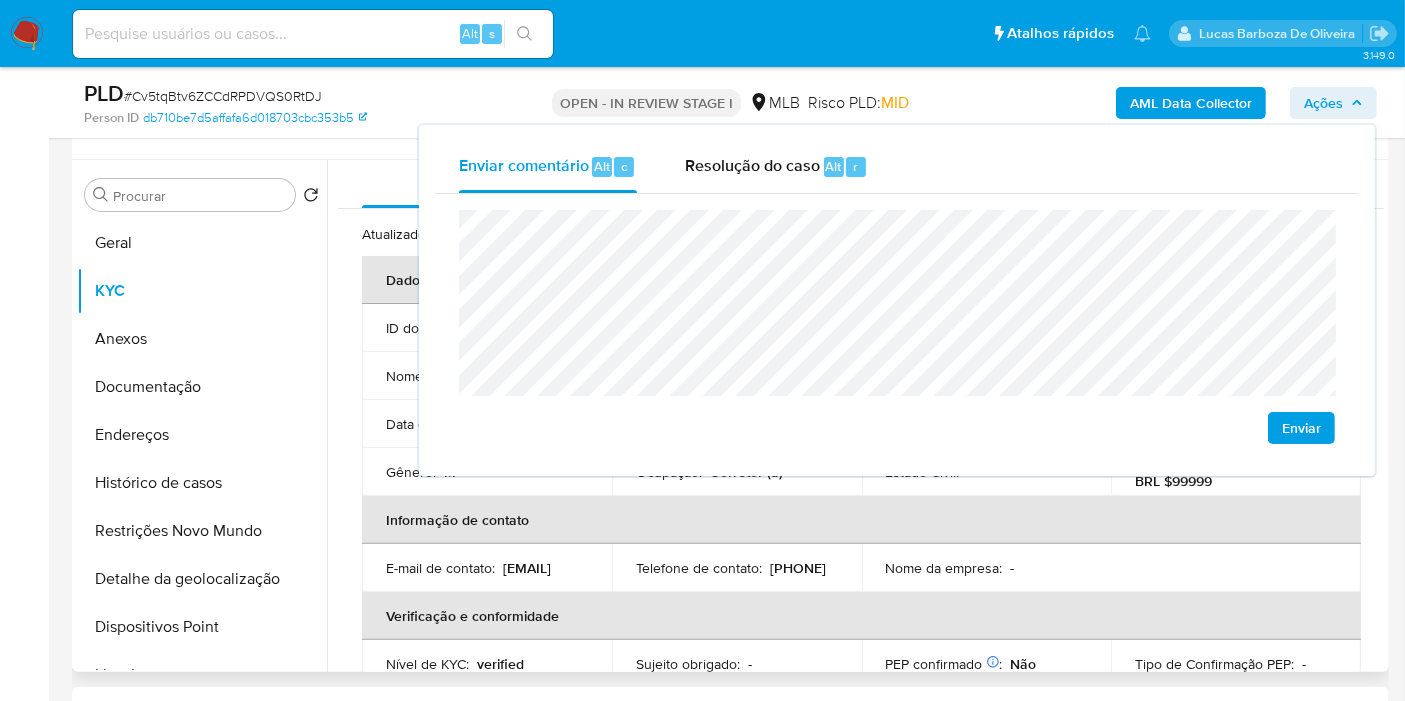 click on "Telefone de contato :    (47) 991708604" at bounding box center [737, 568] 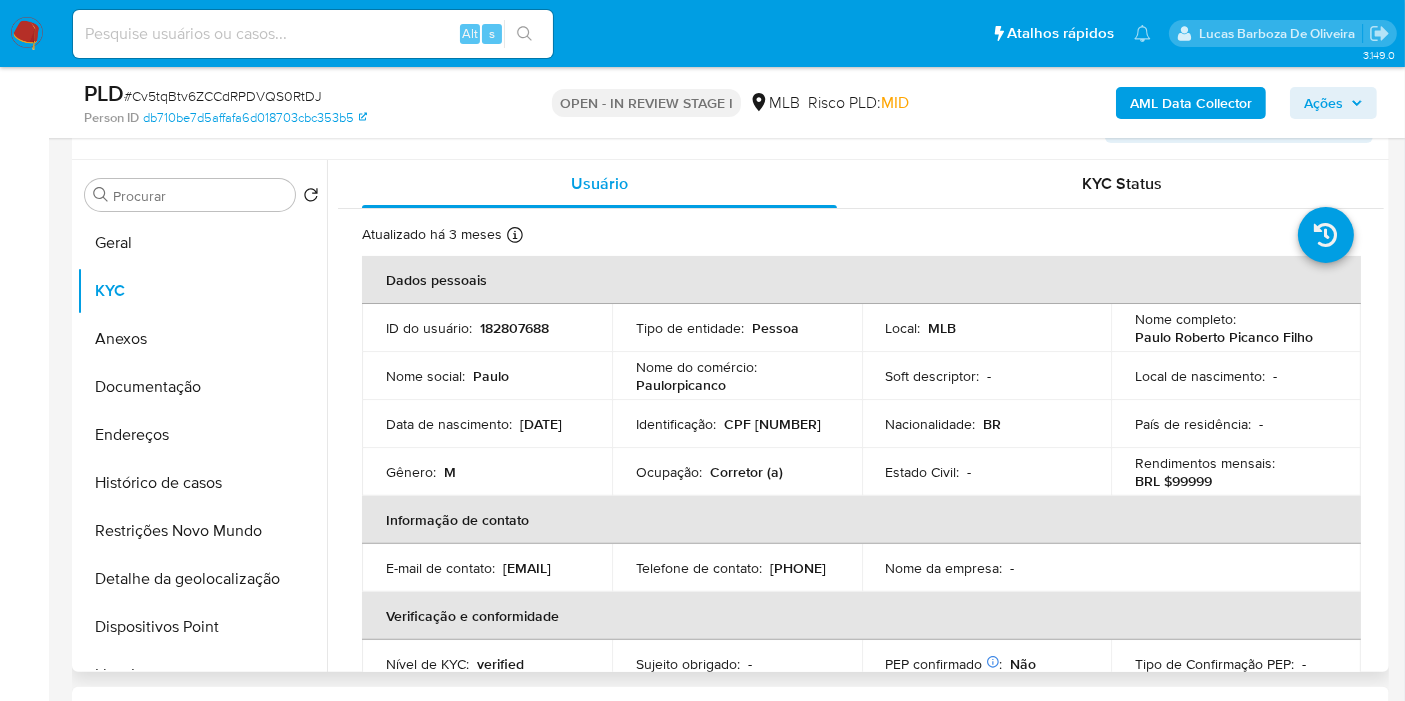 click on "Corretor (a)" at bounding box center [746, 472] 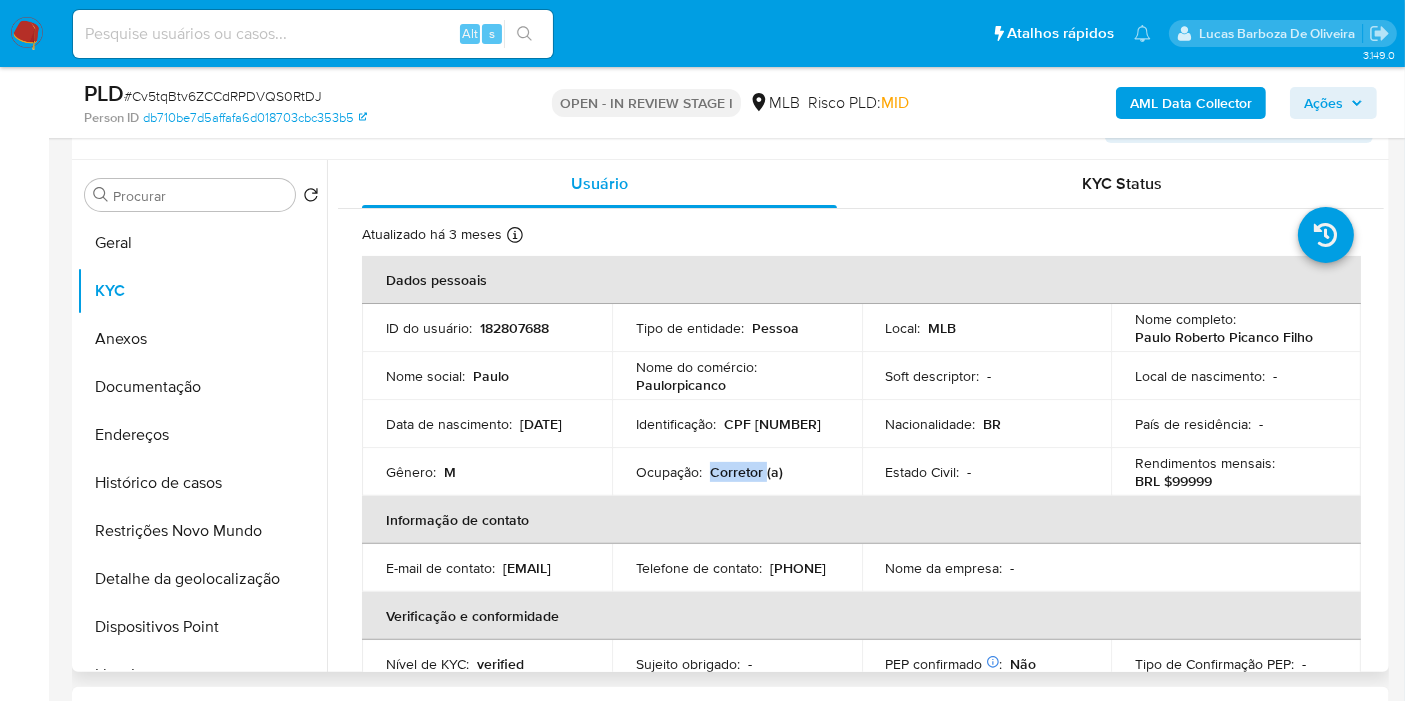 click on "Corretor (a)" at bounding box center (746, 472) 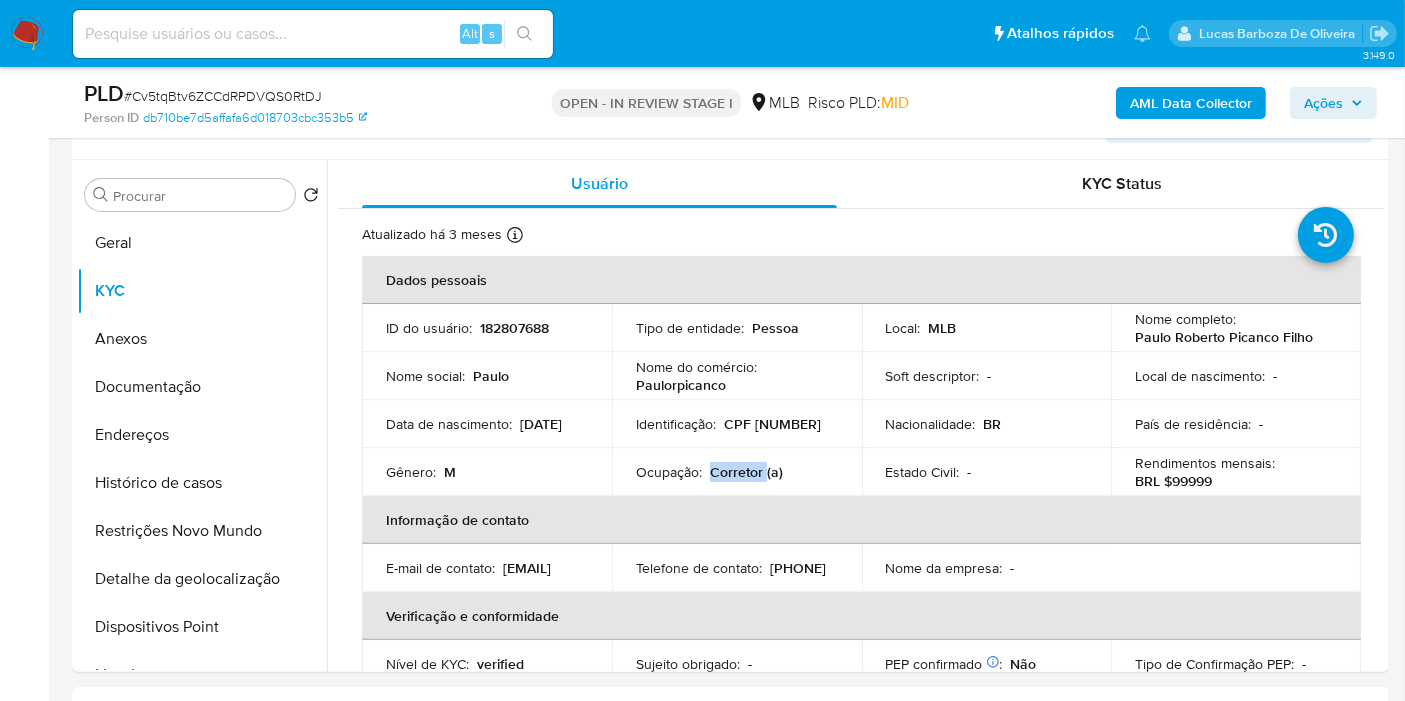 click on "Ações" at bounding box center [1323, 103] 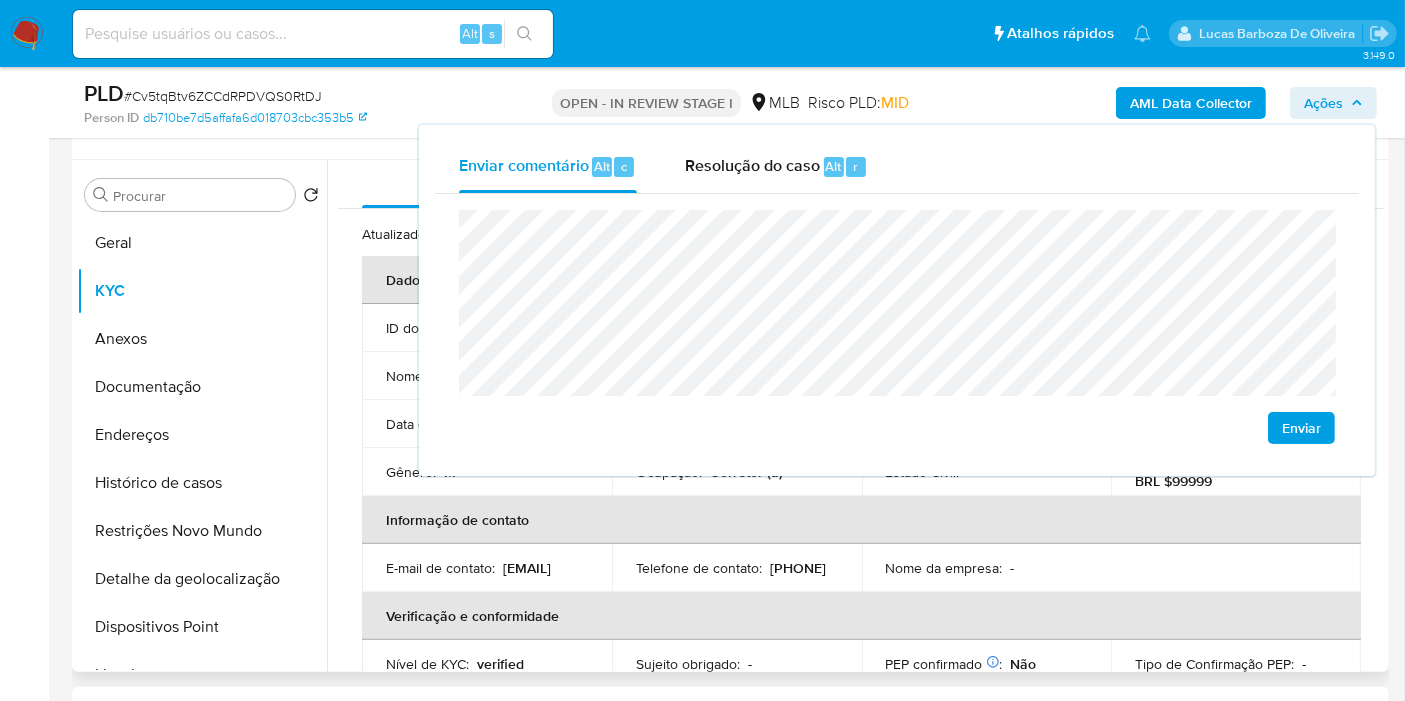 click on "Informação de contato" at bounding box center [861, 520] 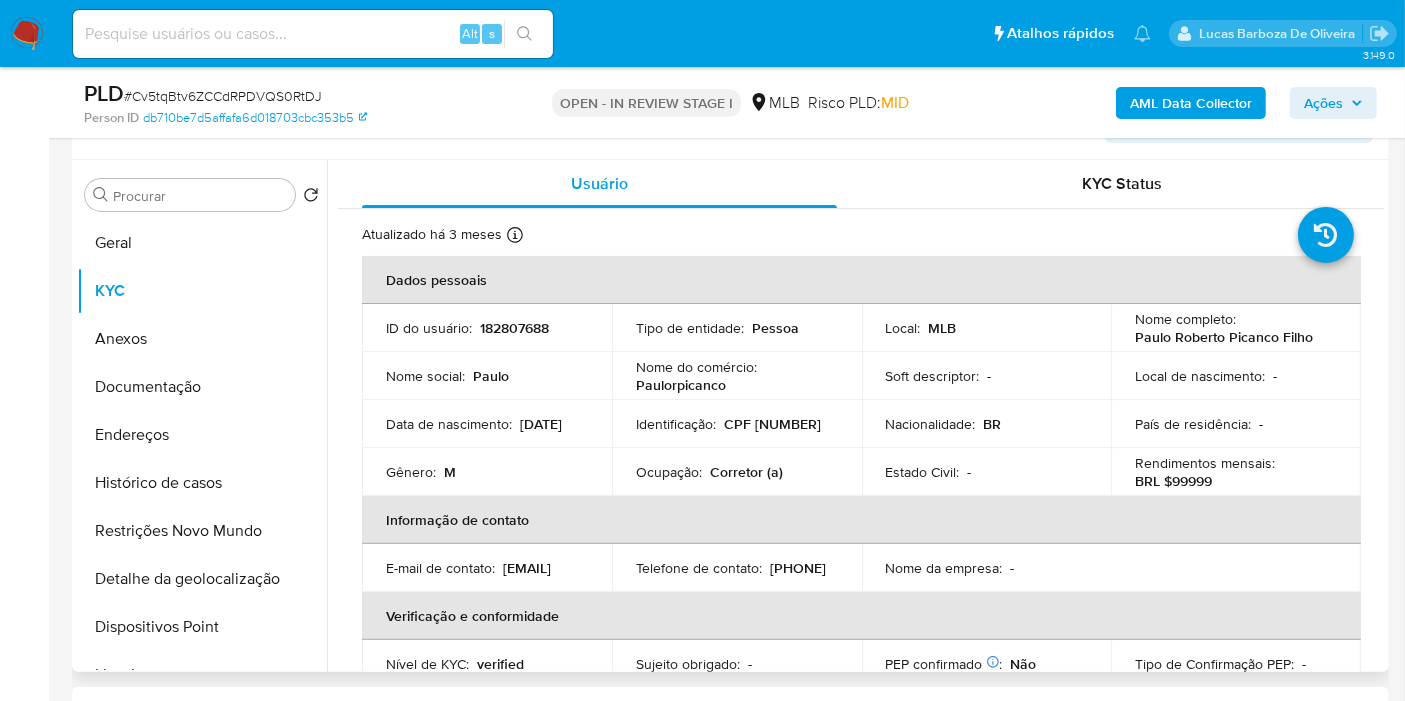 click on "182807688" at bounding box center (514, 328) 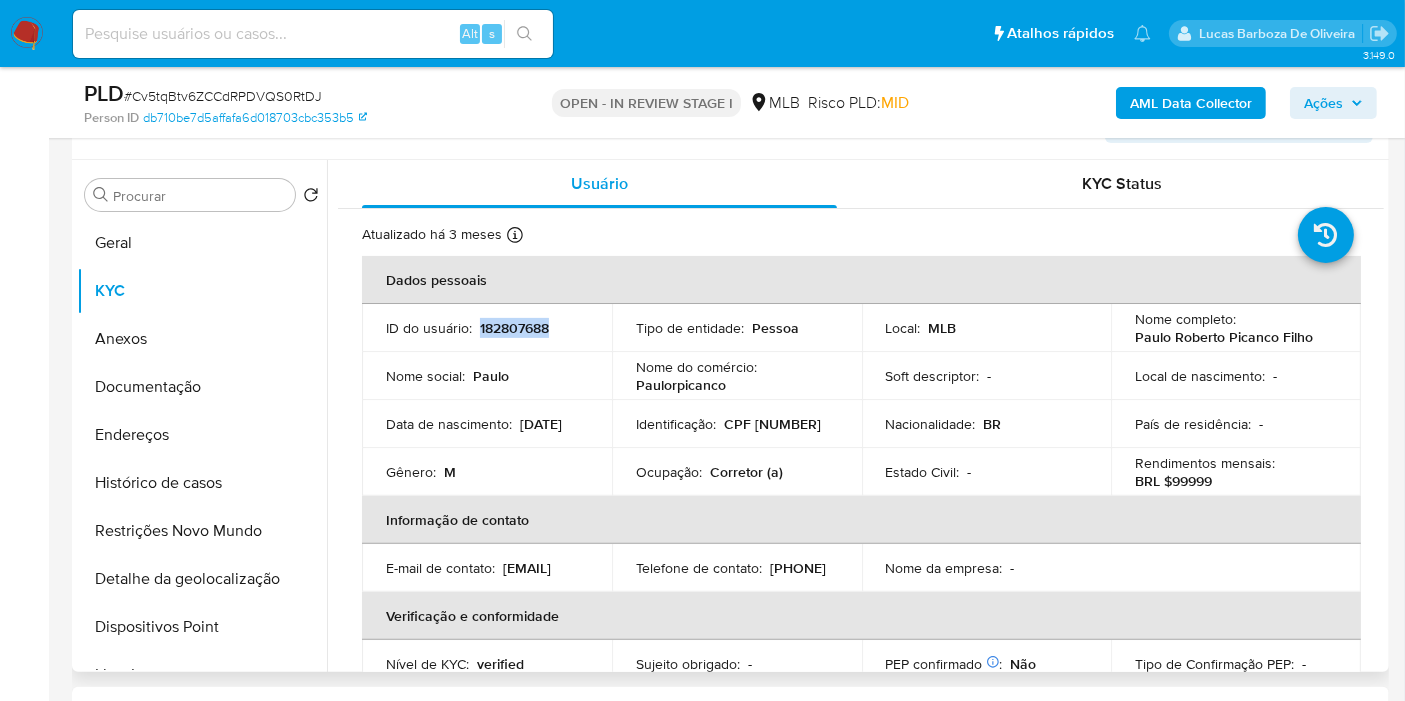 click on "182807688" at bounding box center (514, 328) 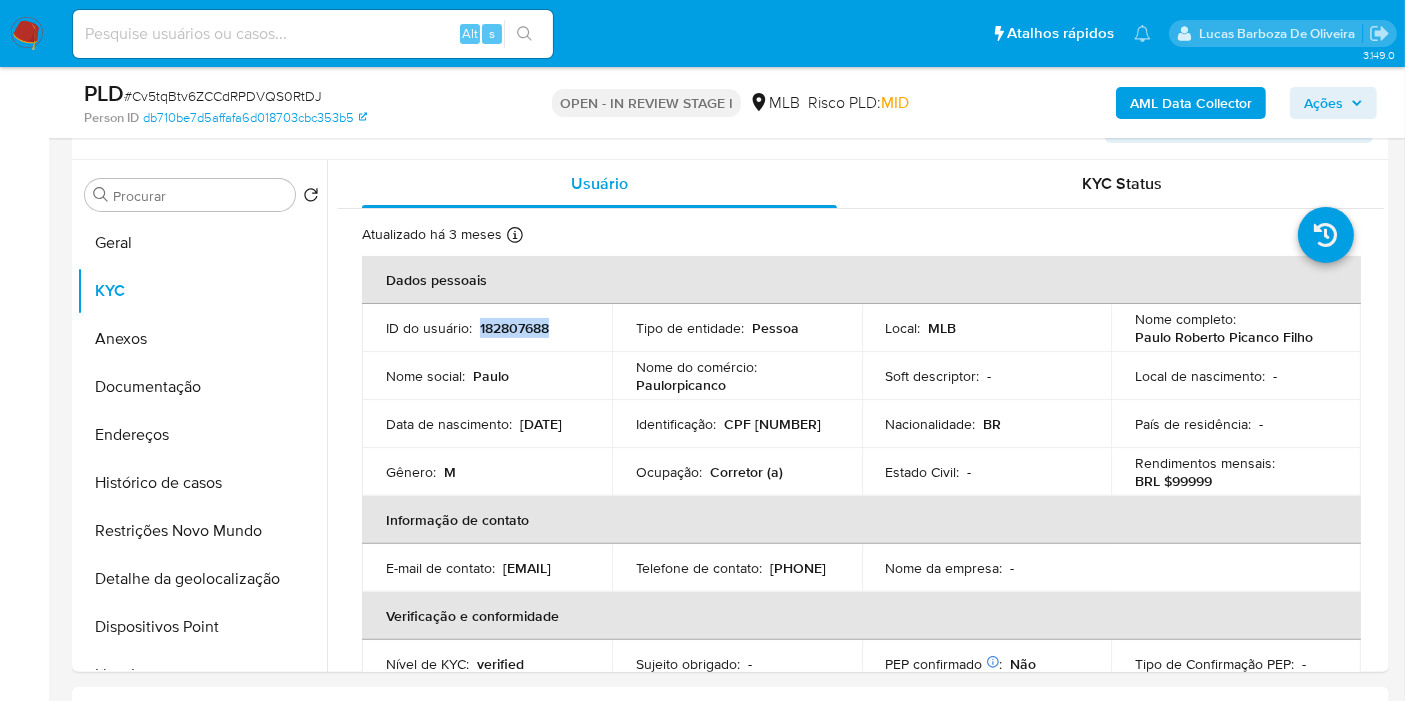 click on "Ações" at bounding box center [1323, 103] 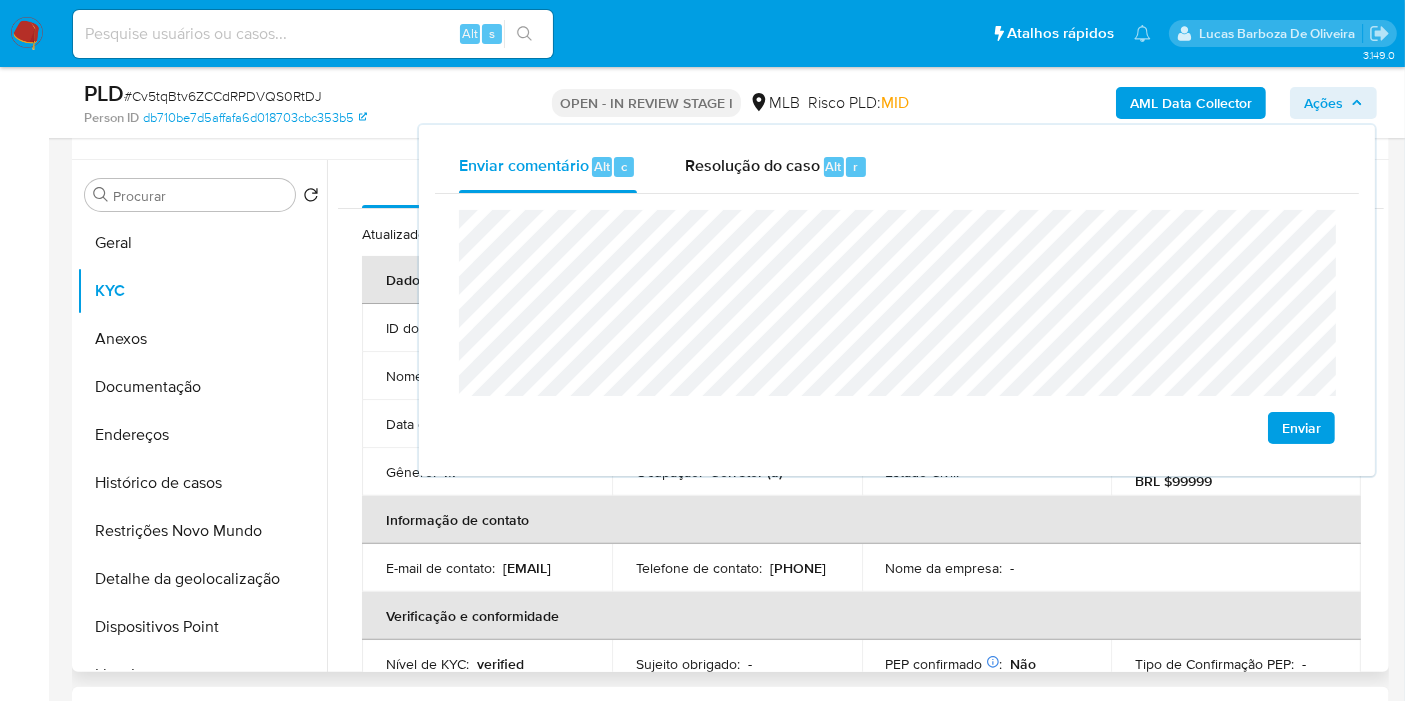 click on "Verificação e conformidade" at bounding box center (861, 616) 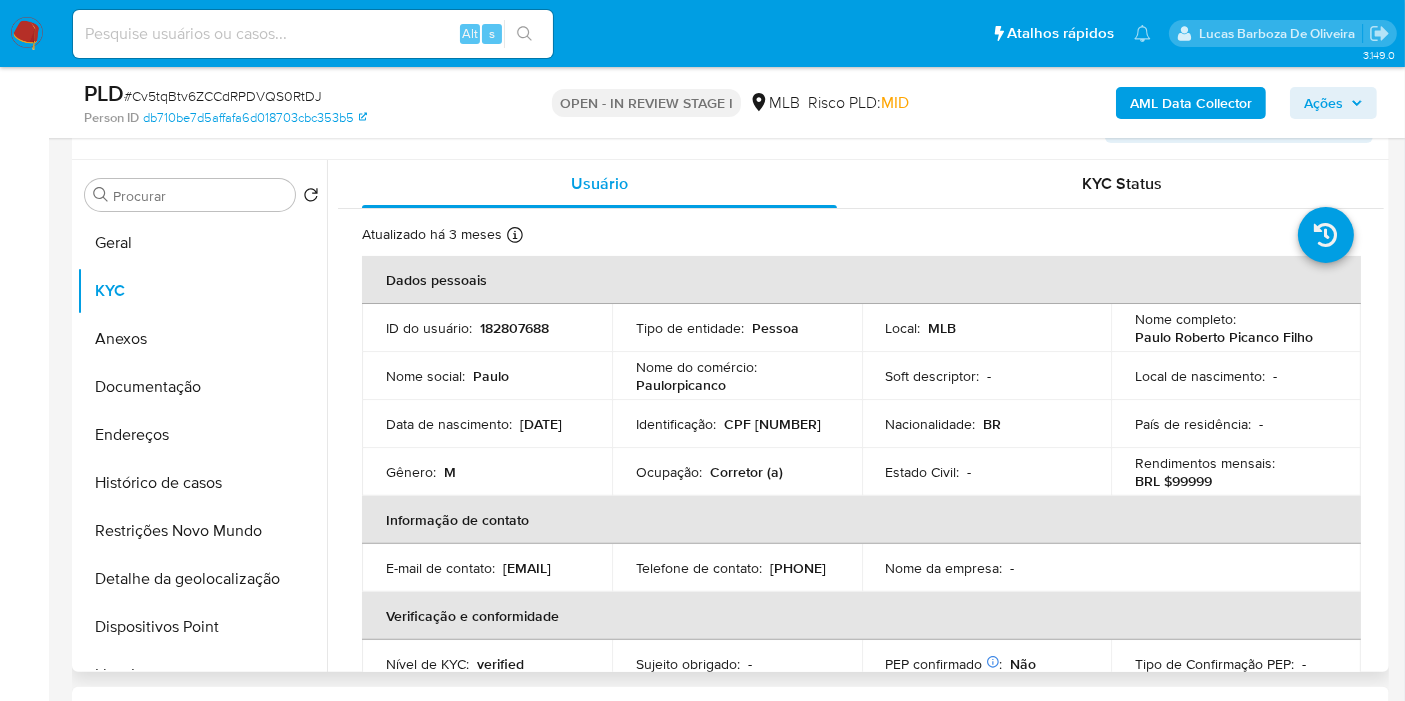 click on "182807688" at bounding box center (514, 328) 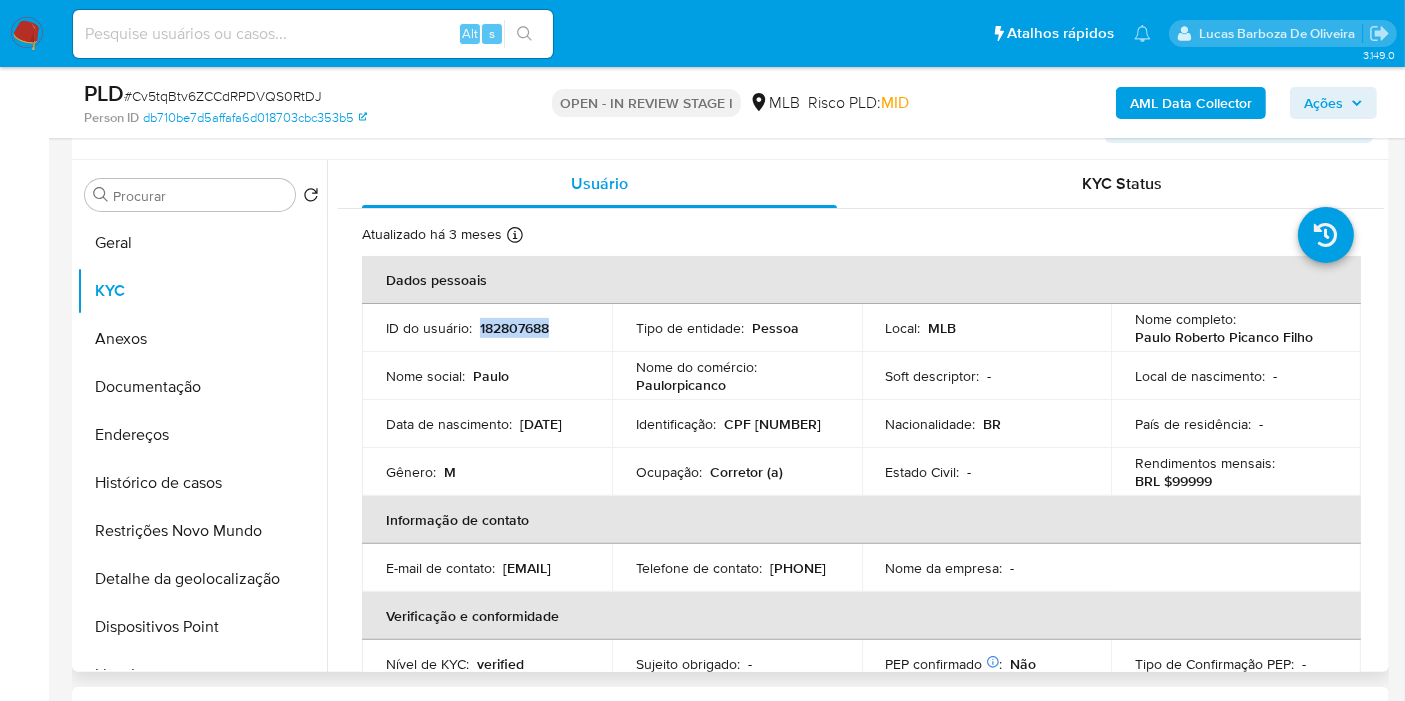 click on "182807688" at bounding box center (514, 328) 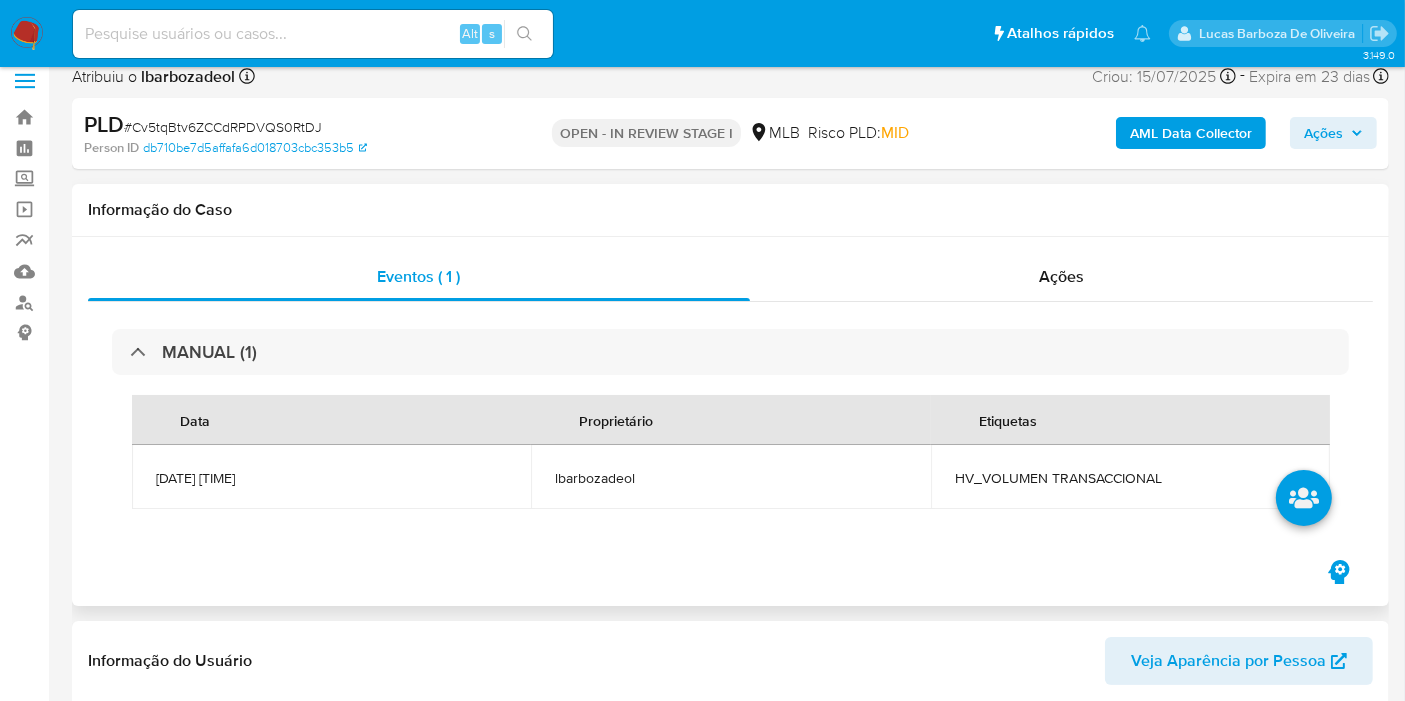 scroll, scrollTop: 0, scrollLeft: 0, axis: both 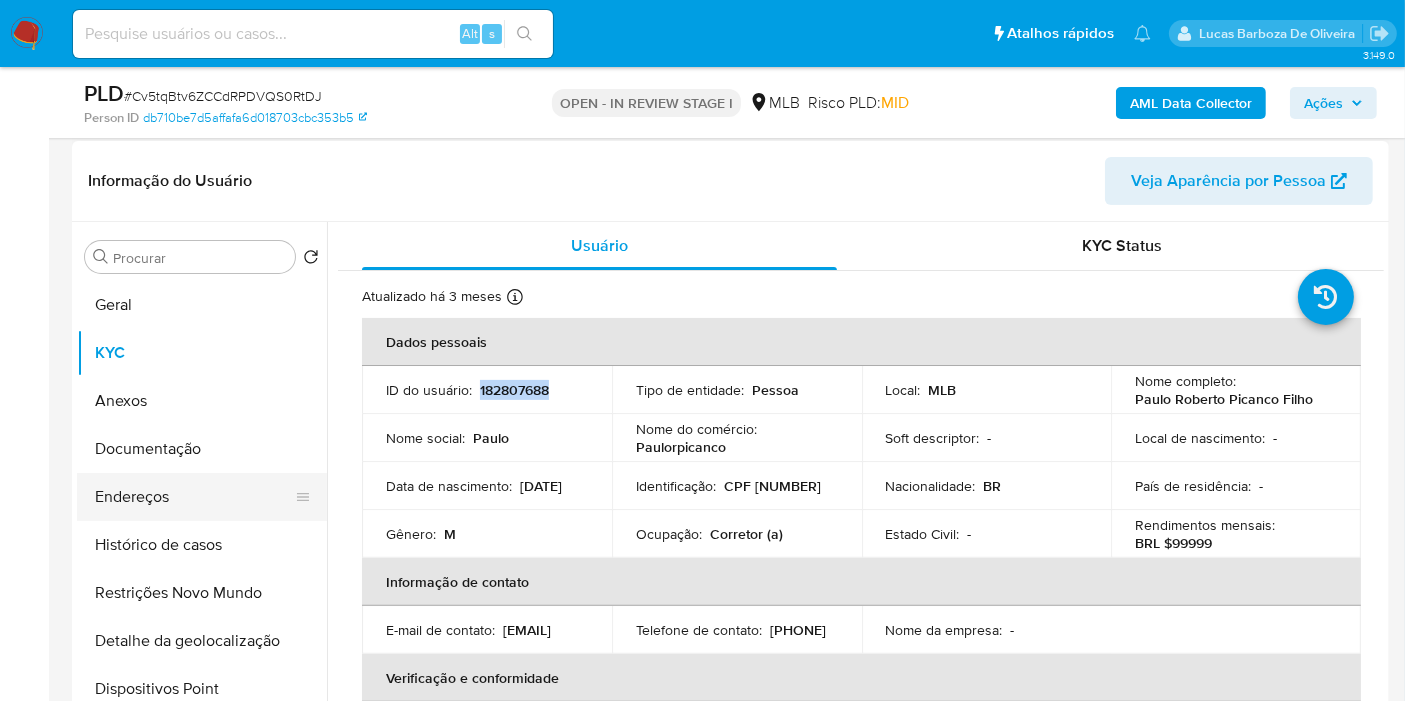 click on "Endereços" at bounding box center (194, 497) 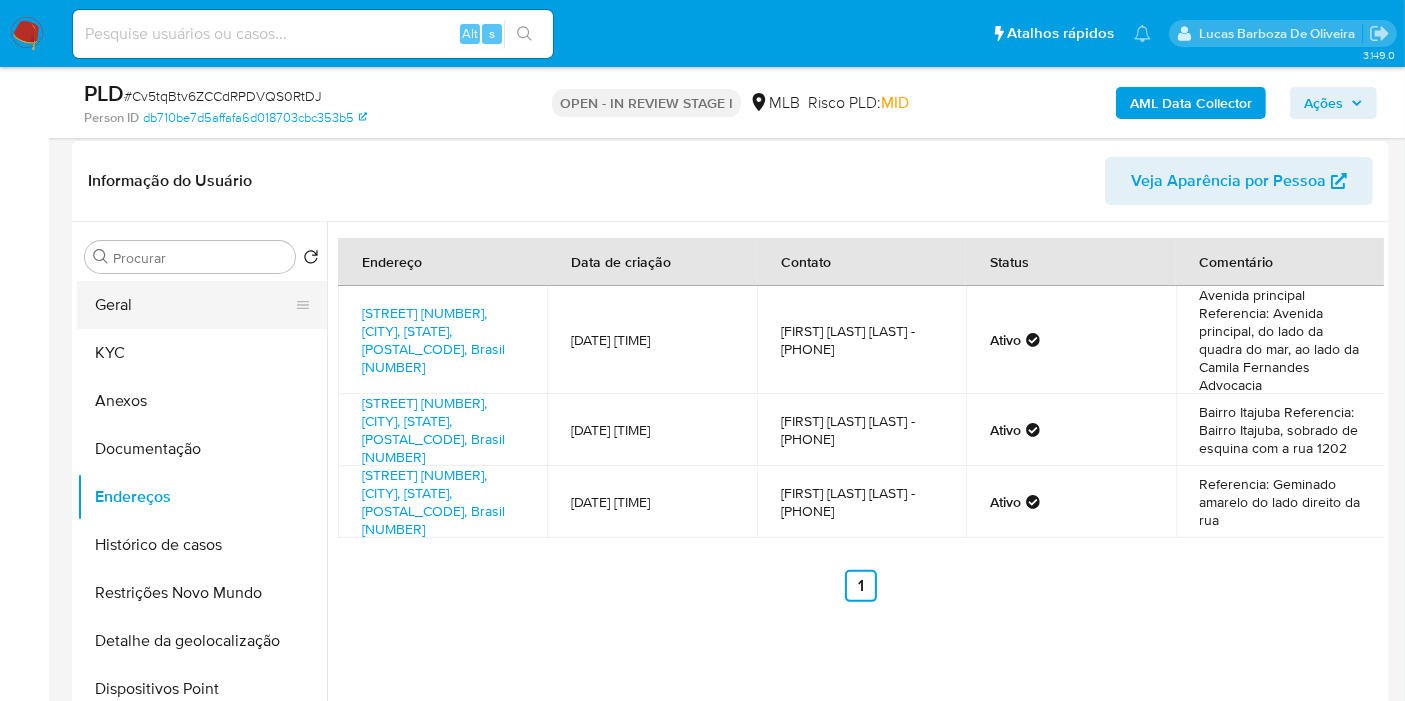 click on "Geral" at bounding box center [194, 305] 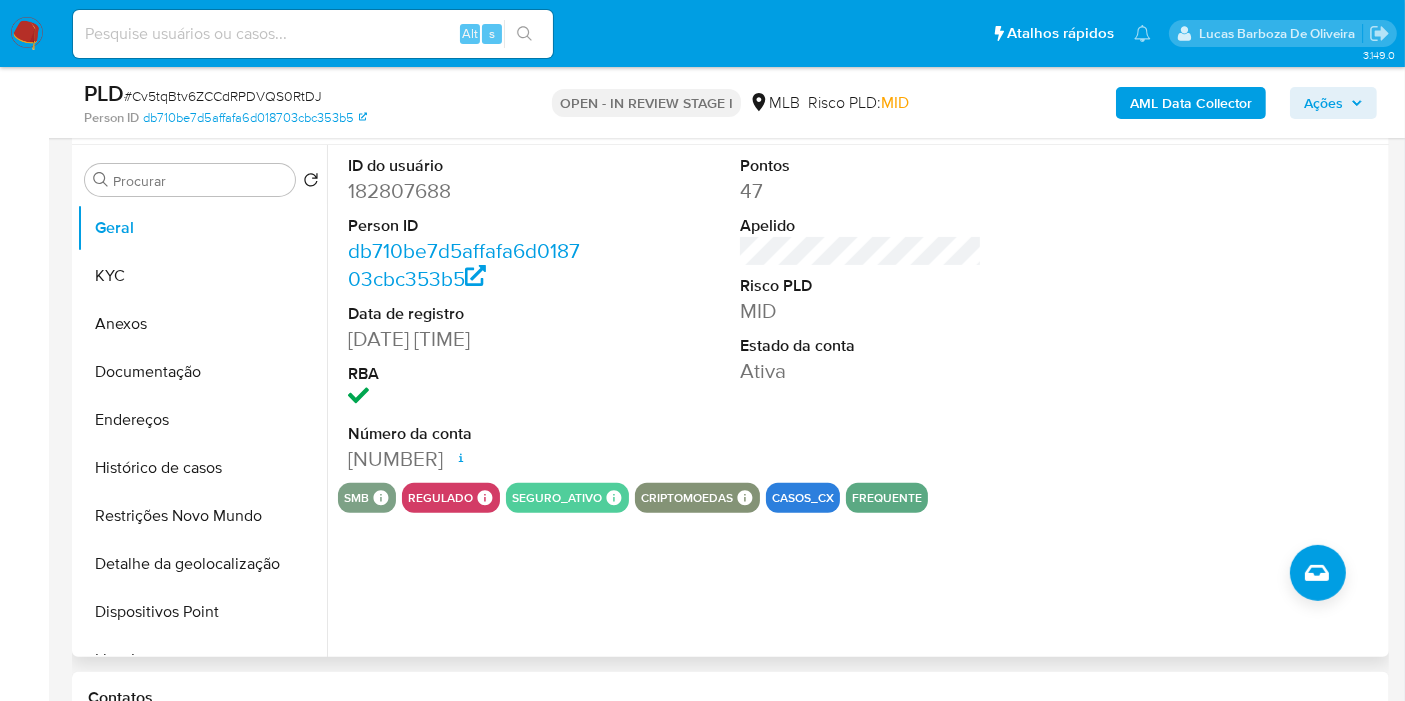 scroll, scrollTop: 537, scrollLeft: 0, axis: vertical 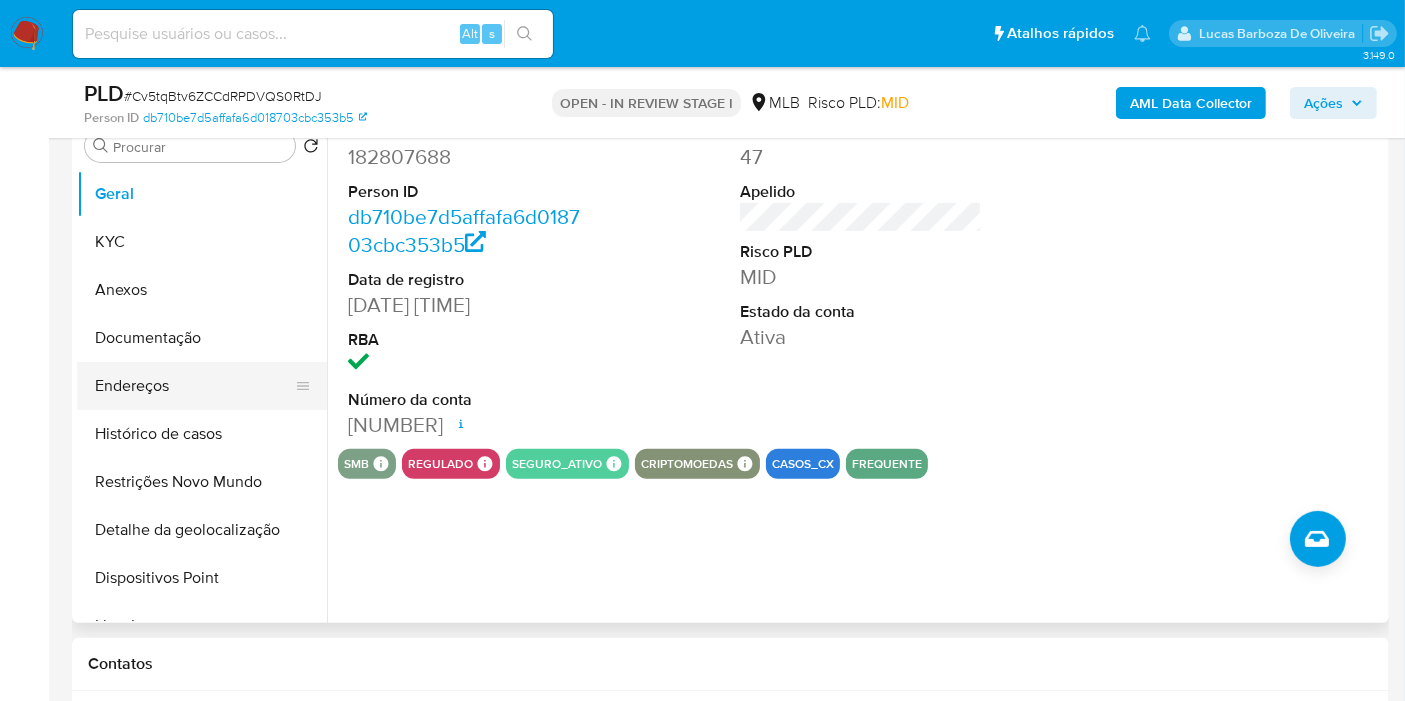 click on "Endereços" at bounding box center [194, 386] 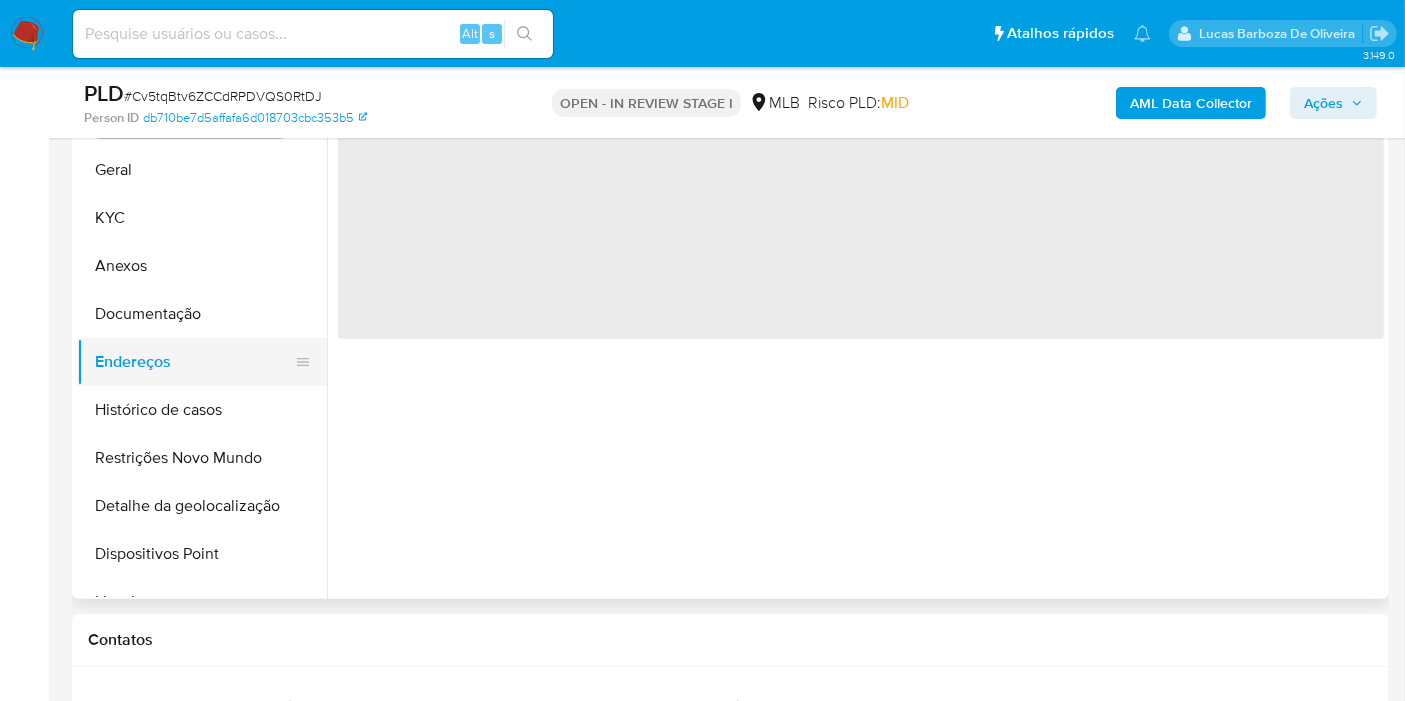 click on "Endereços" at bounding box center [194, 362] 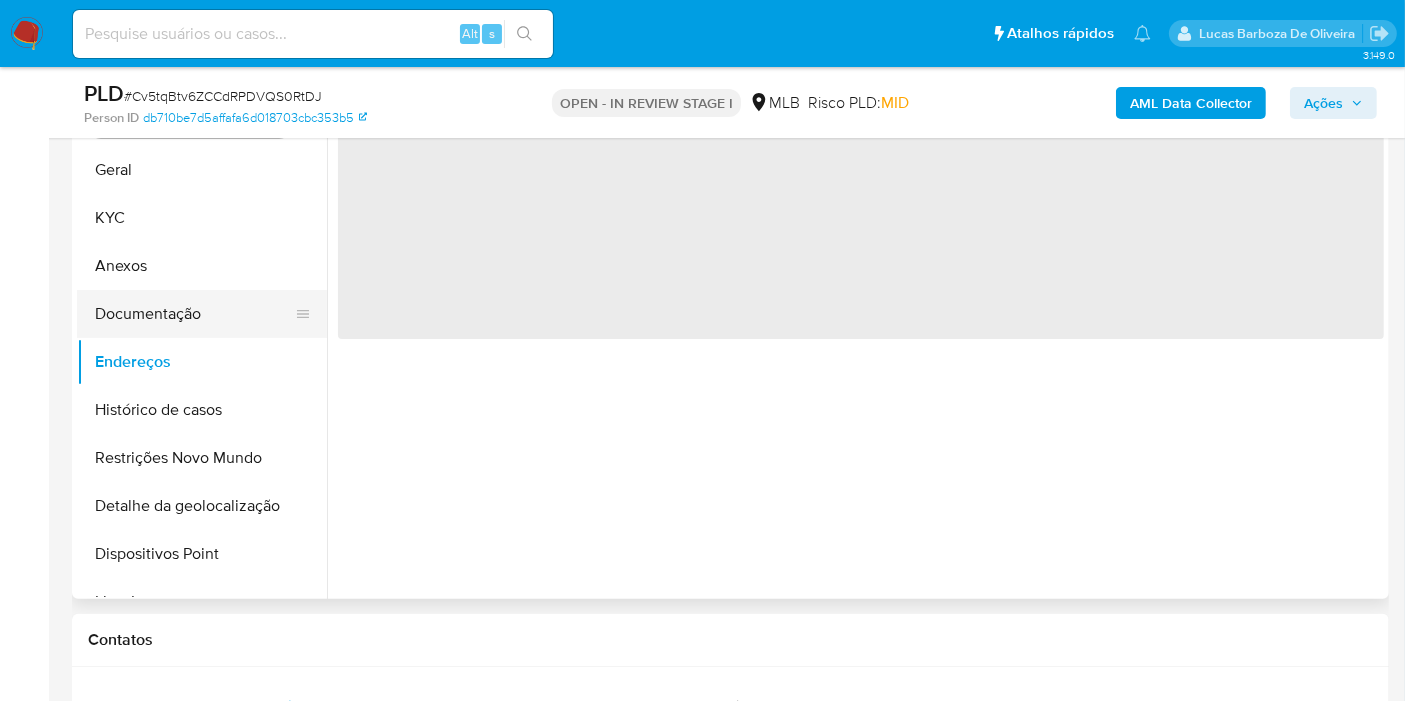 click on "Documentação" at bounding box center [194, 314] 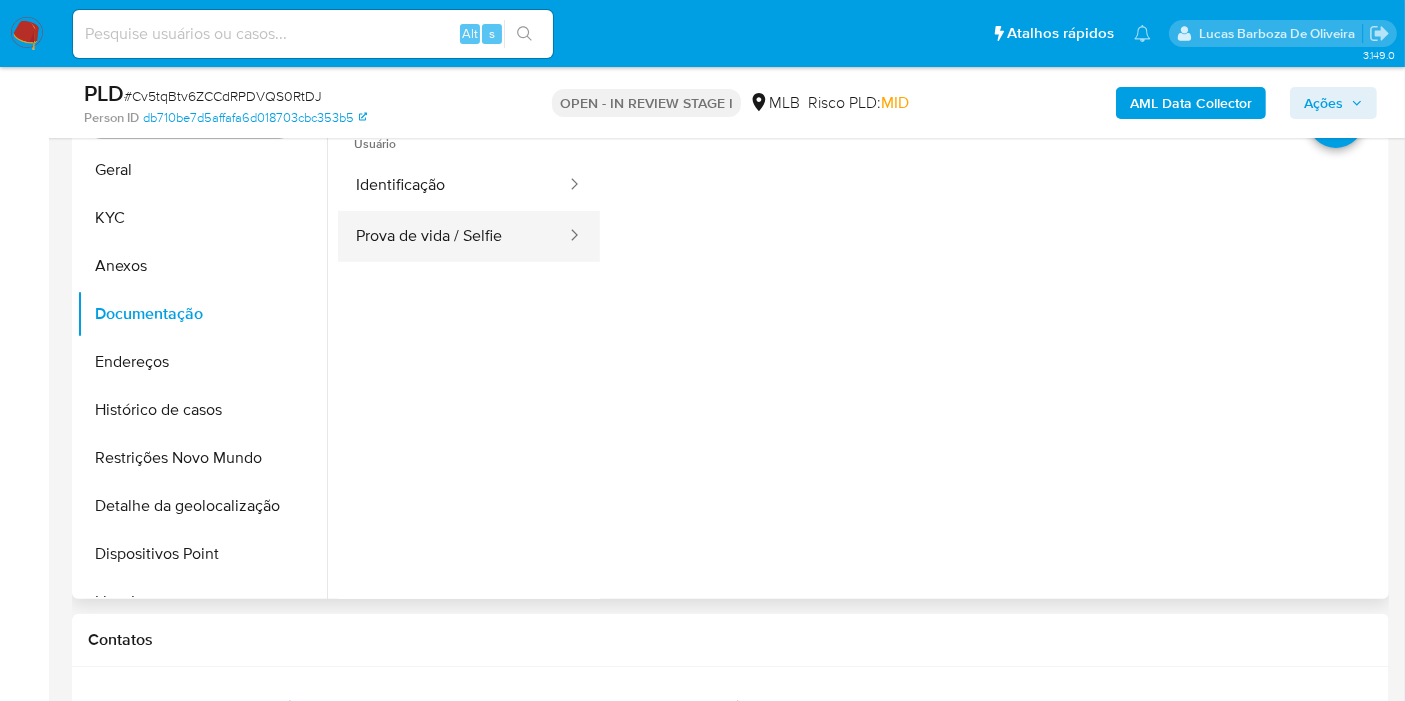 click on "Prova de vida / Selfie" at bounding box center [453, 236] 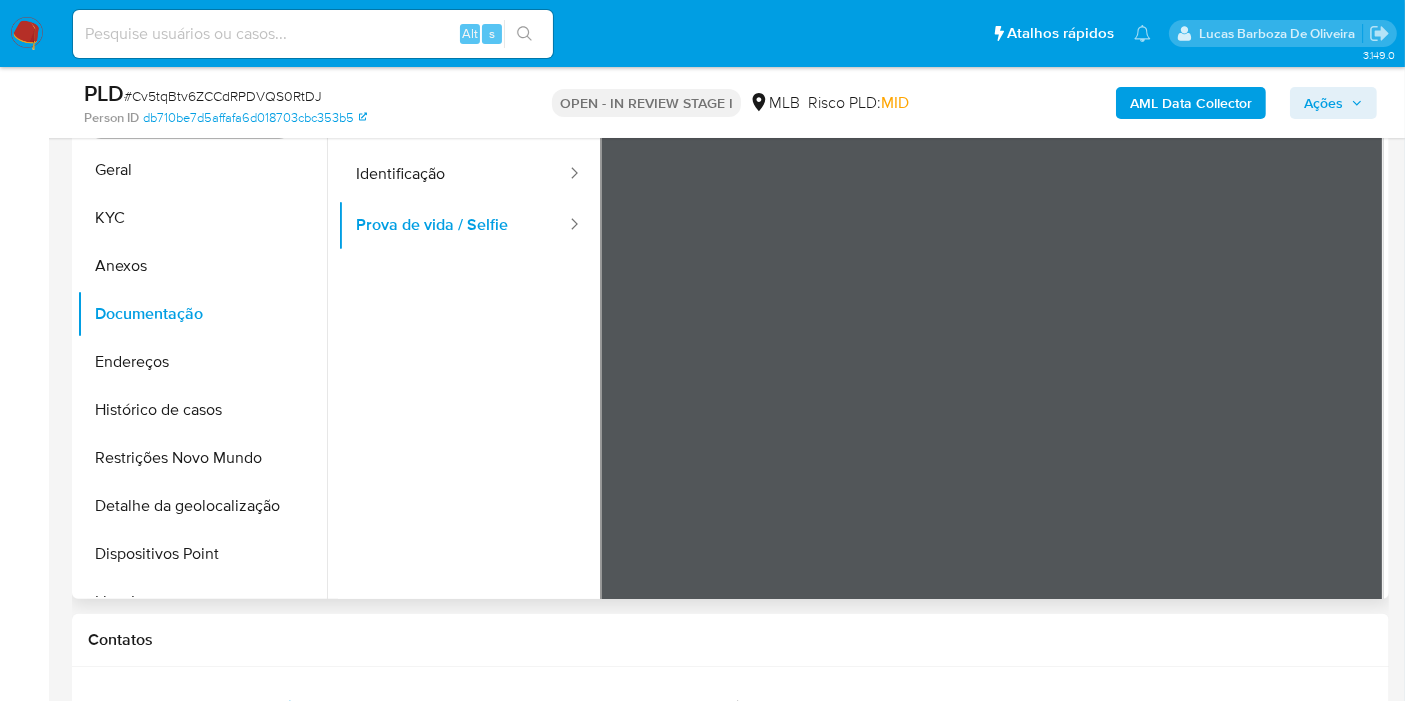 scroll, scrollTop: 0, scrollLeft: 0, axis: both 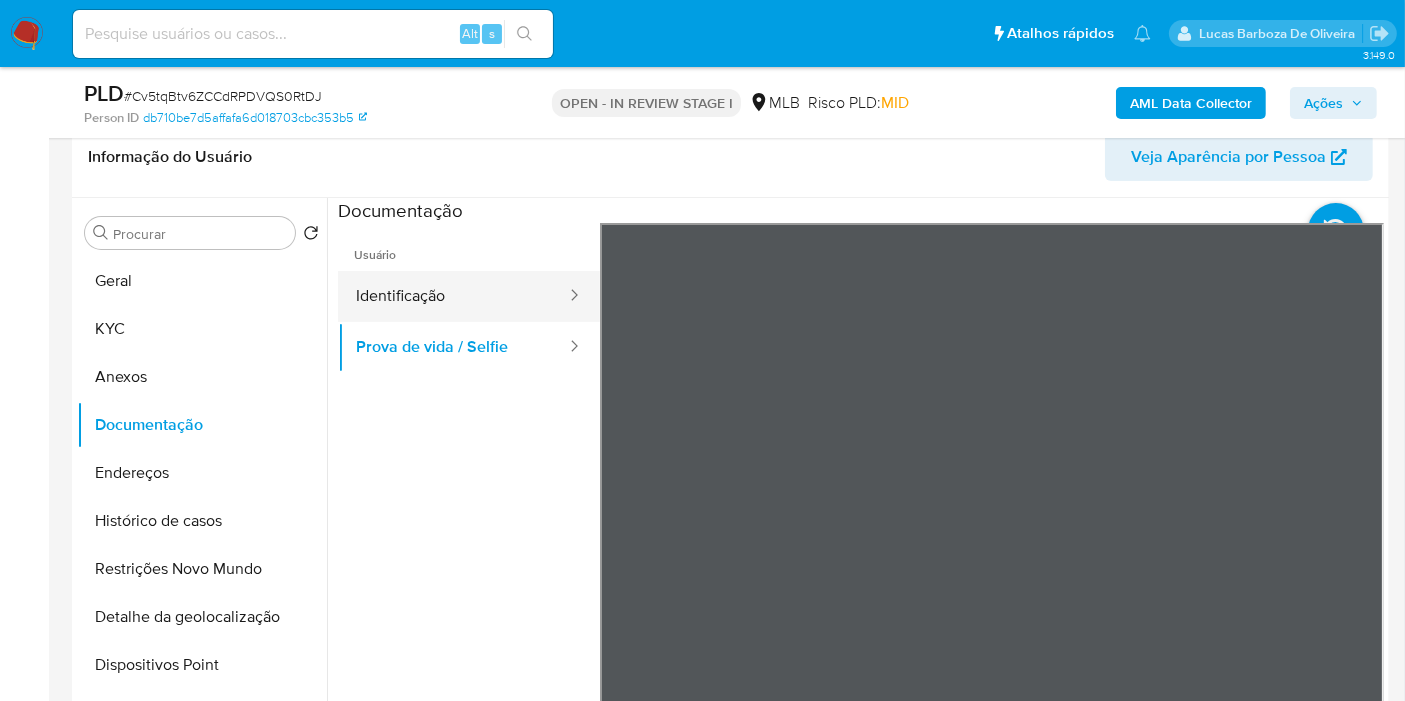 click on "Identificação" at bounding box center [453, 296] 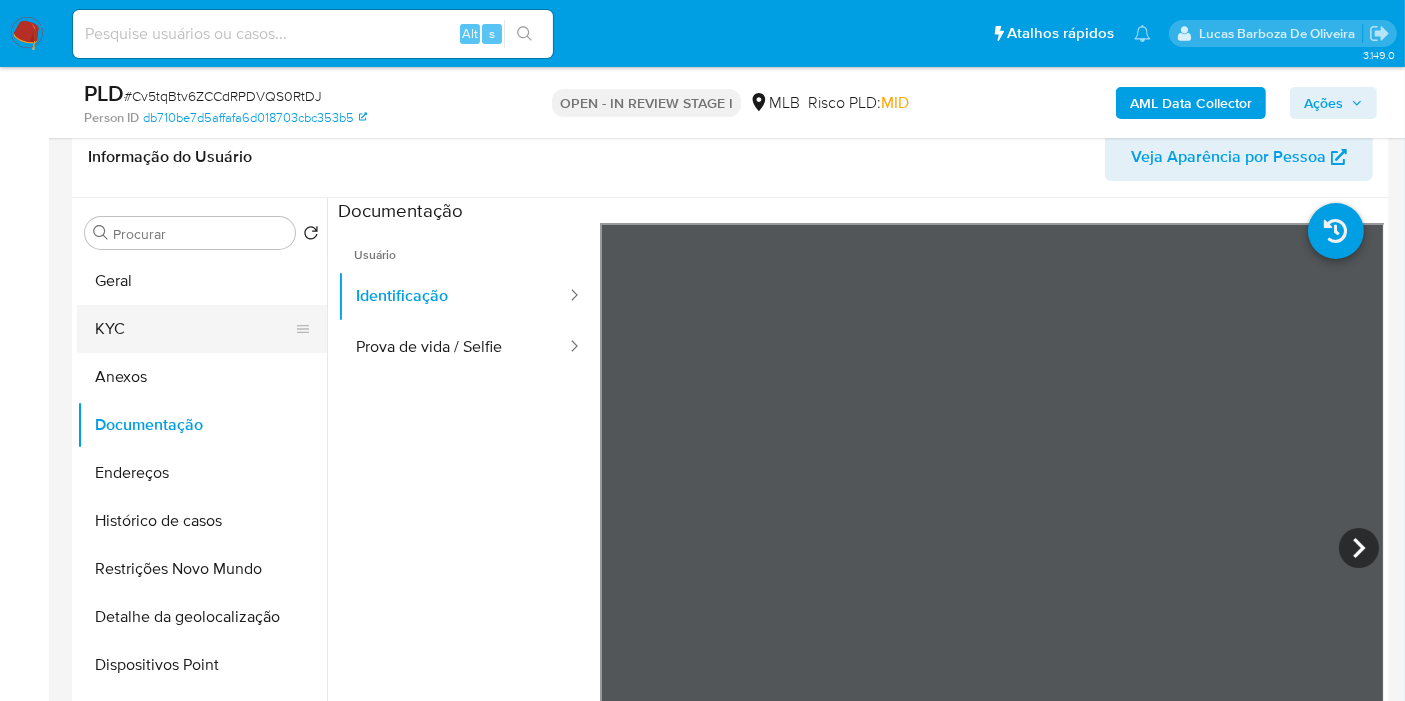 click on "KYC" at bounding box center (194, 329) 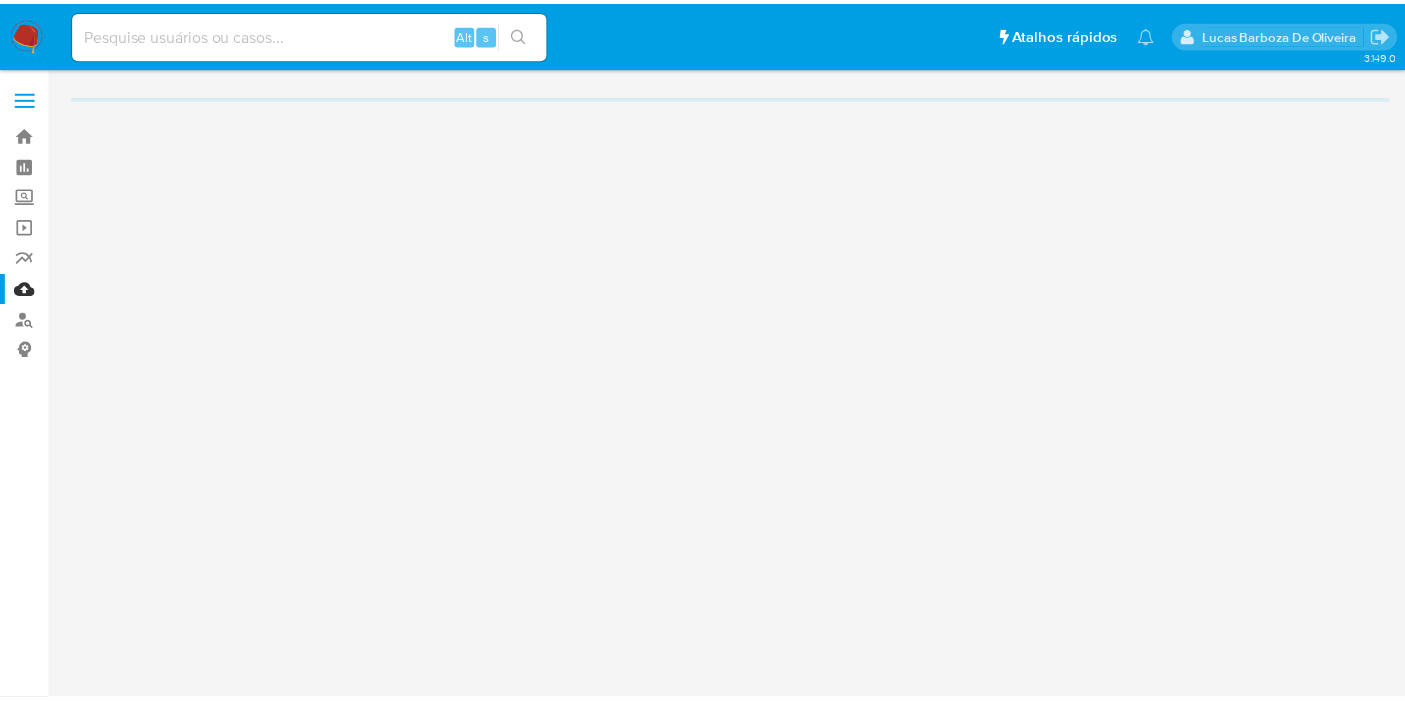 scroll, scrollTop: 0, scrollLeft: 0, axis: both 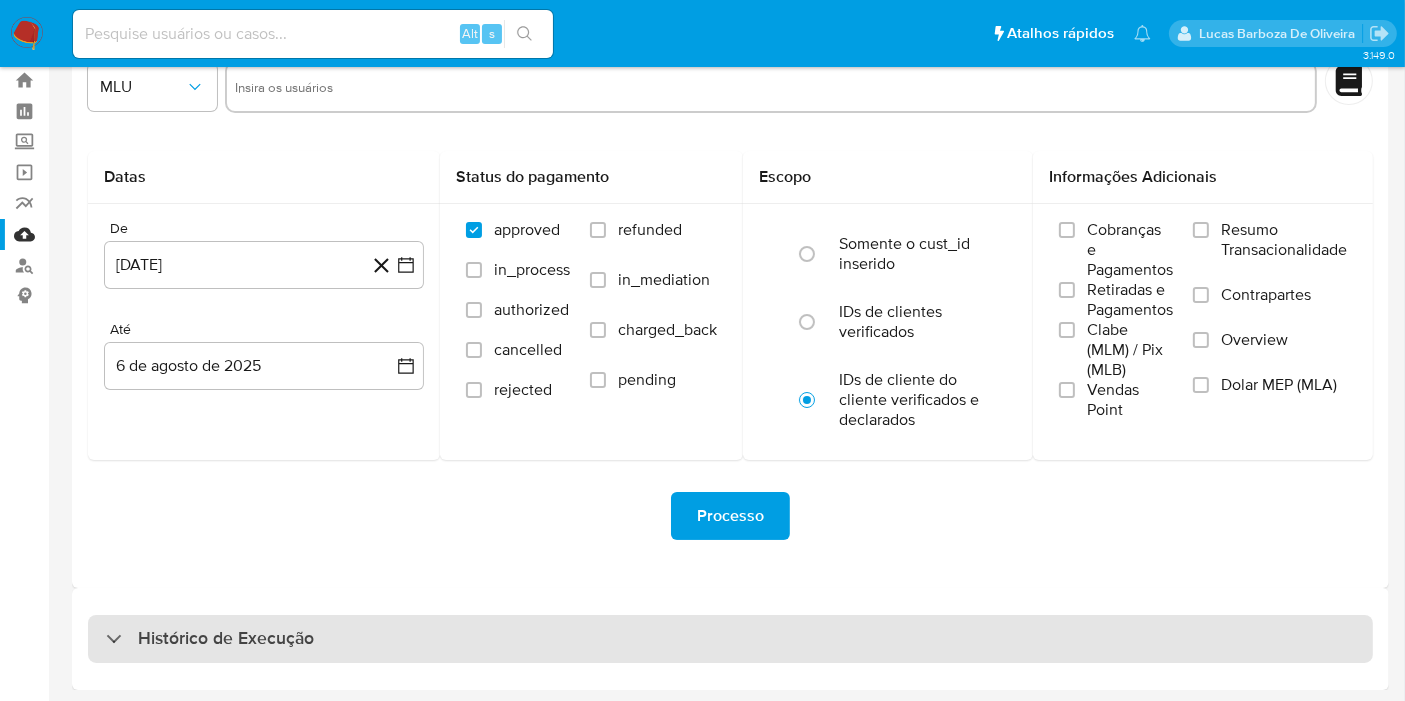 click on "Histórico de Execução" at bounding box center (730, 639) 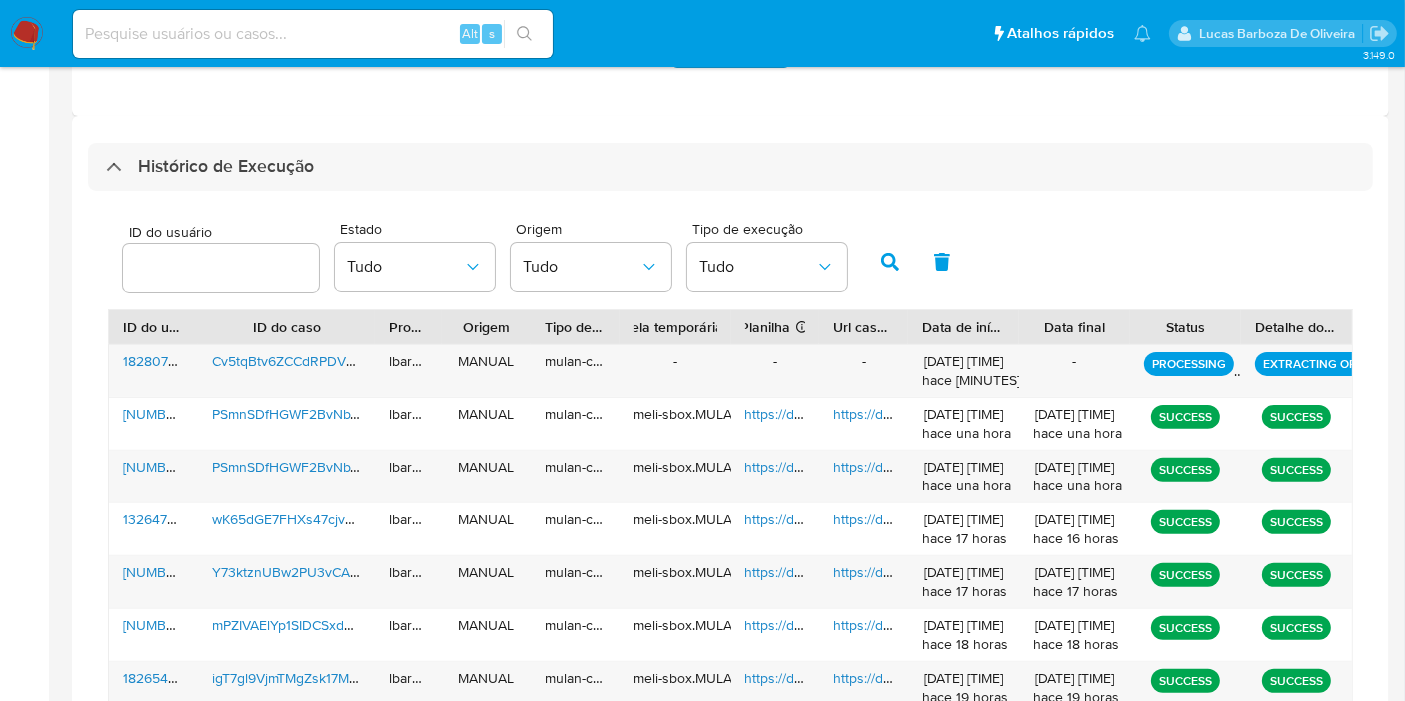 scroll, scrollTop: 499, scrollLeft: 0, axis: vertical 